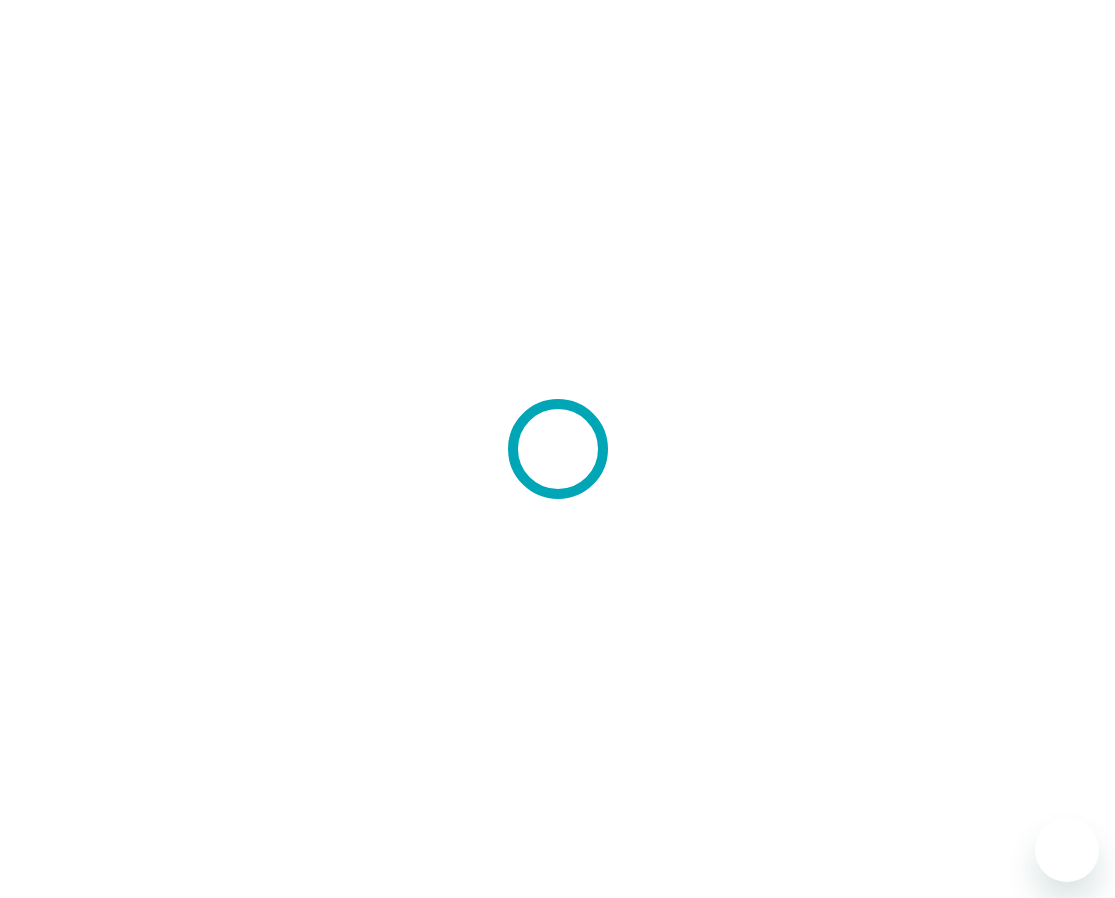 scroll, scrollTop: 0, scrollLeft: 0, axis: both 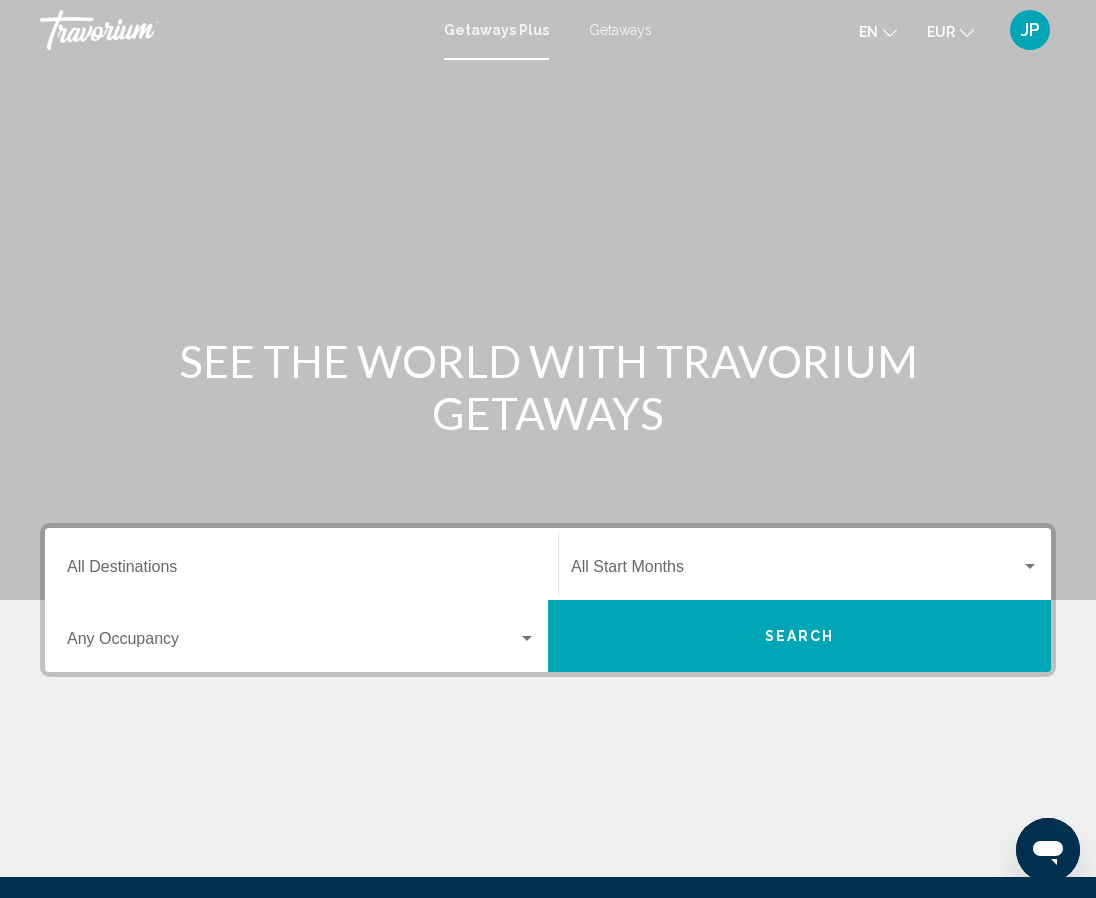 click on "JP" at bounding box center (1030, 30) 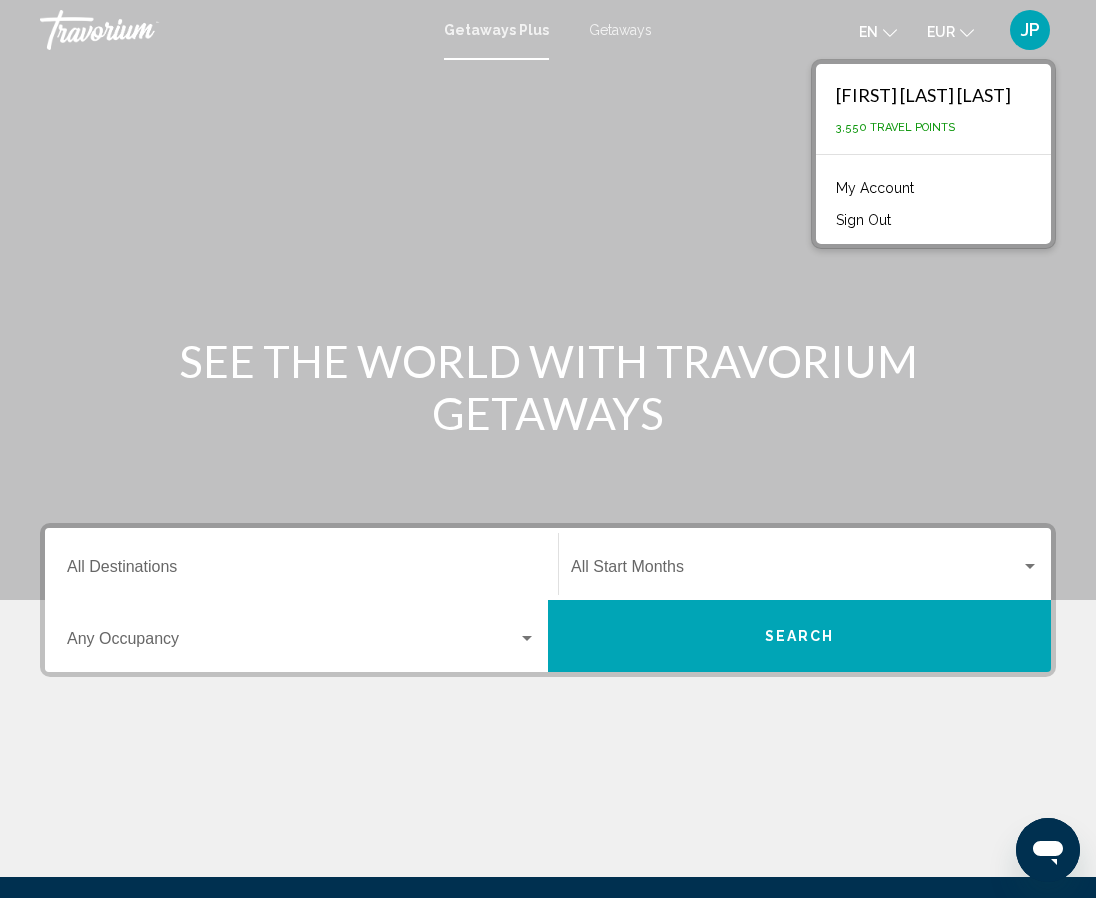 click on "My Account" at bounding box center [875, 188] 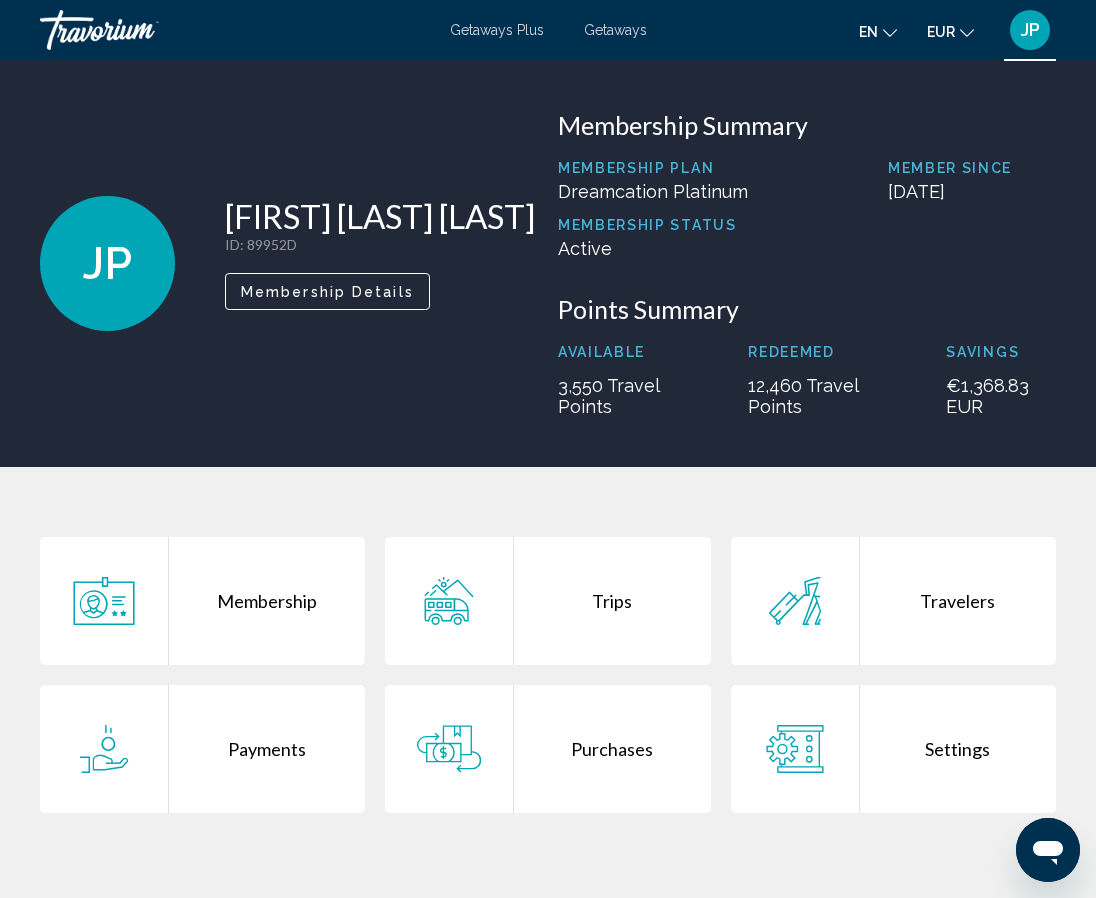 click on "Purchases" at bounding box center (612, 749) 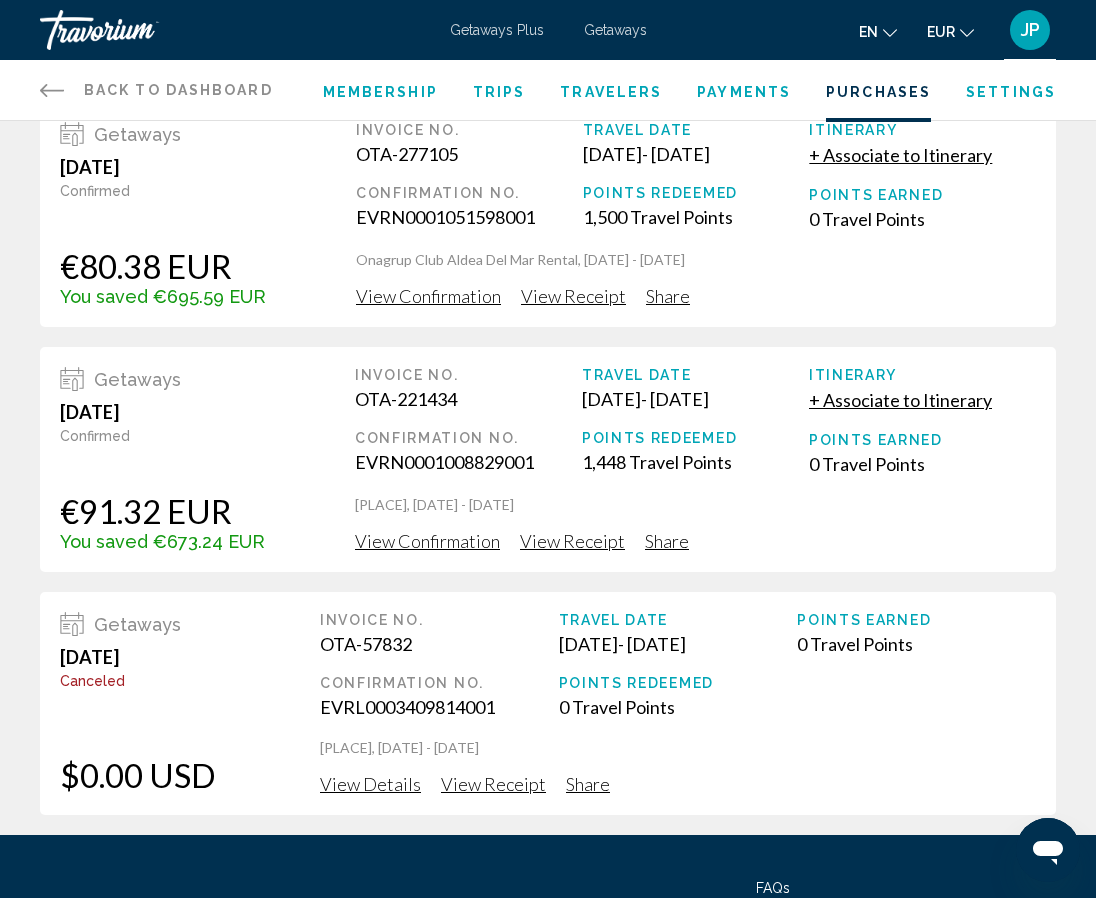 scroll, scrollTop: 0, scrollLeft: 0, axis: both 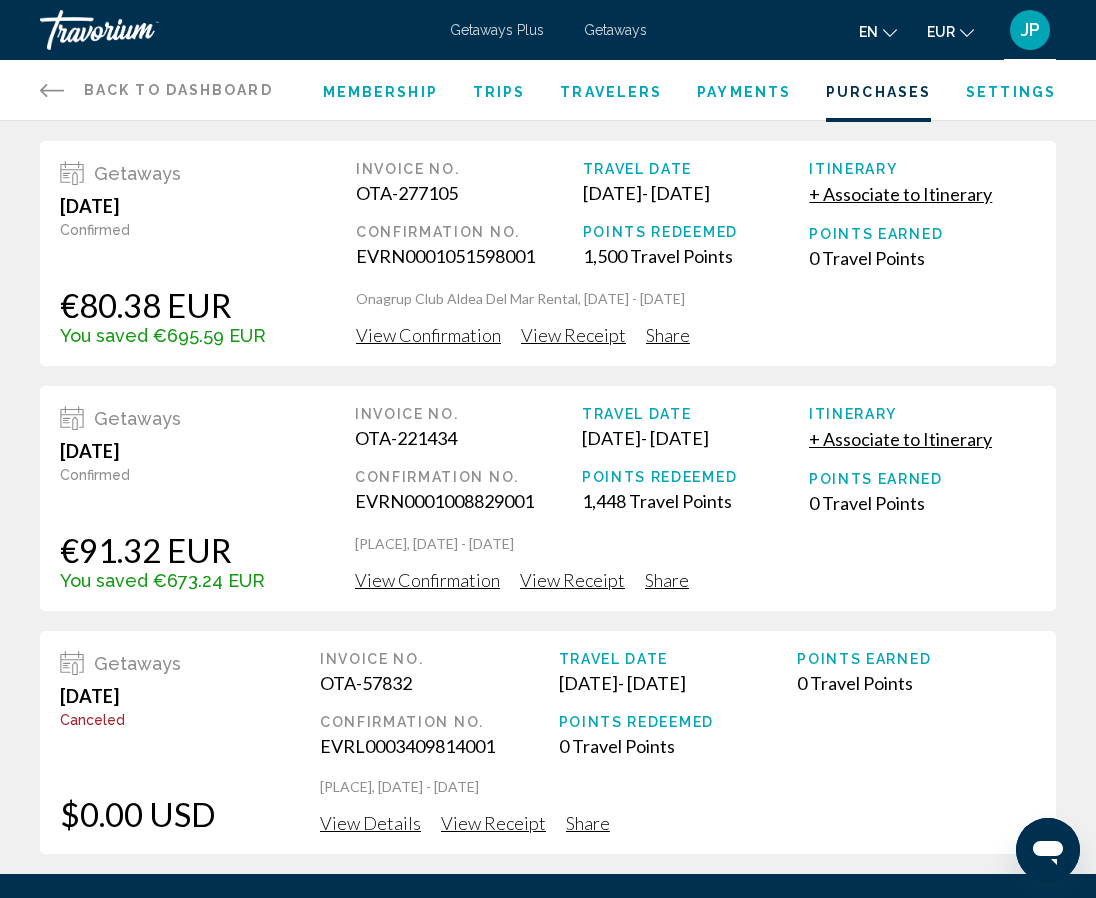 drag, startPoint x: 181, startPoint y: 457, endPoint x: 64, endPoint y: 444, distance: 117.72001 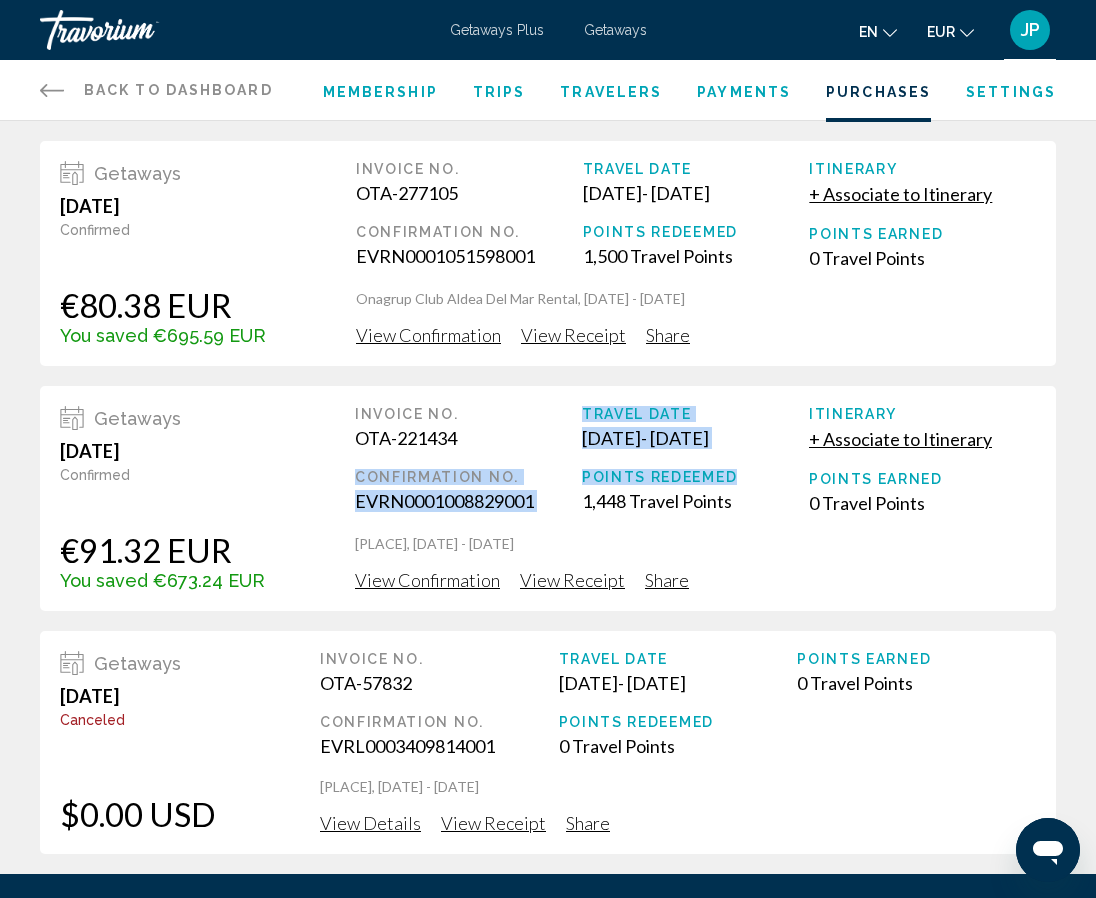 drag, startPoint x: 577, startPoint y: 441, endPoint x: 766, endPoint y: 455, distance: 189.5178 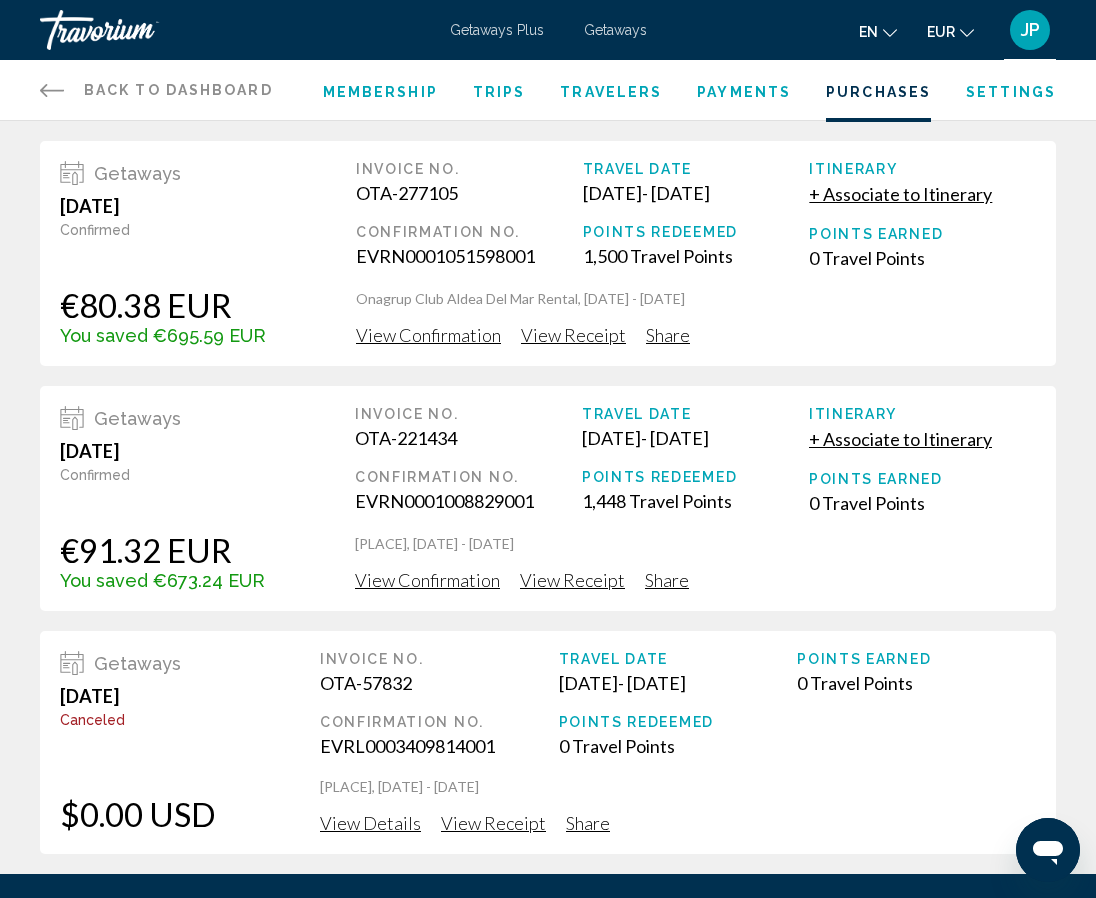 drag, startPoint x: 778, startPoint y: 438, endPoint x: 578, endPoint y: 444, distance: 200.08998 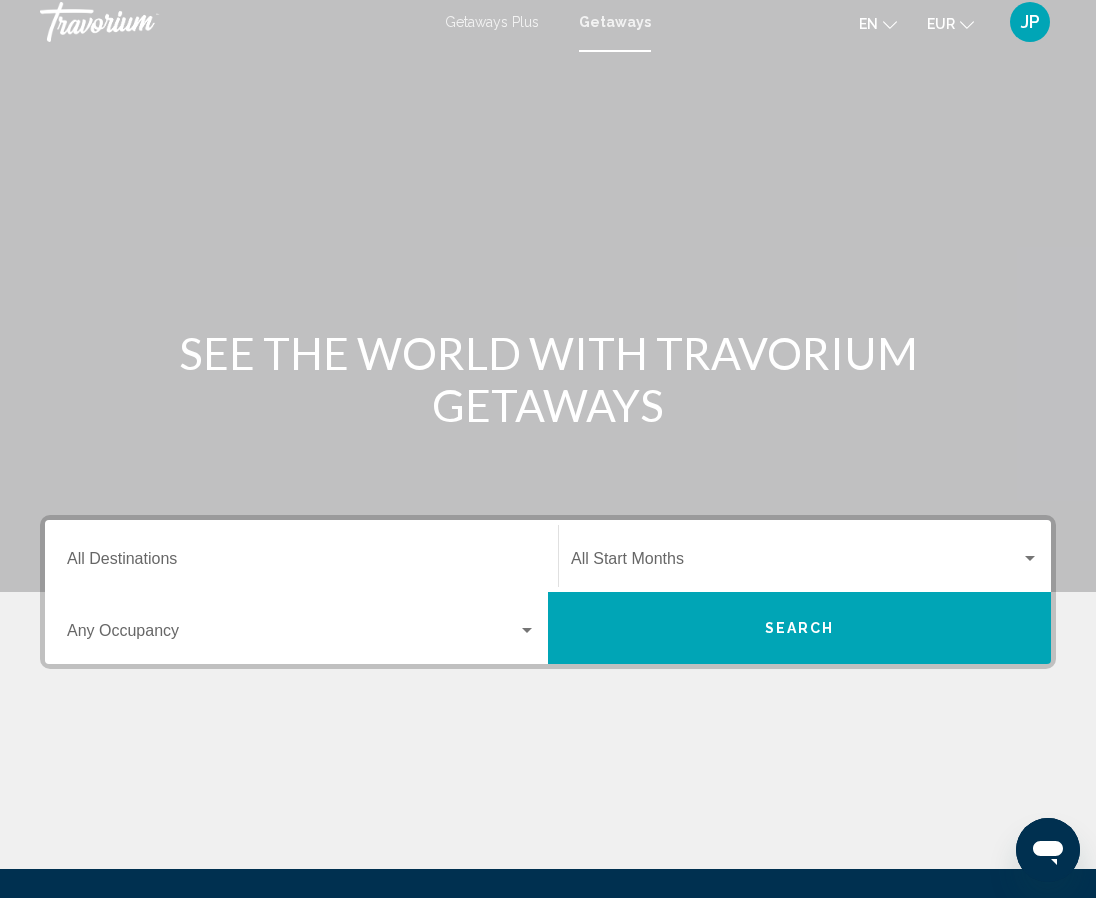 scroll, scrollTop: 224, scrollLeft: 0, axis: vertical 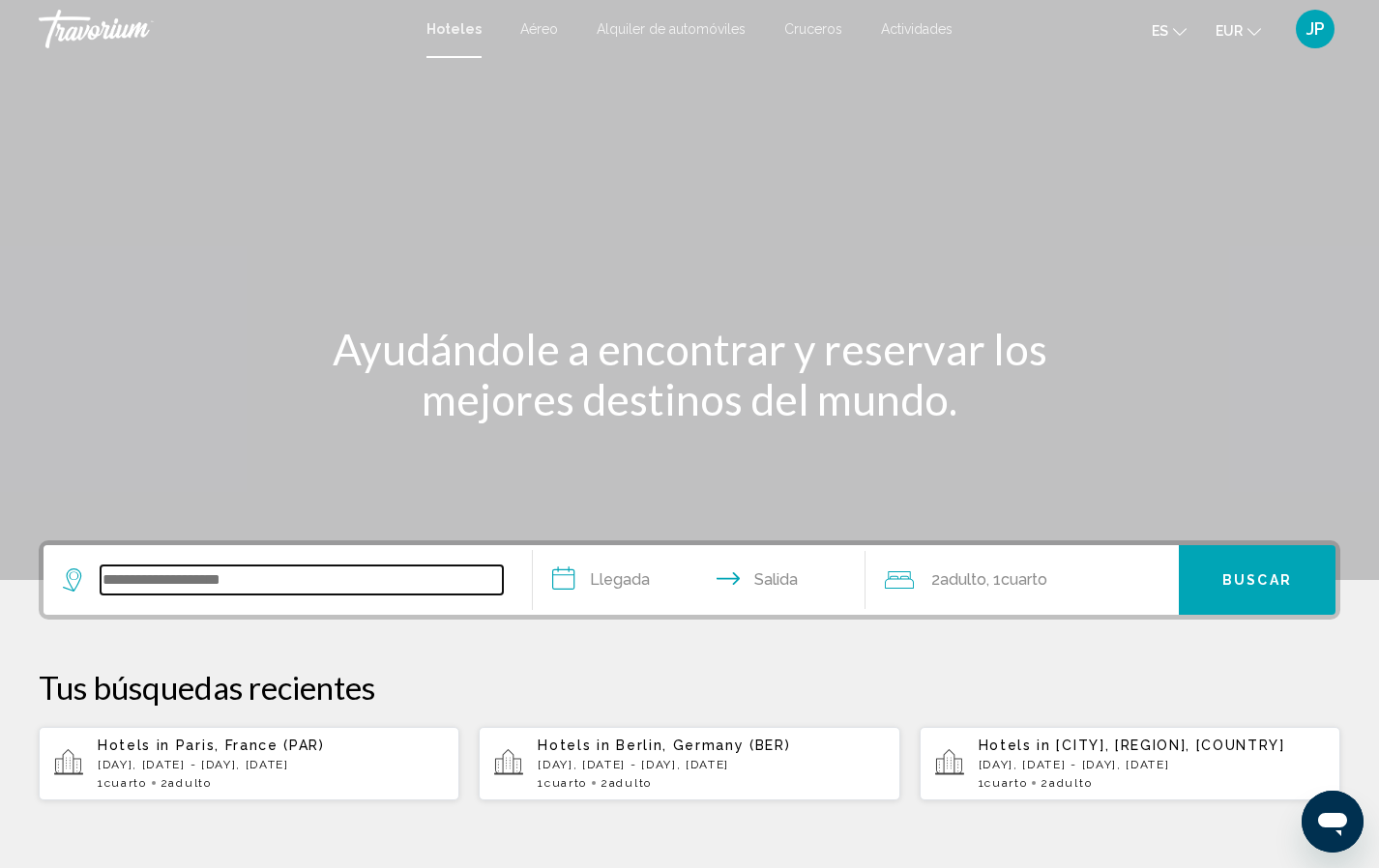 click at bounding box center [302, 580] 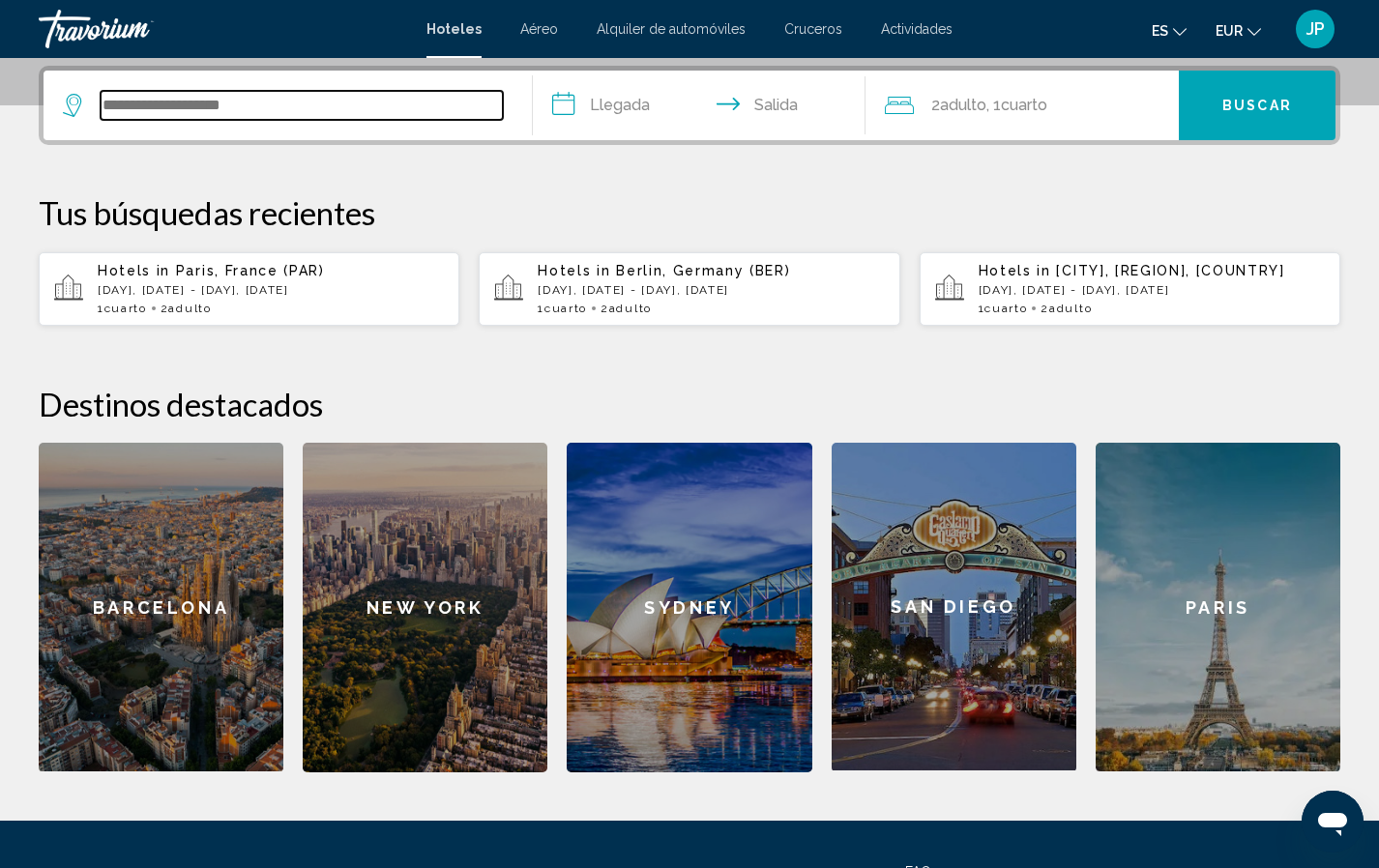 scroll, scrollTop: 477, scrollLeft: 0, axis: vertical 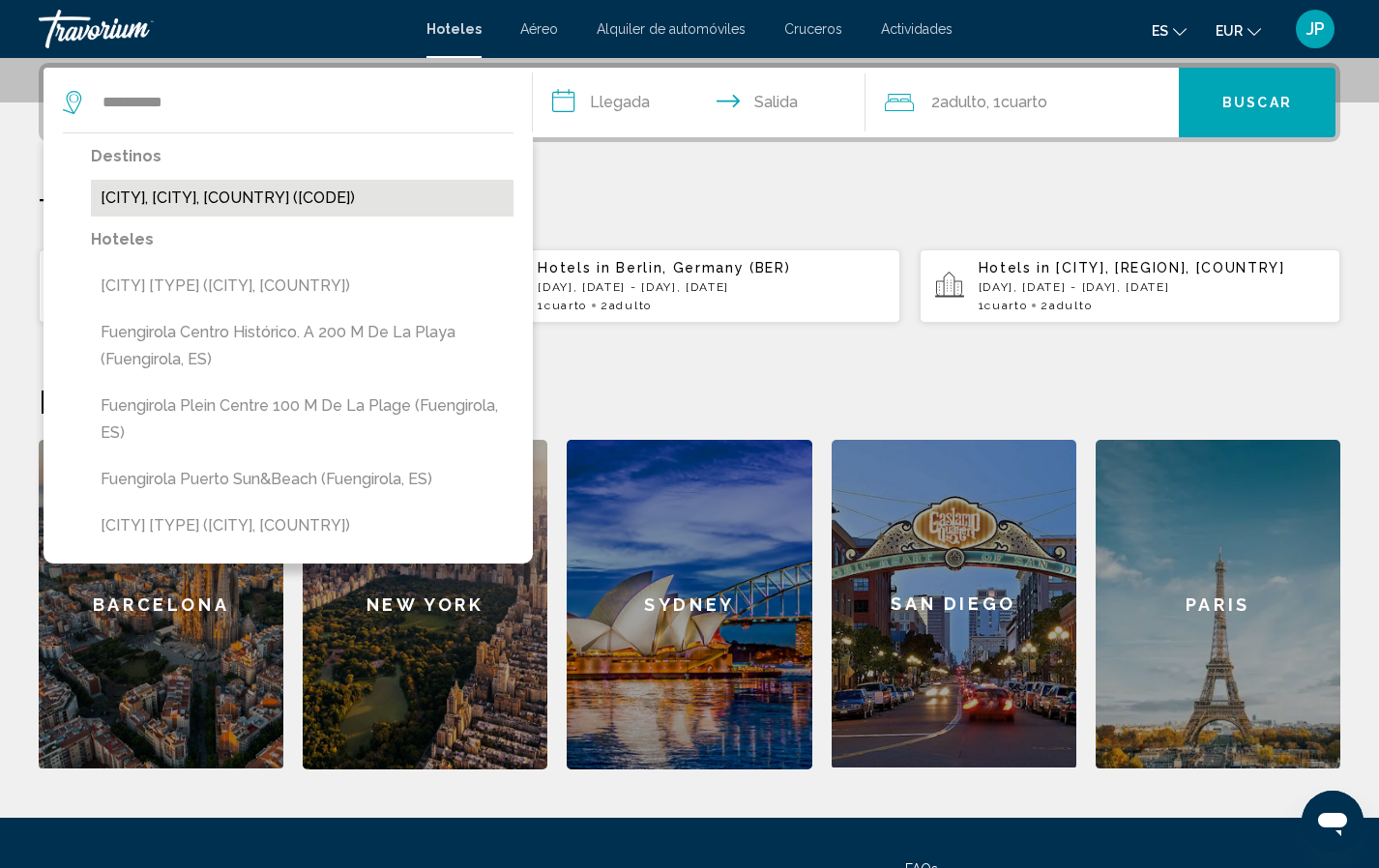 click on "Fuengirola, Malaga, Spain (FGR)" at bounding box center [302, 198] 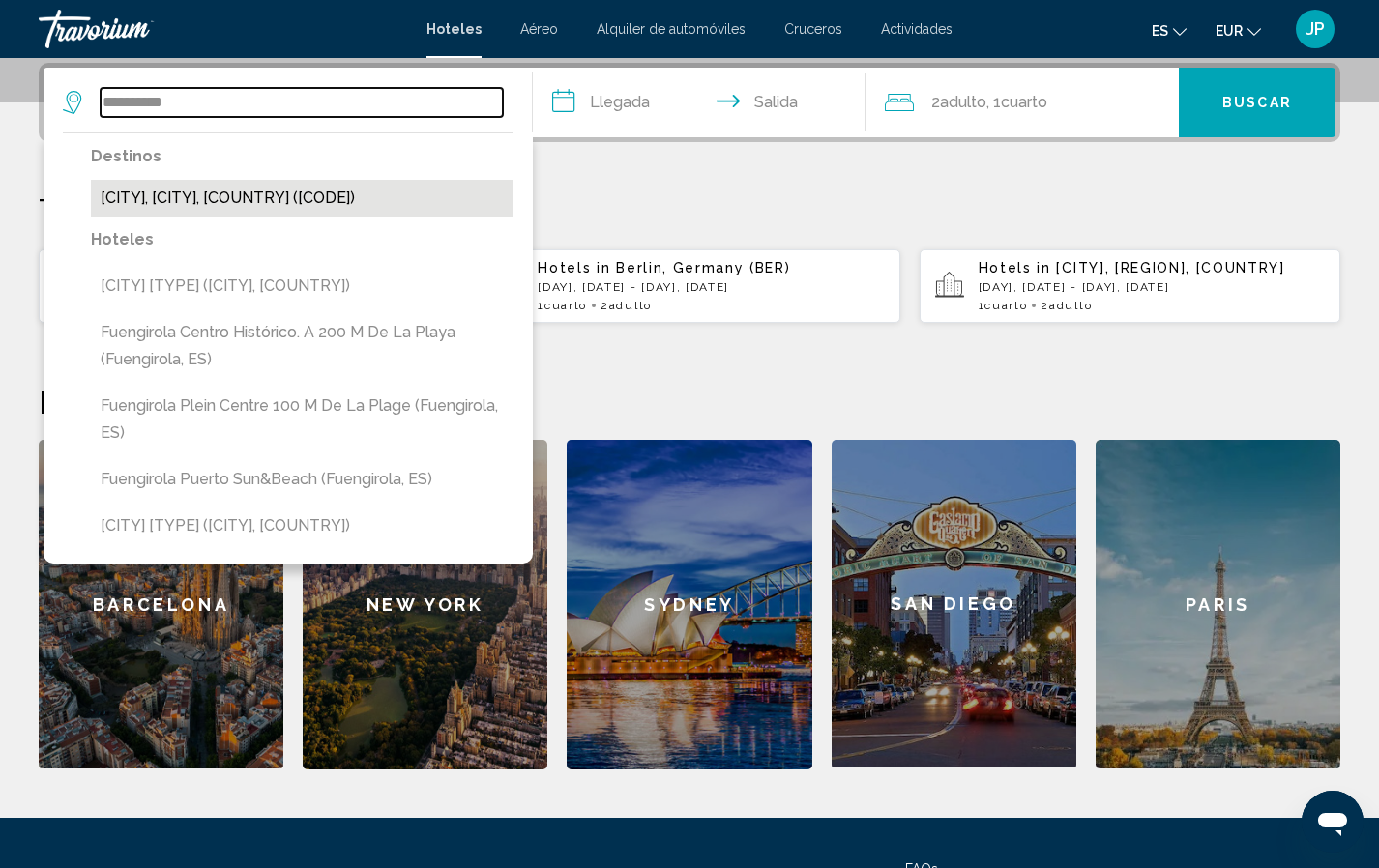 type on "**********" 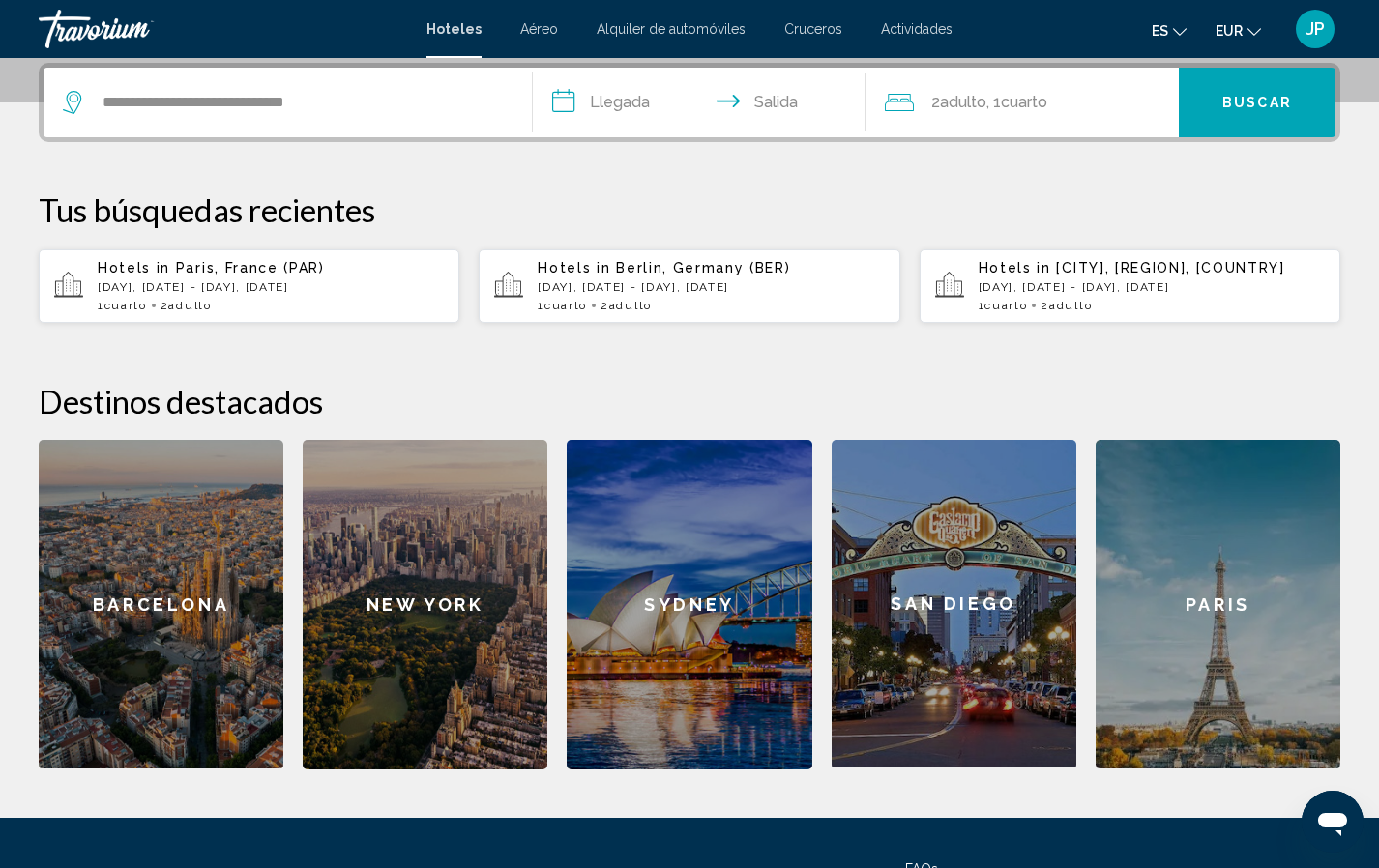 click on "**********" at bounding box center (703, 105) 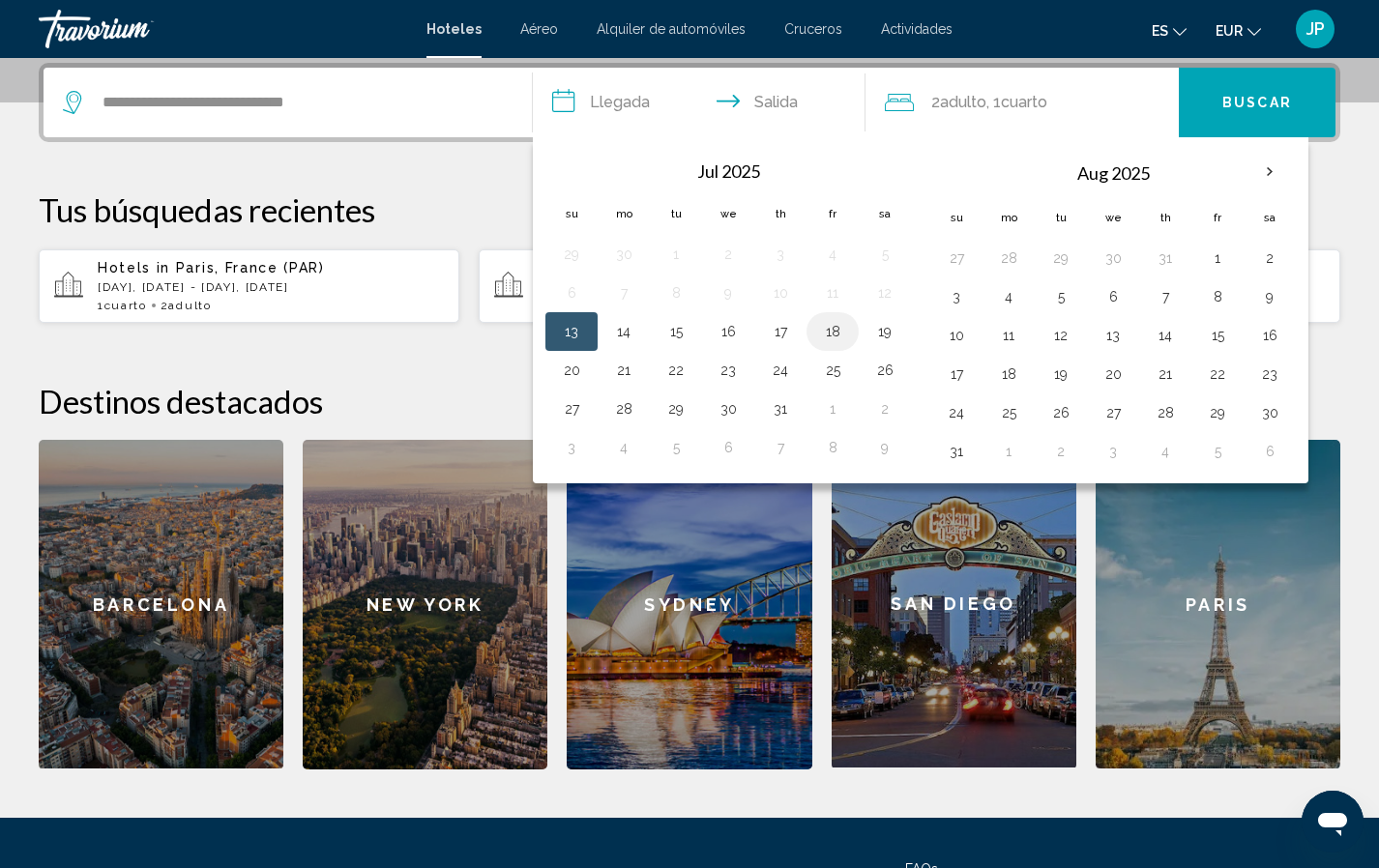 click on "18" at bounding box center (833, 332) 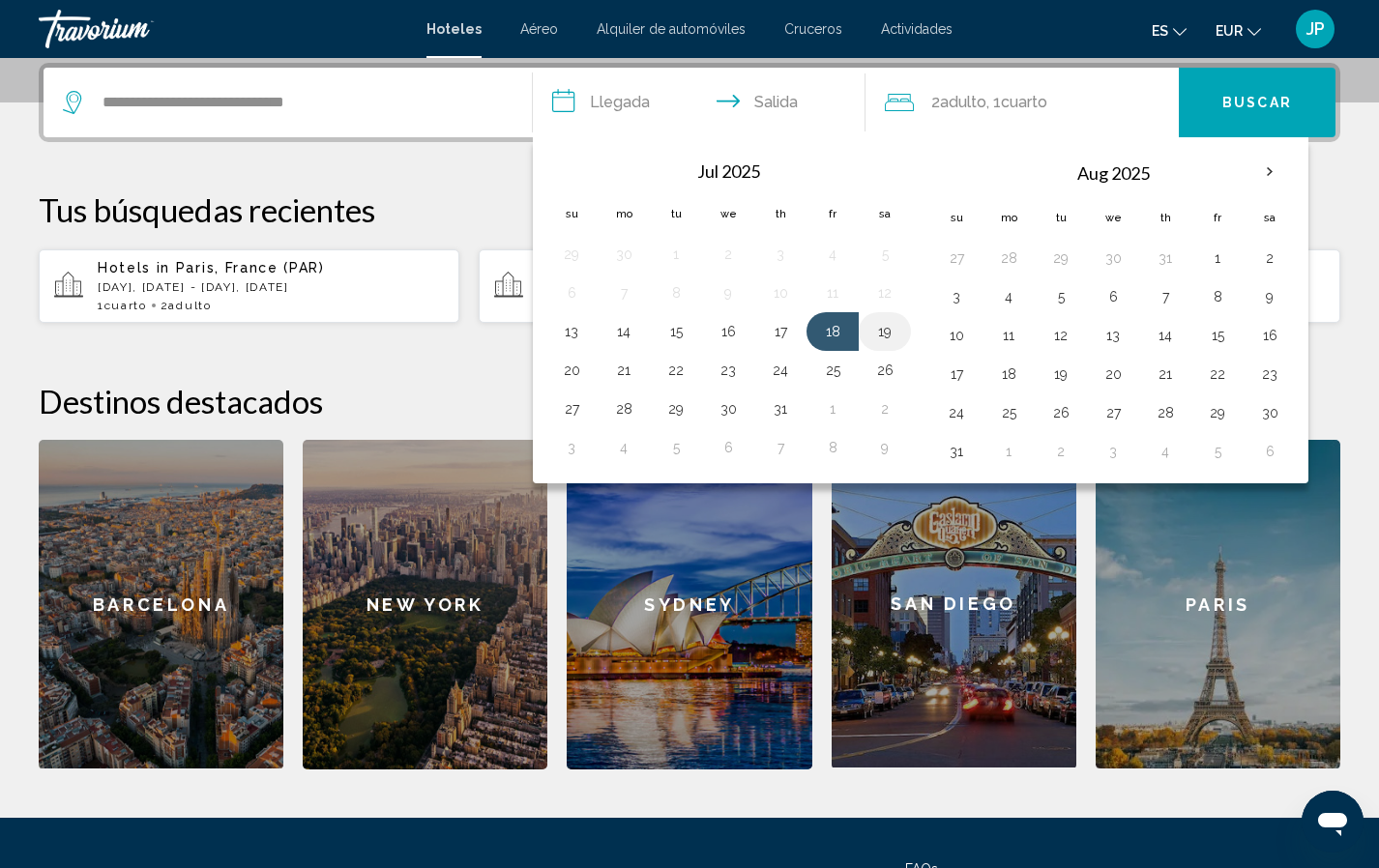 click on "19" at bounding box center [885, 332] 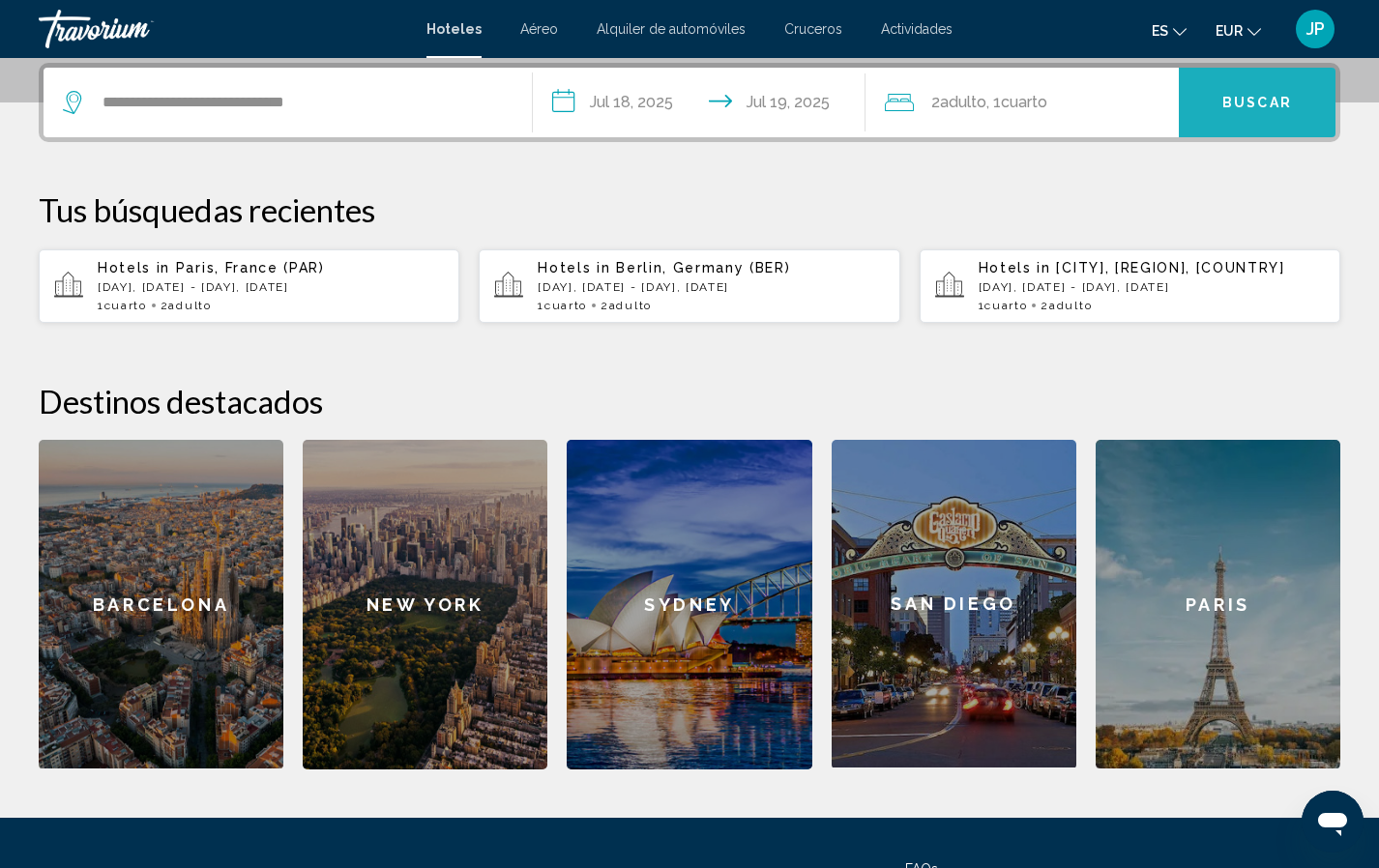 click on "Buscar" at bounding box center (1257, 103) 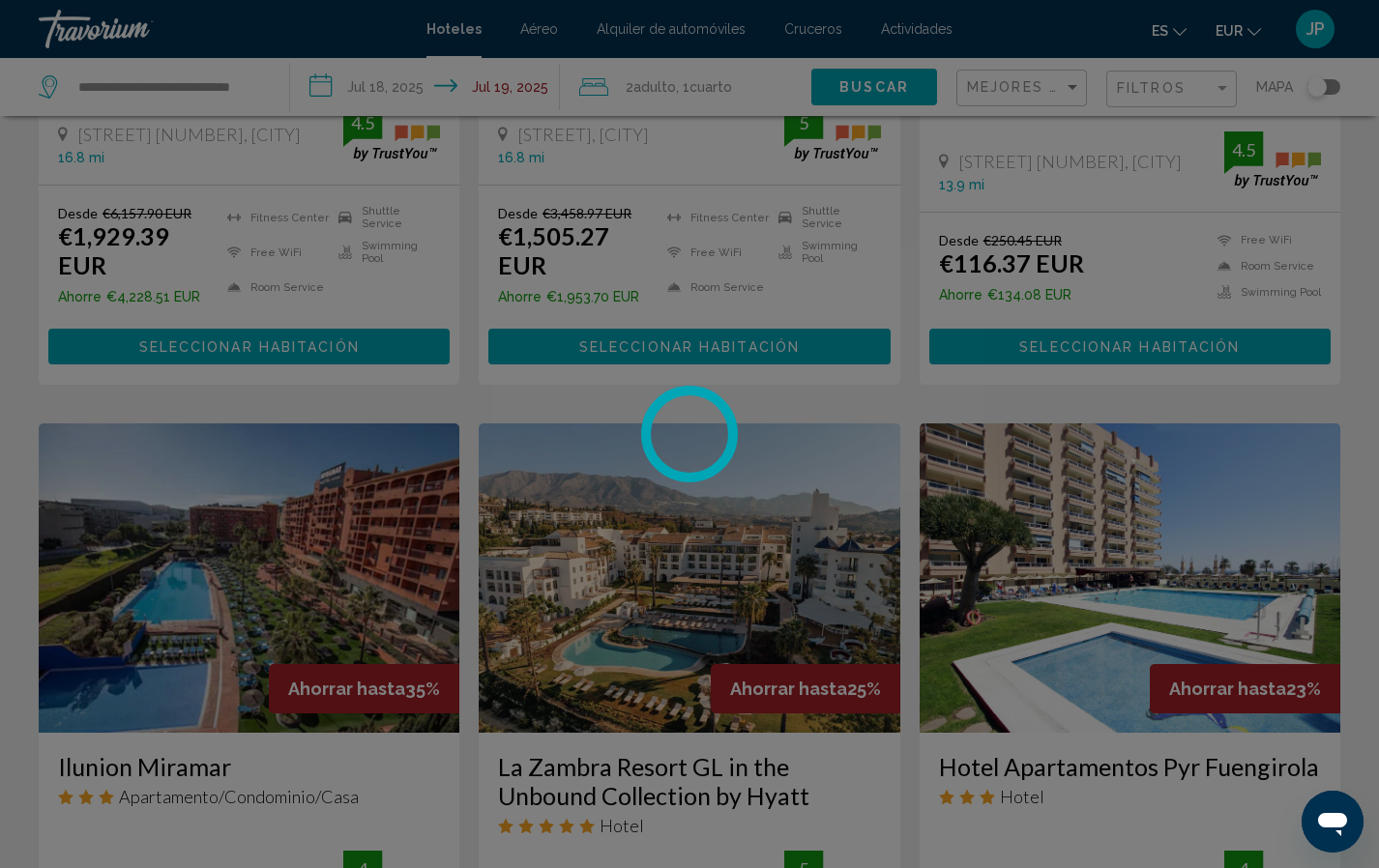 scroll, scrollTop: 0, scrollLeft: 0, axis: both 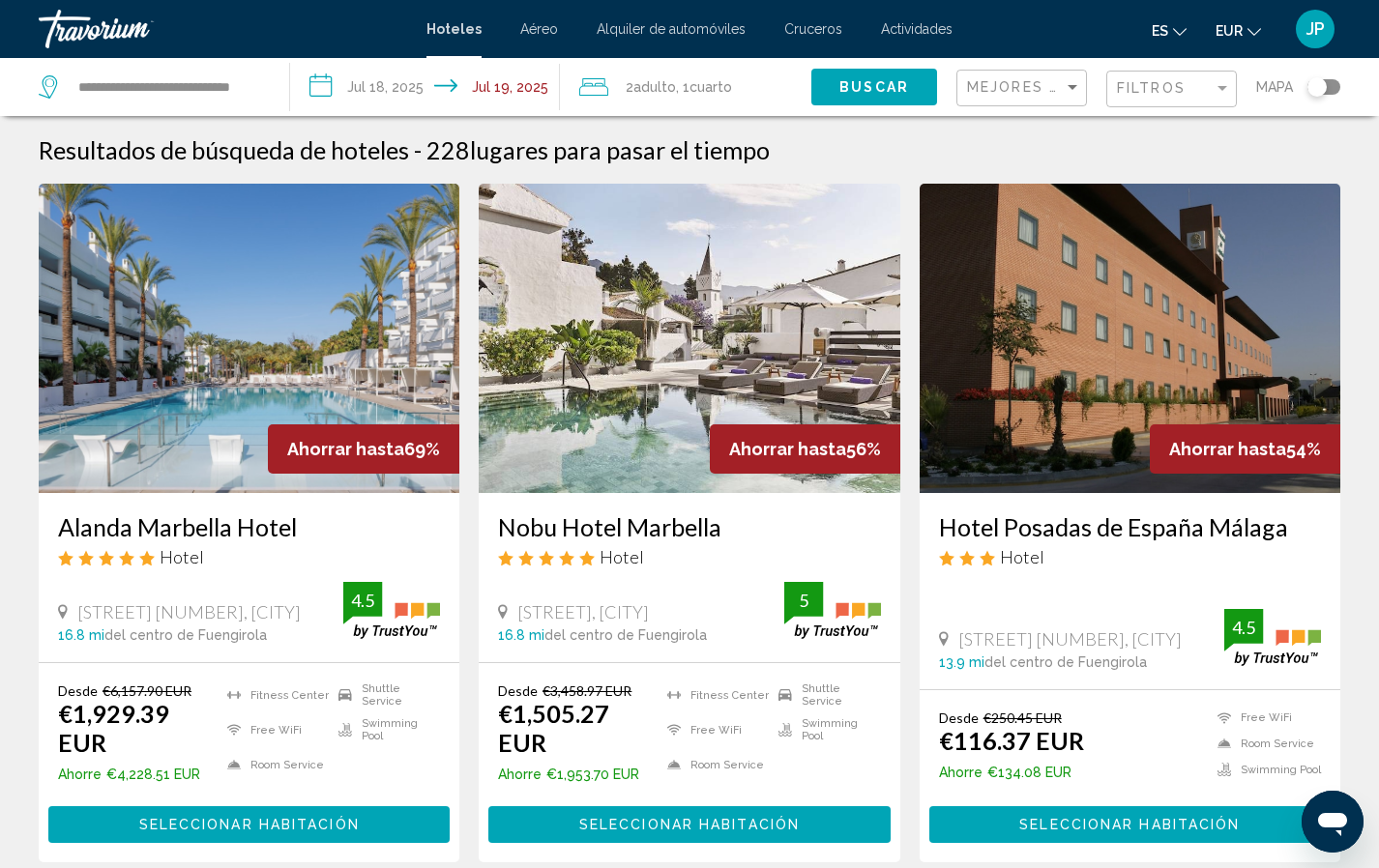 click on "Filtros" 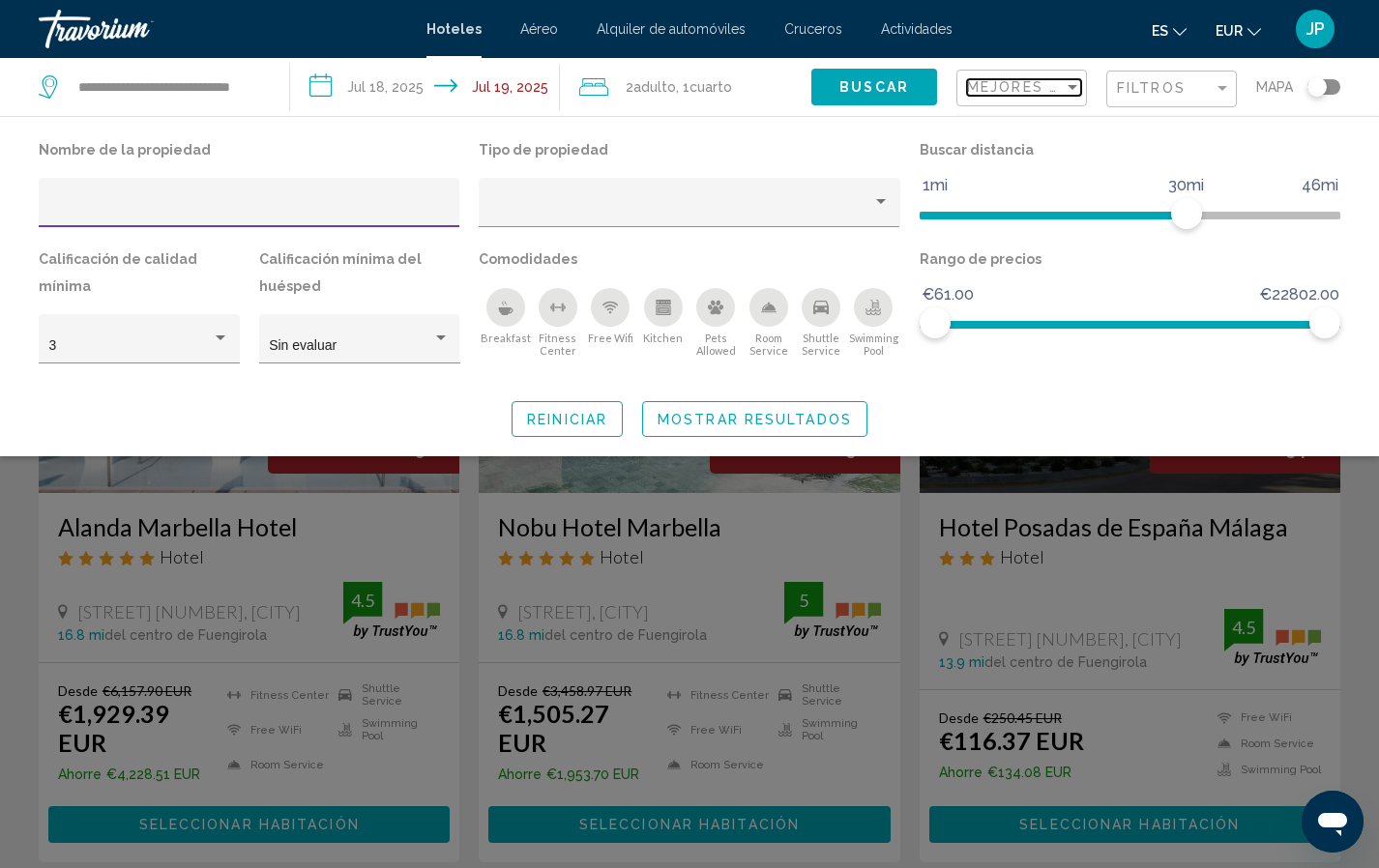 click at bounding box center (1072, 87) 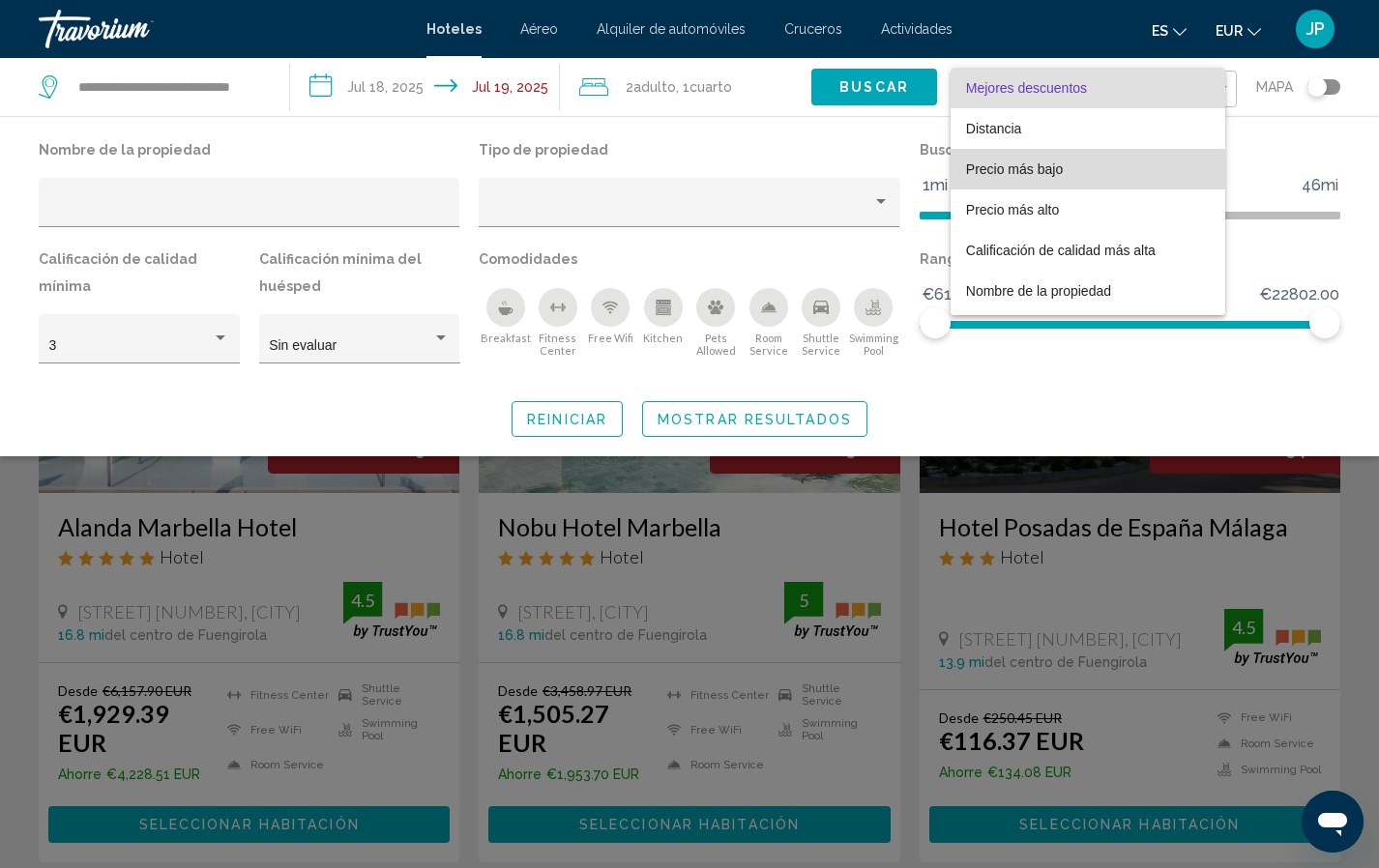 click on "Precio más bajo" at bounding box center (1014, 169) 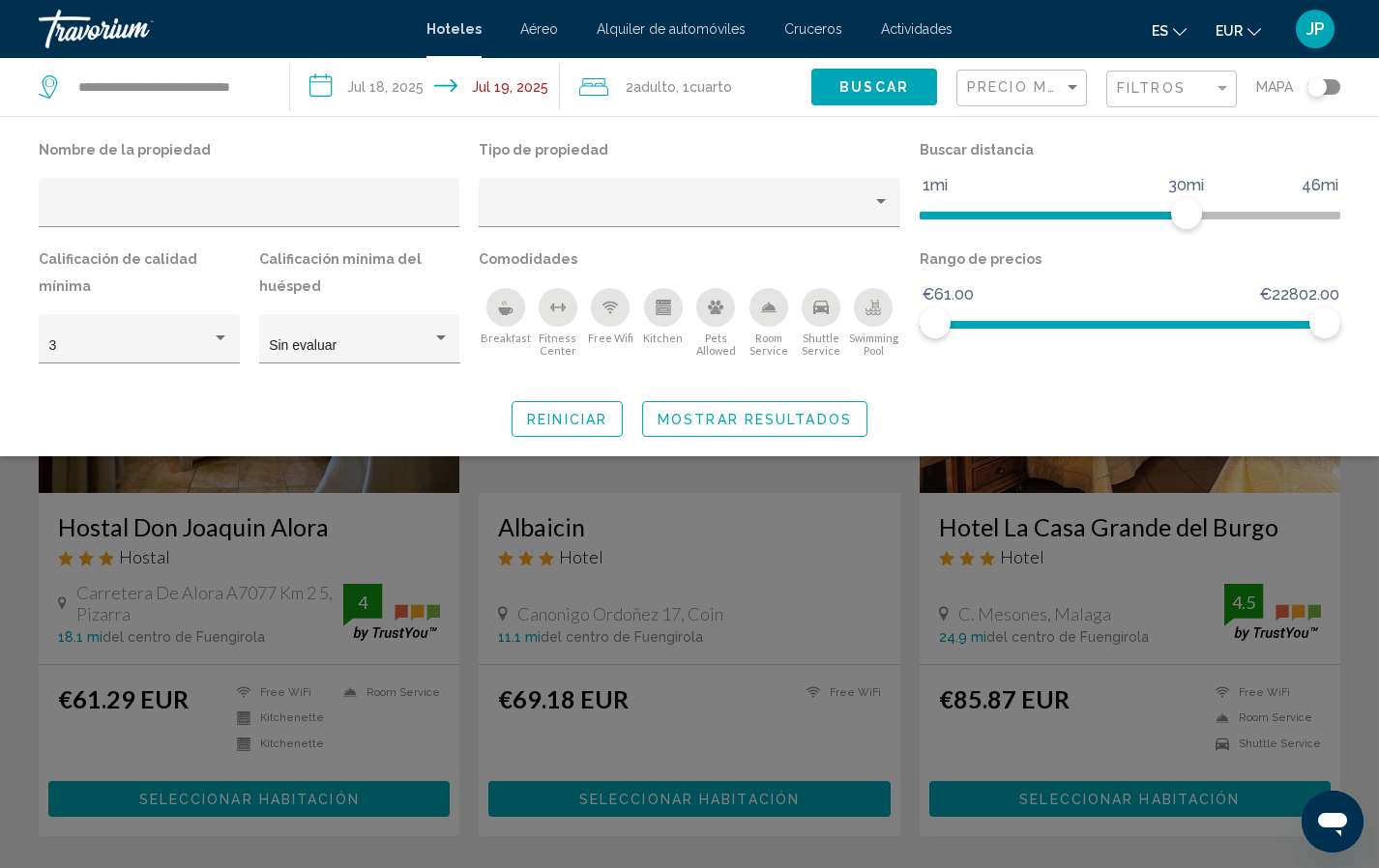 click 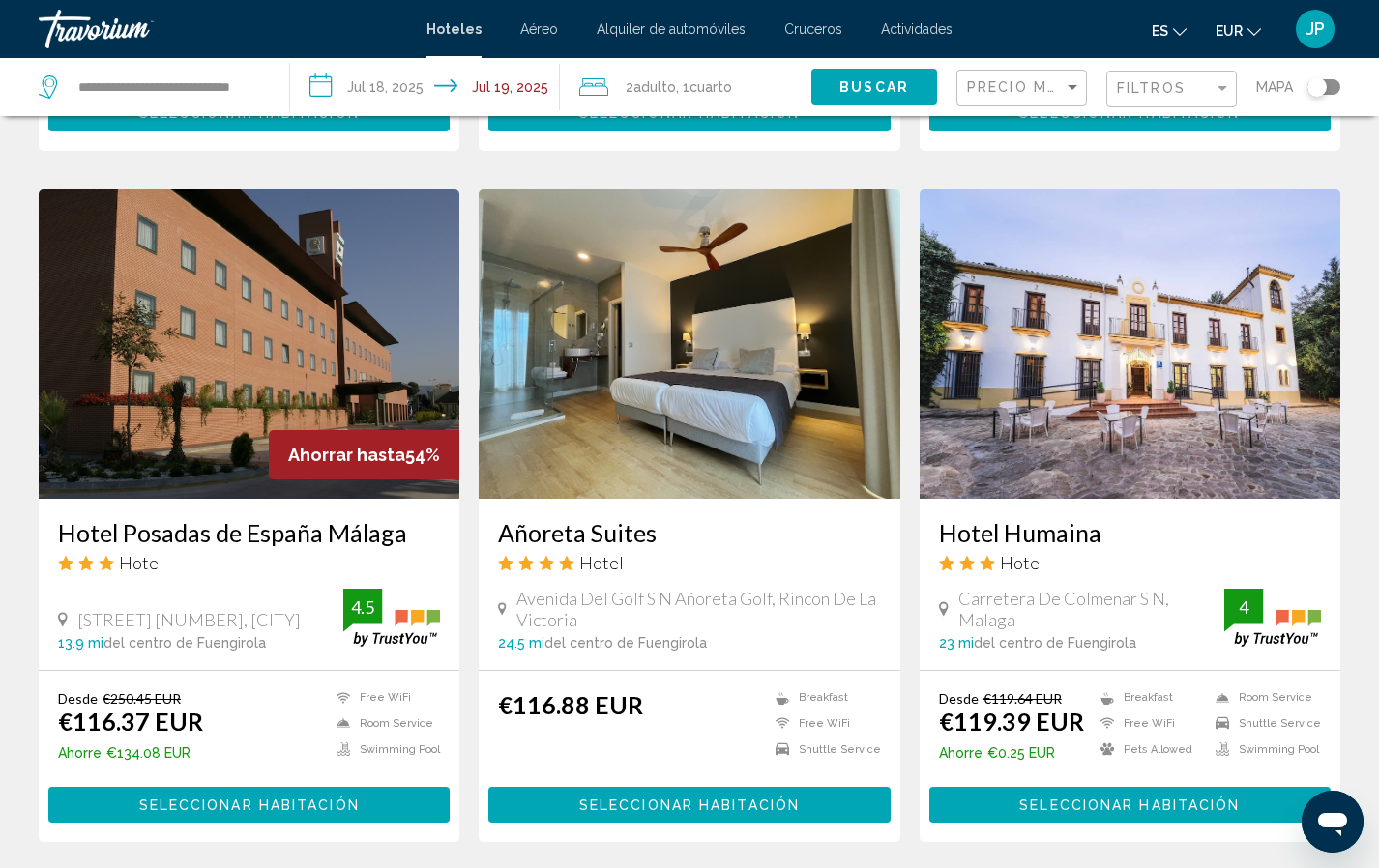 scroll, scrollTop: 2175, scrollLeft: 0, axis: vertical 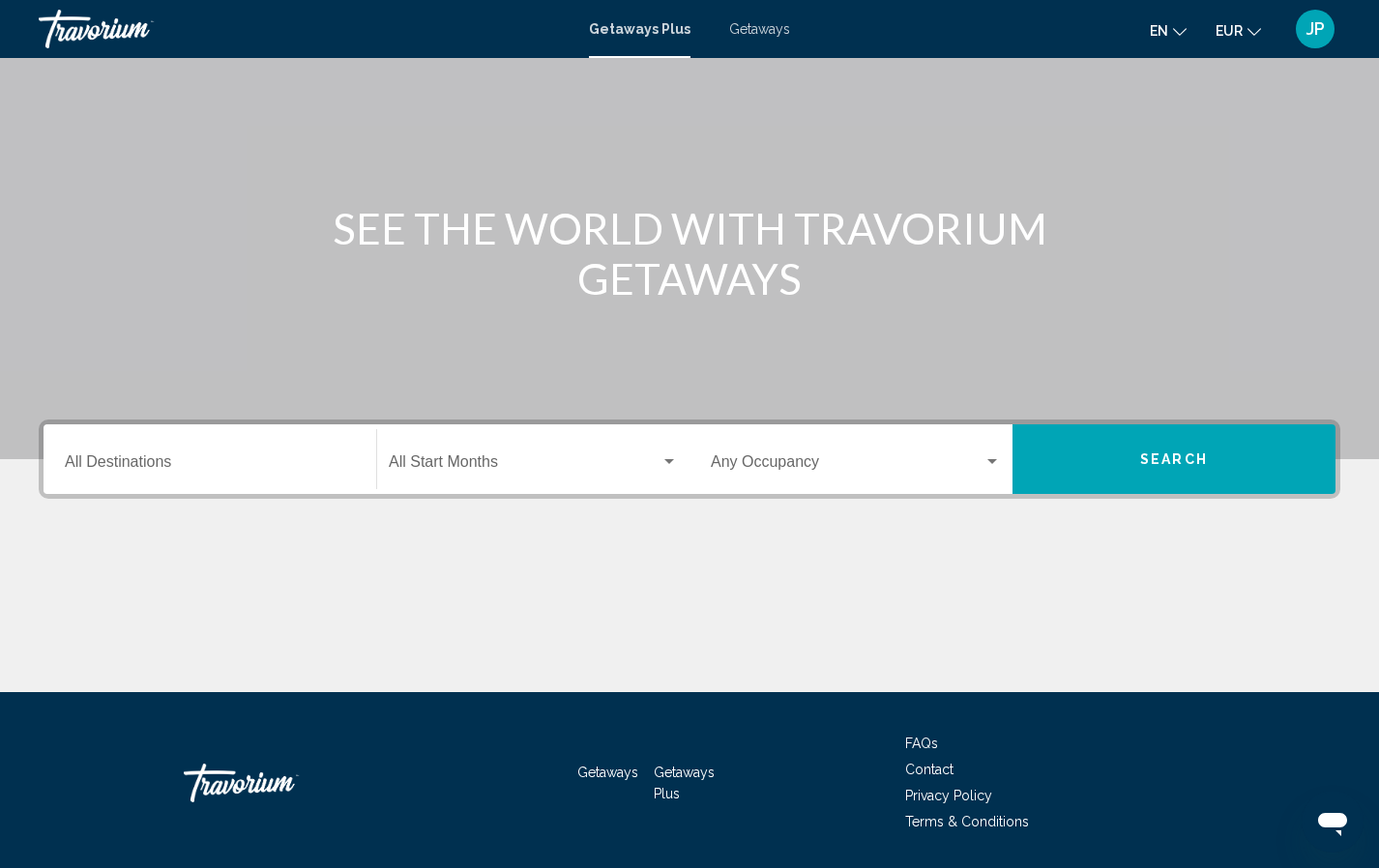 click on "Destination All Destinations" at bounding box center [210, 466] 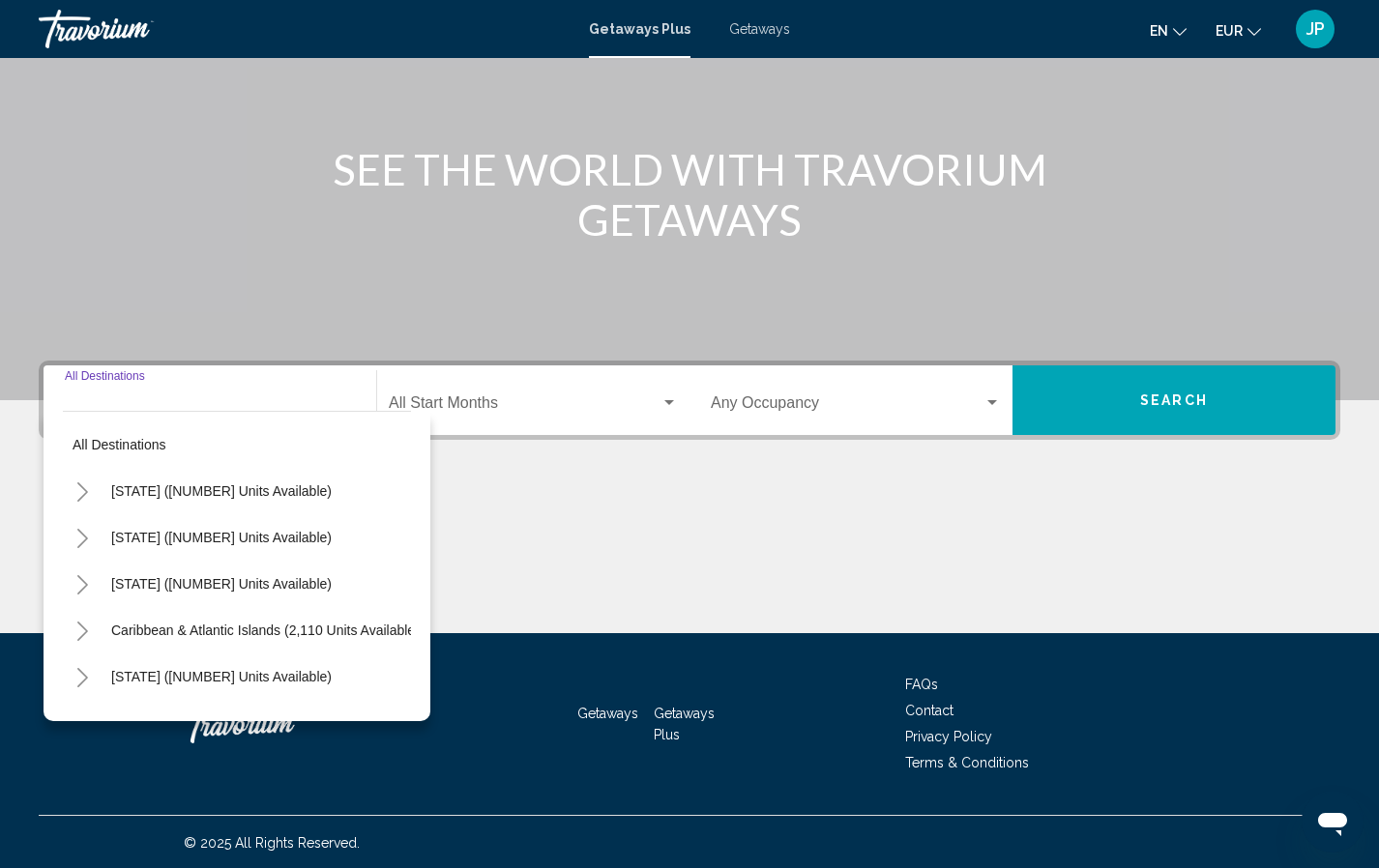 scroll, scrollTop: 182, scrollLeft: 0, axis: vertical 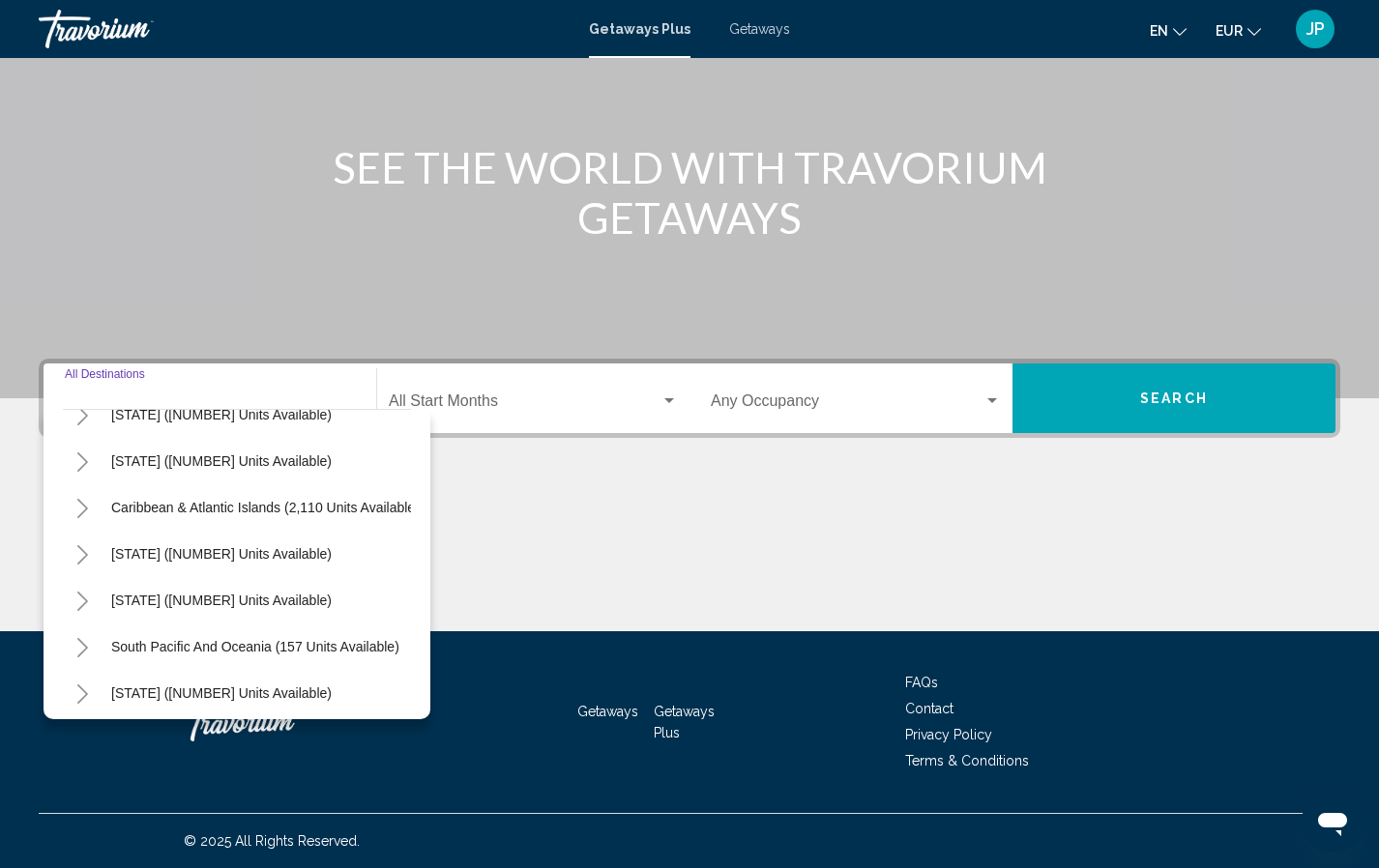 click 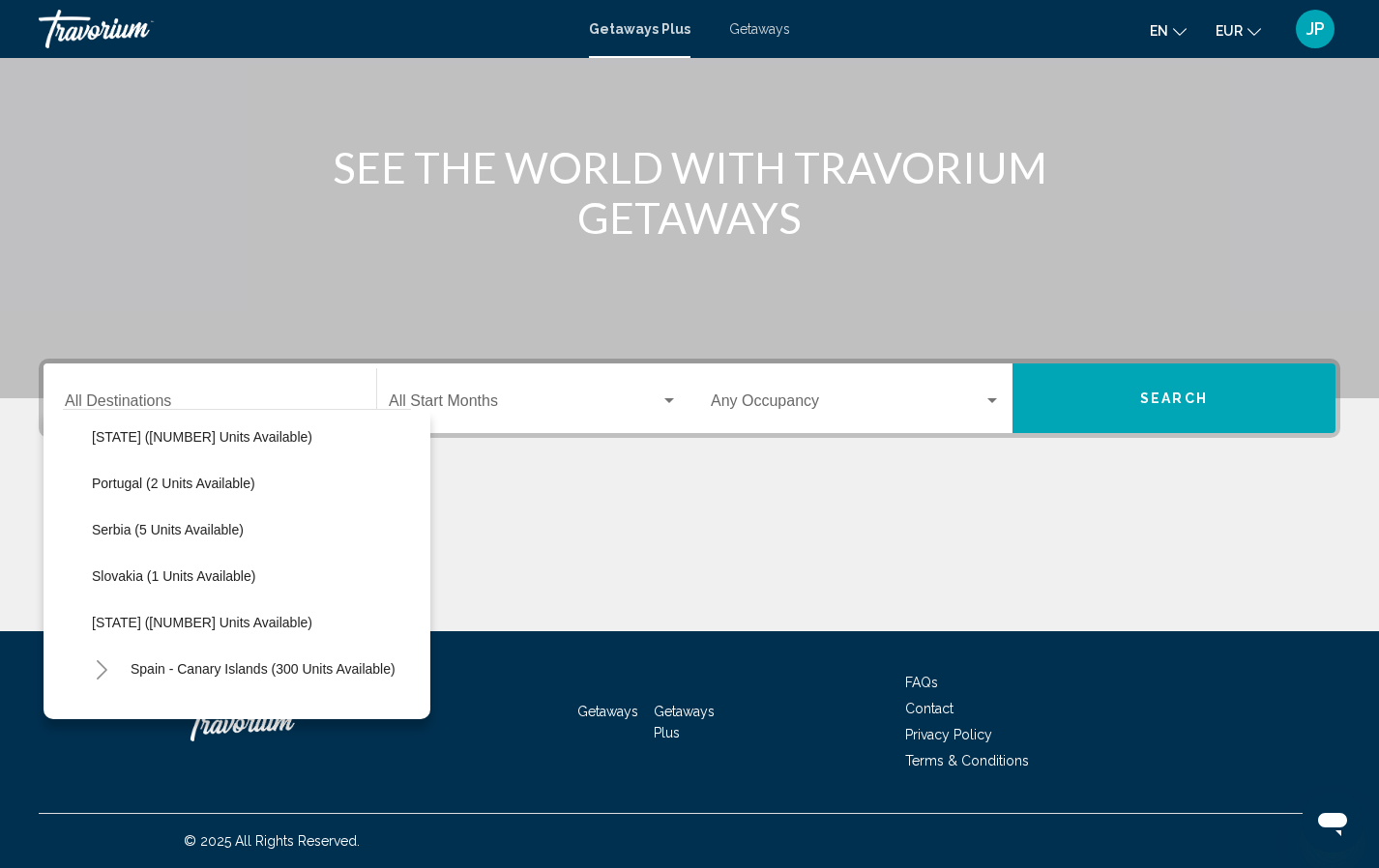 scroll, scrollTop: 604, scrollLeft: 0, axis: vertical 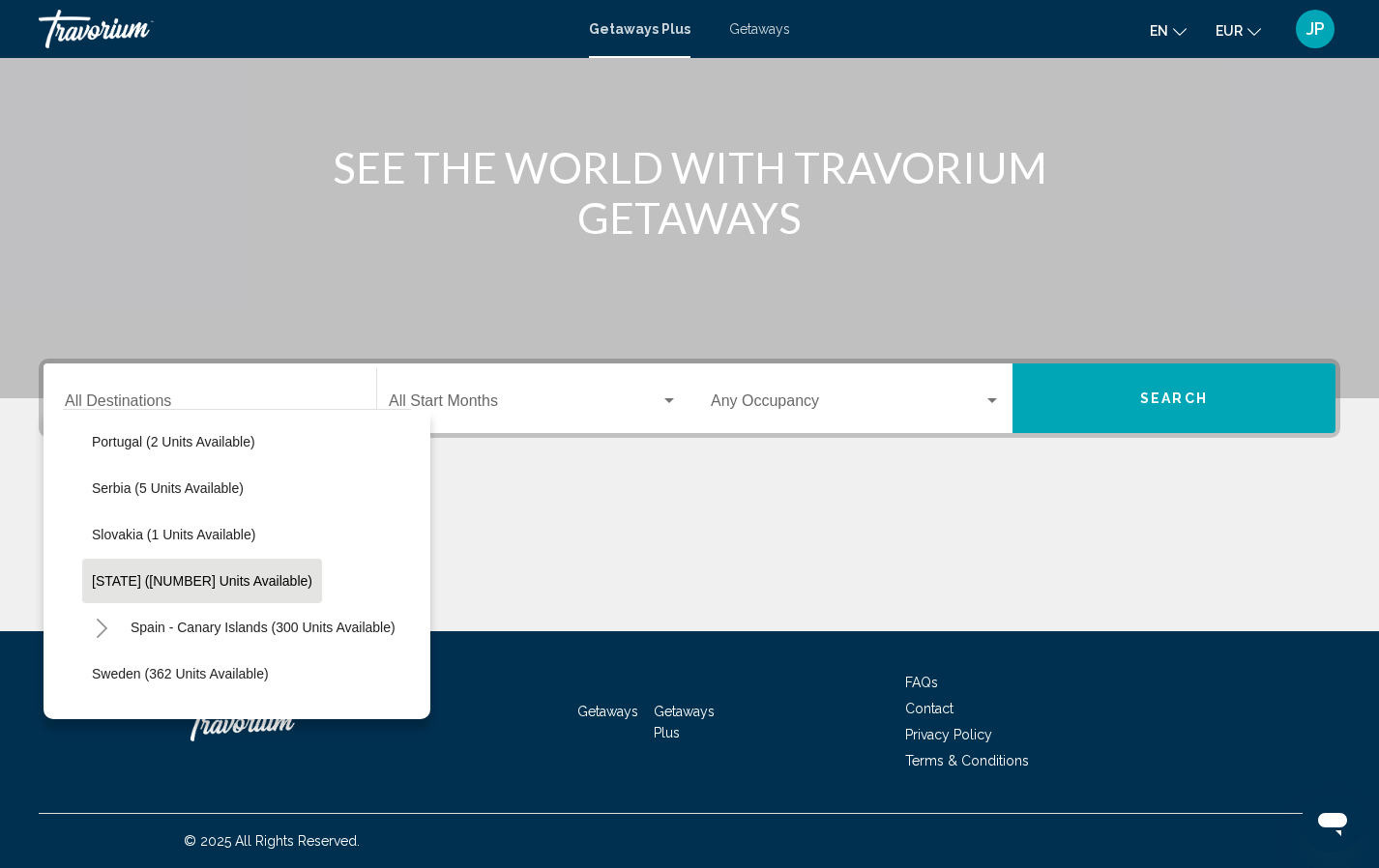 click on "Spain (321 units available)" 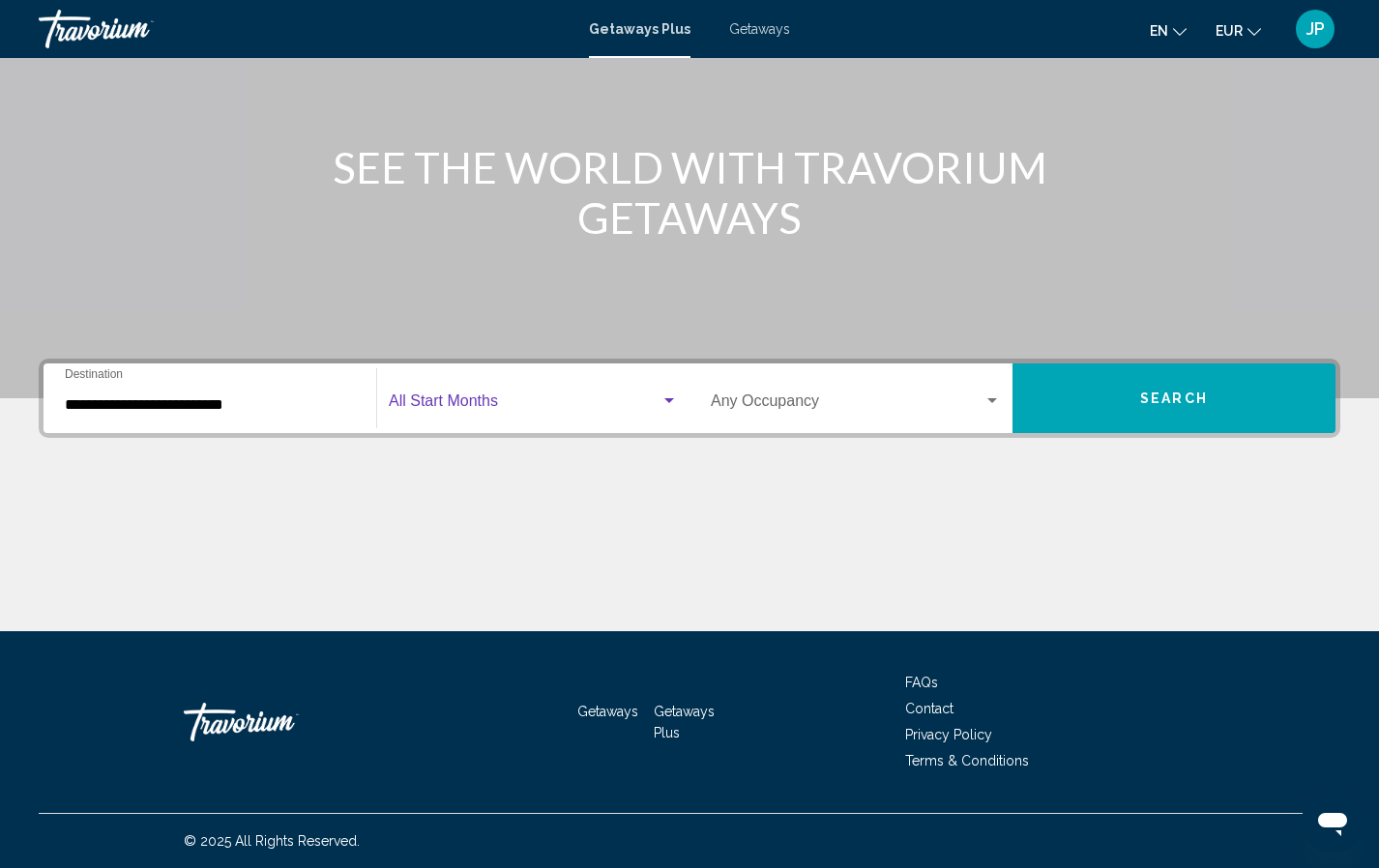 click at bounding box center (524, 405) 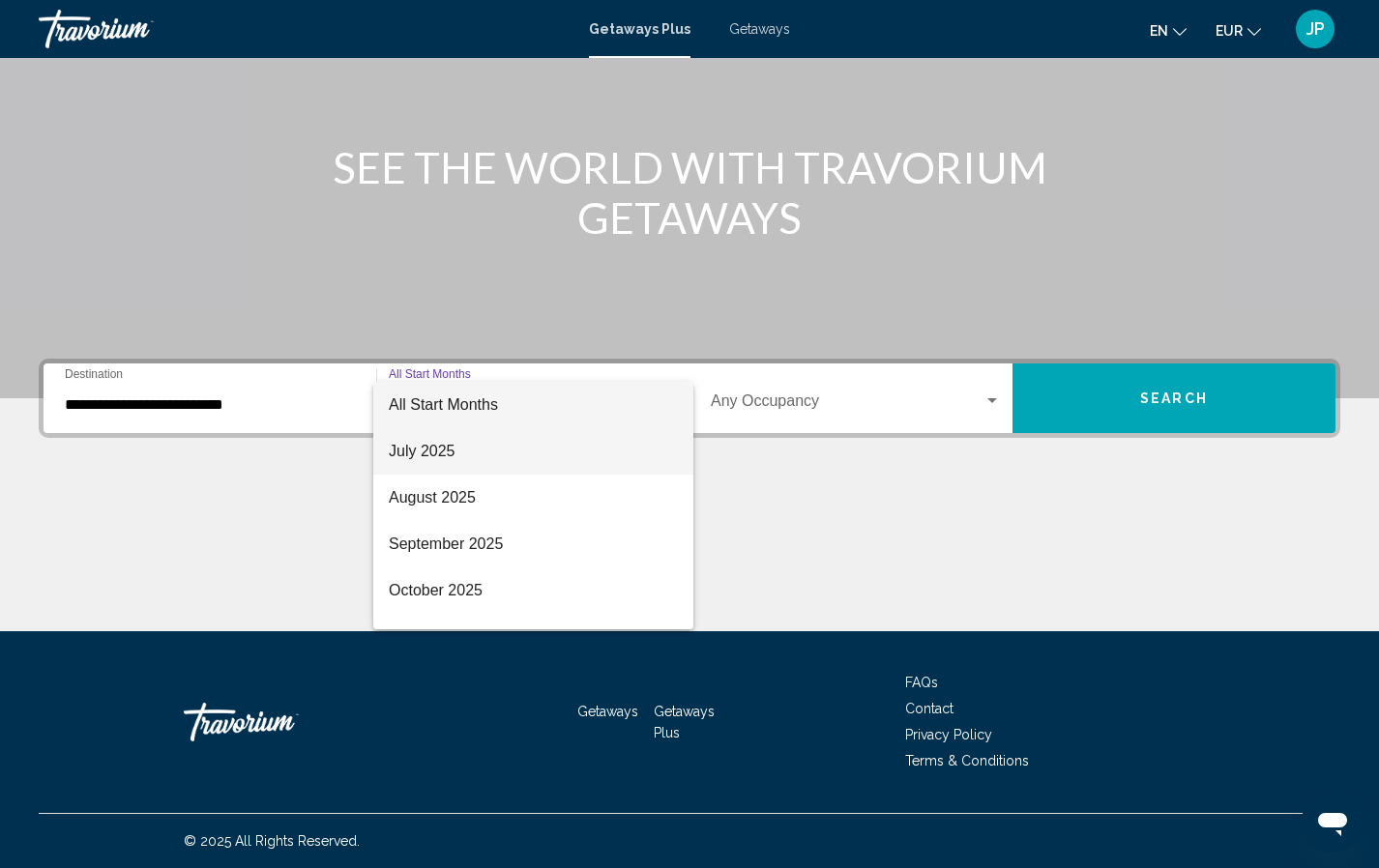 click on "July 2025" at bounding box center [533, 451] 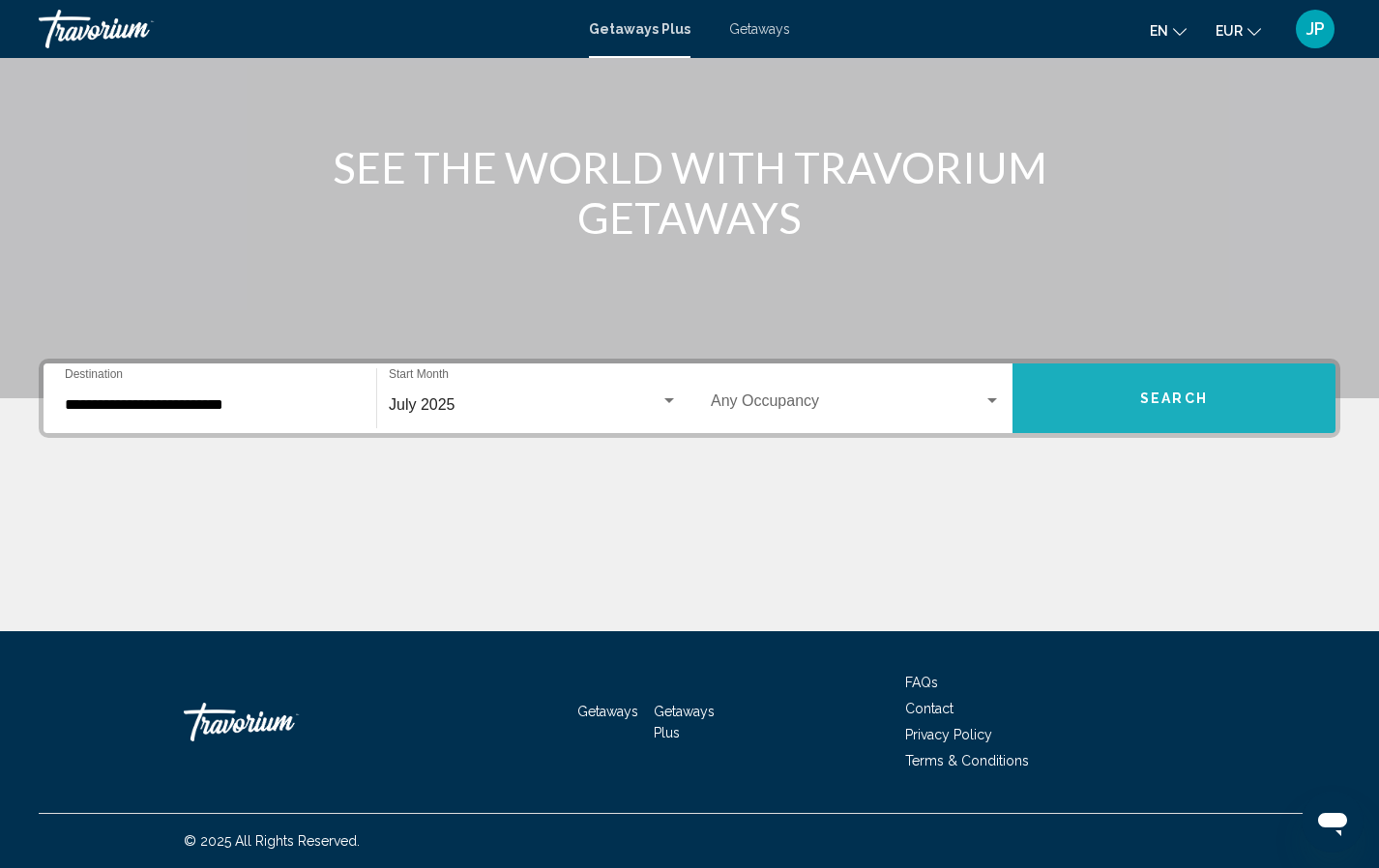 click on "Search" at bounding box center (1174, 399) 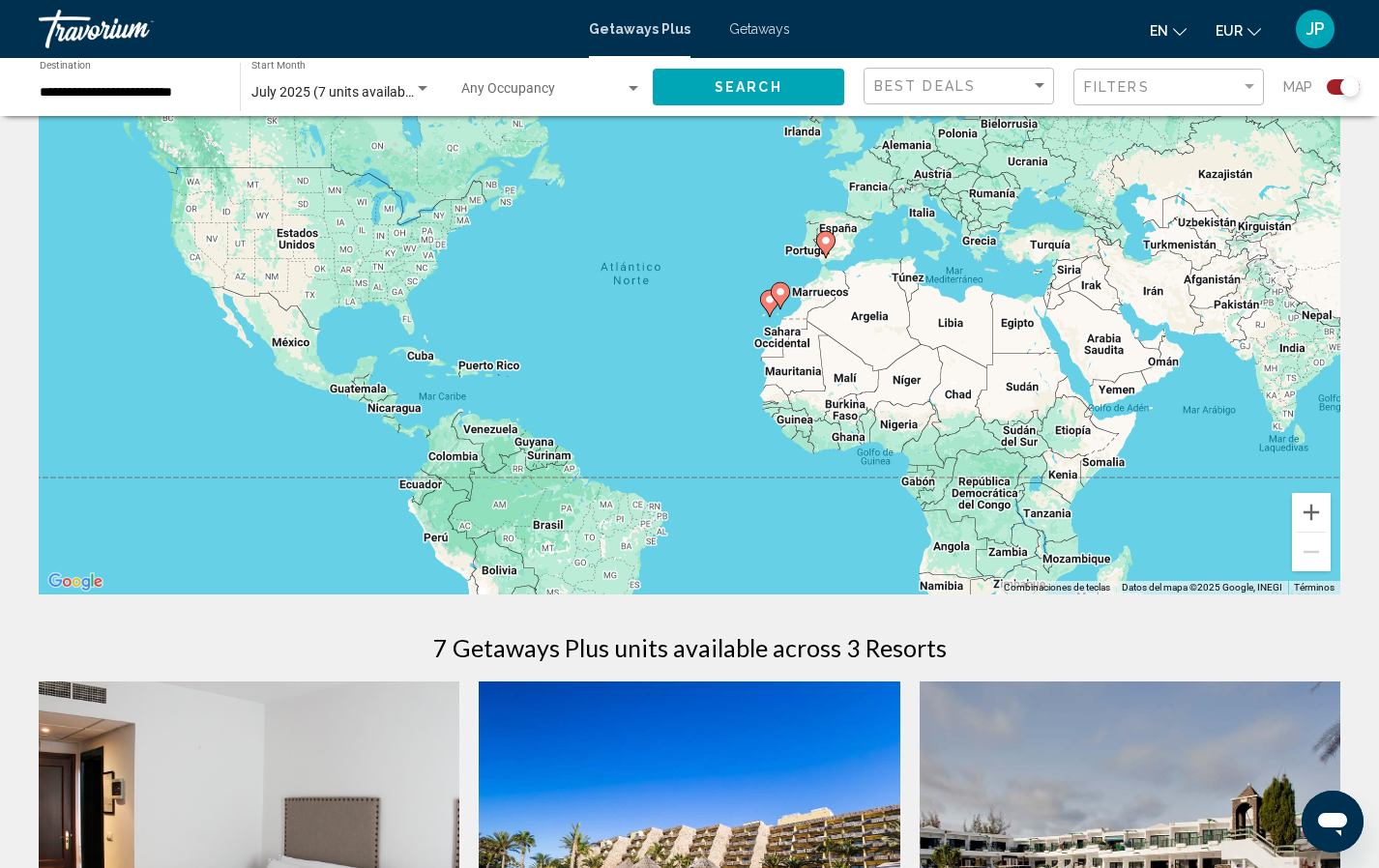 scroll, scrollTop: 0, scrollLeft: 0, axis: both 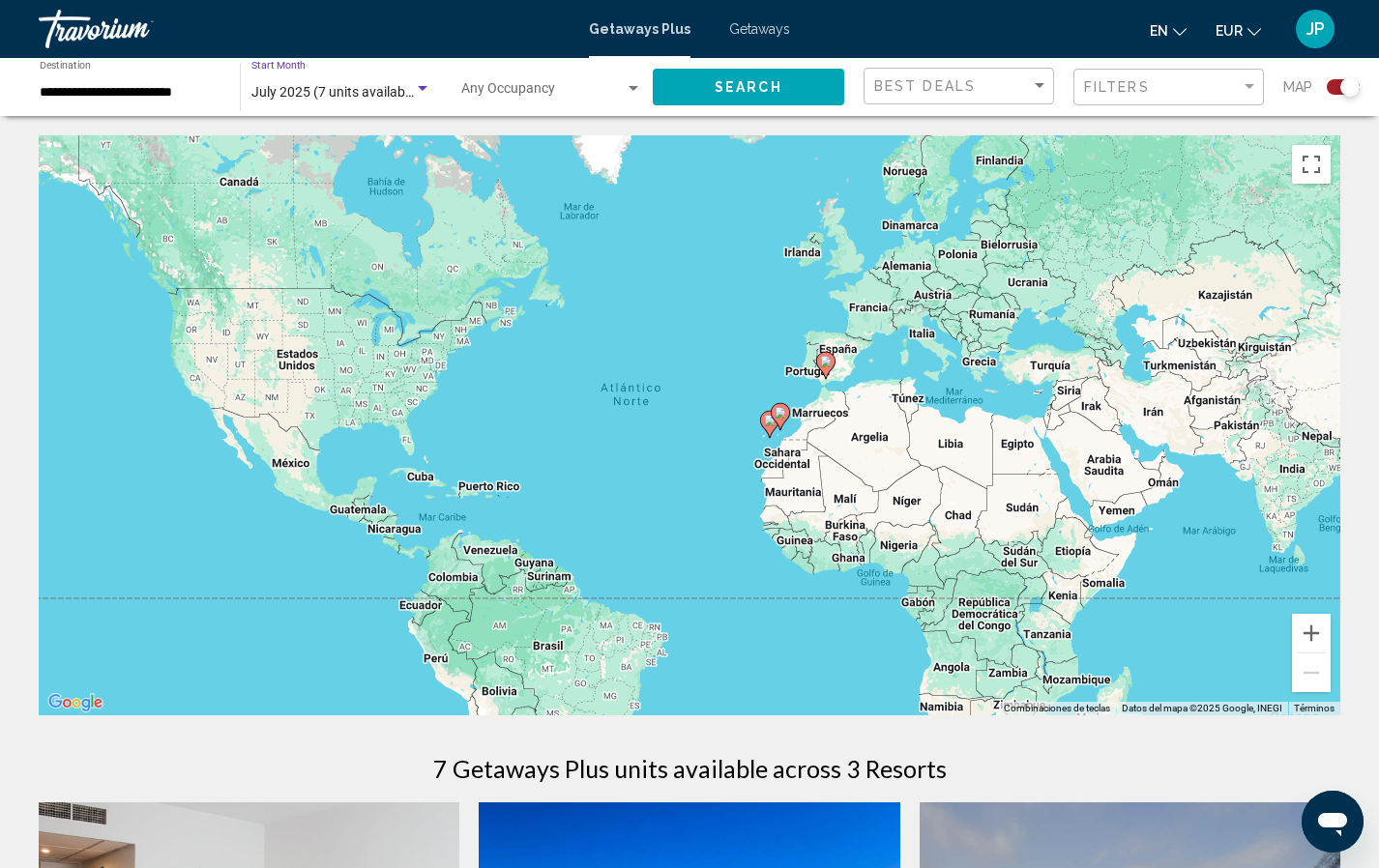 click on "July 2025 (7 units available)" at bounding box center [336, 92] 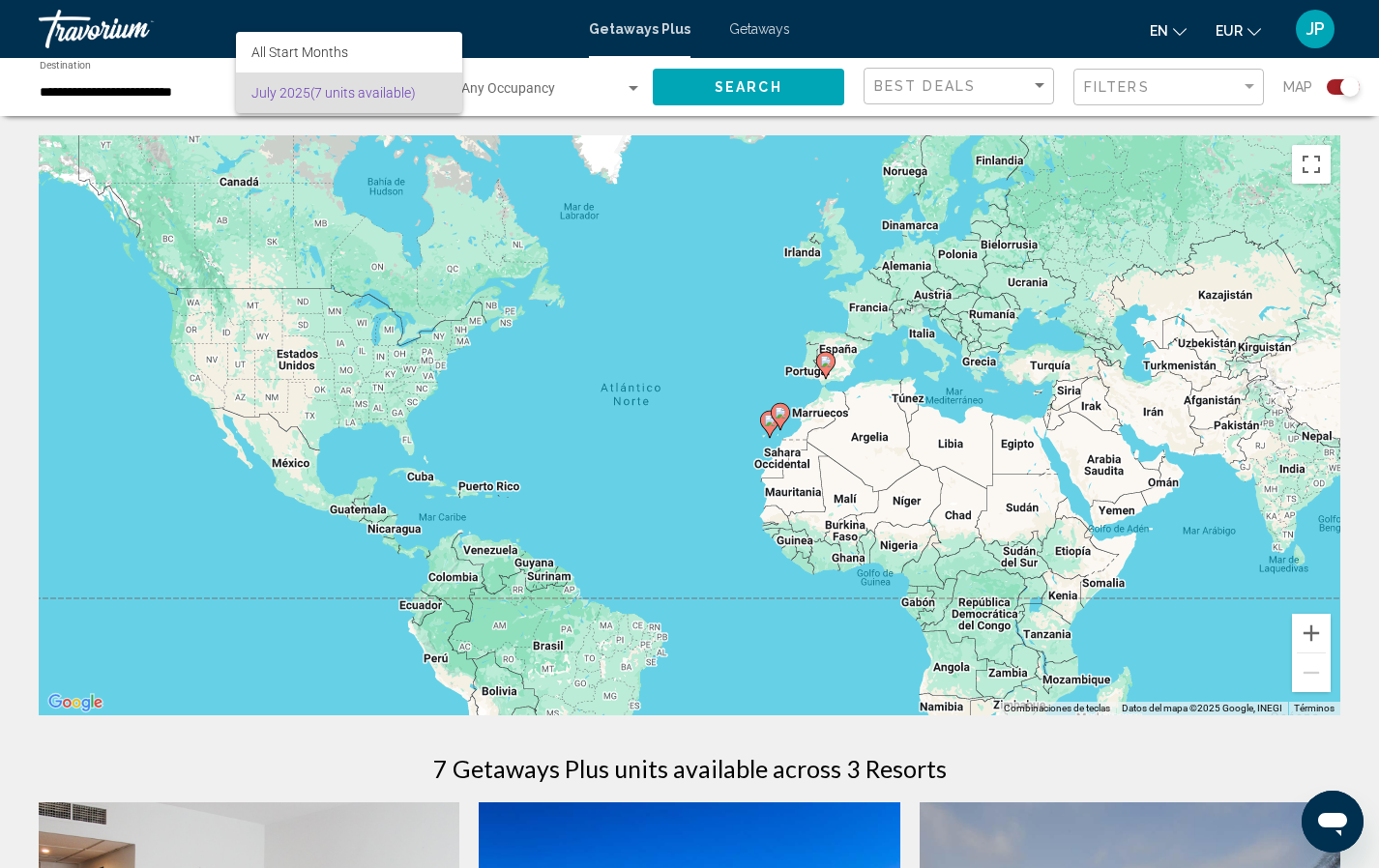 click at bounding box center [690, 434] 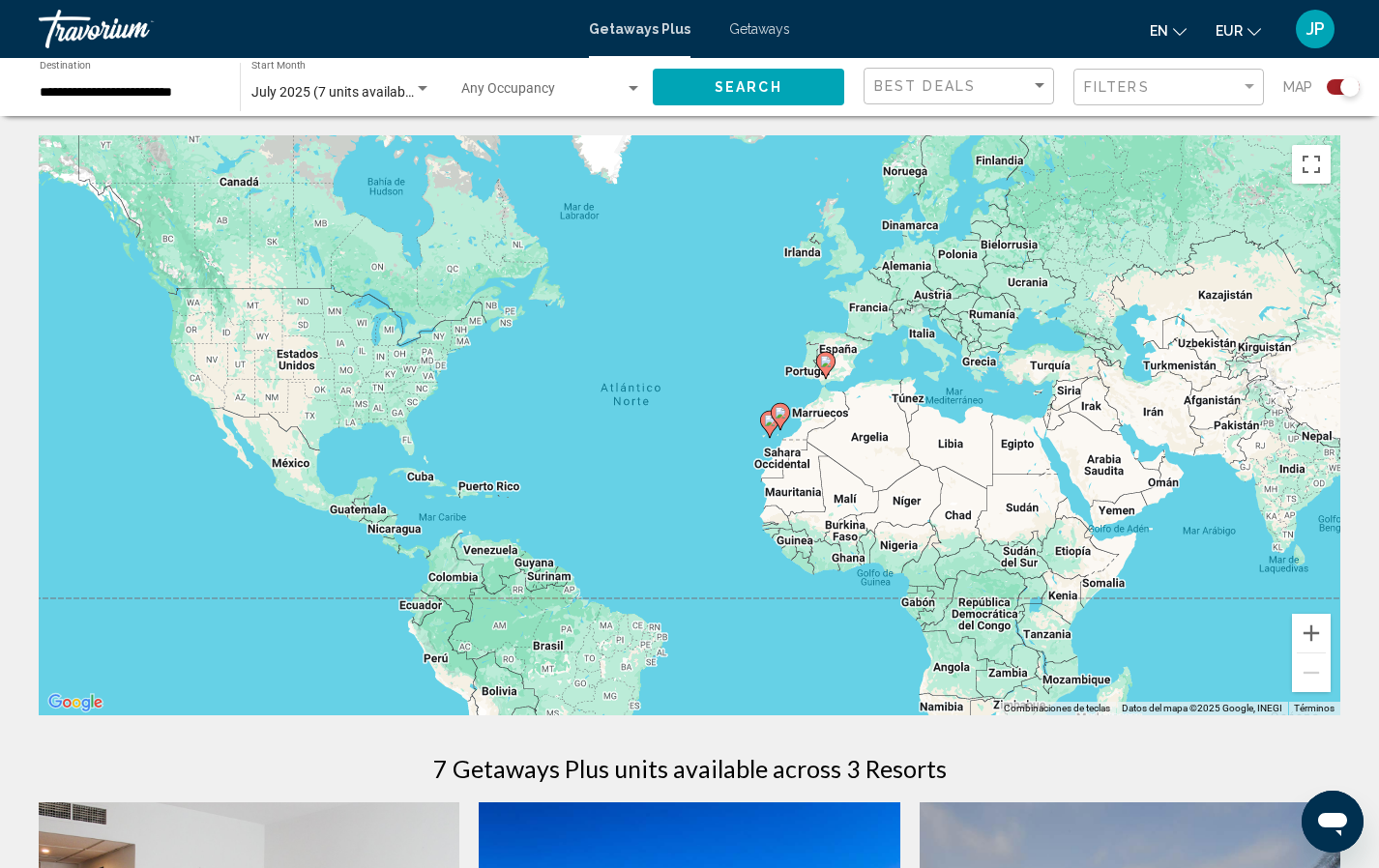 click on "Getaways" at bounding box center (759, 29) 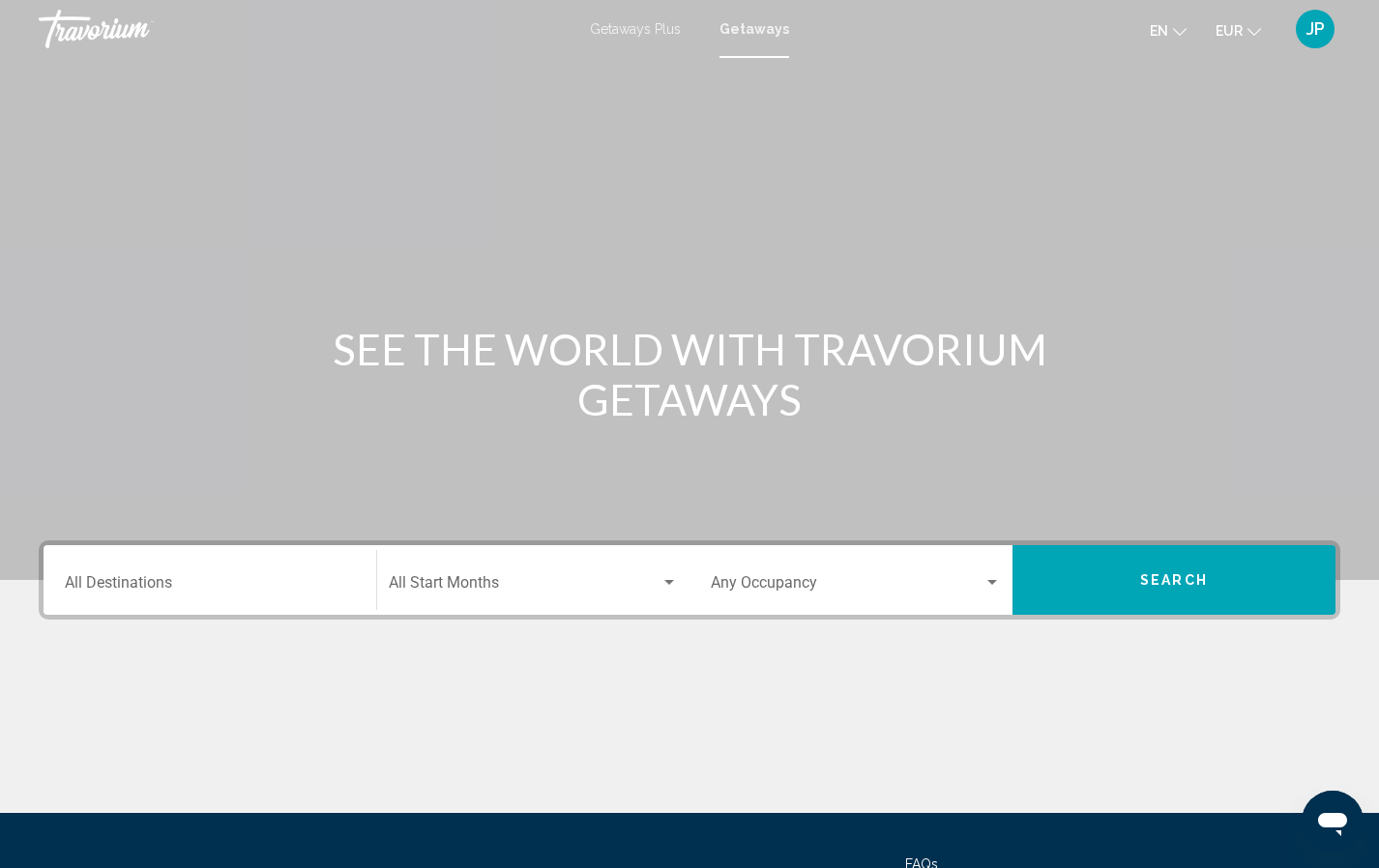 click on "Destination All Destinations" at bounding box center [210, 587] 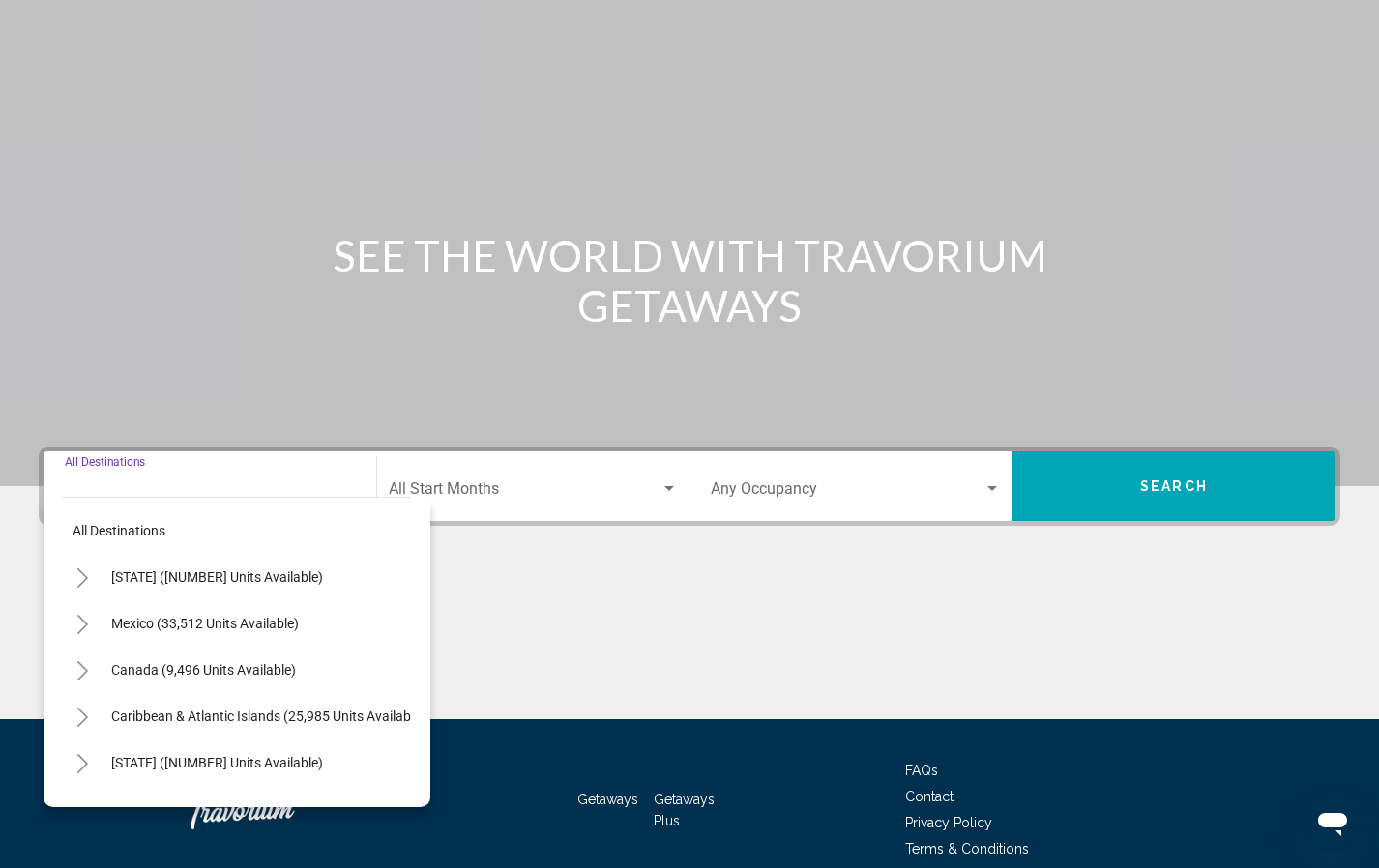 scroll, scrollTop: 182, scrollLeft: 0, axis: vertical 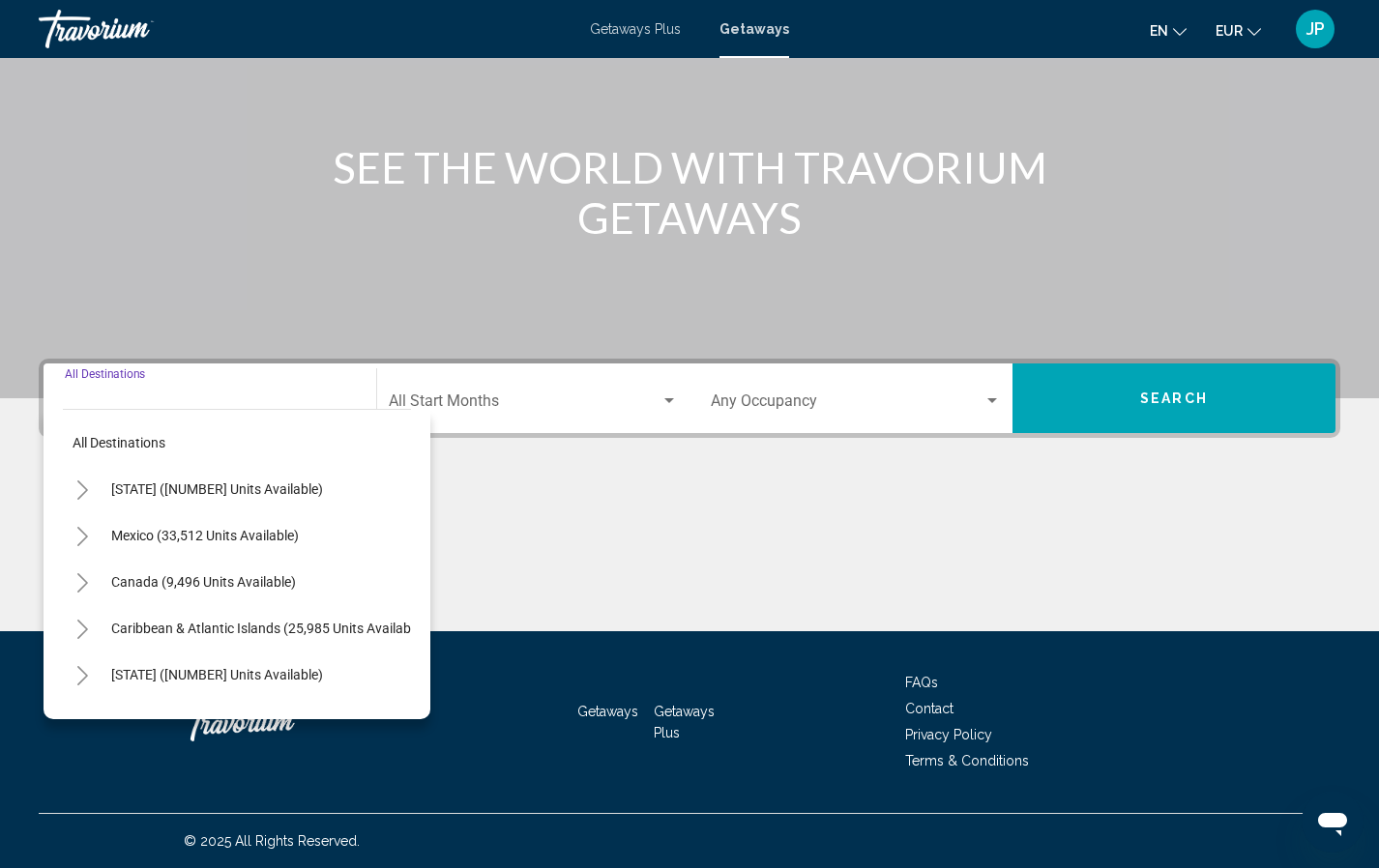 click 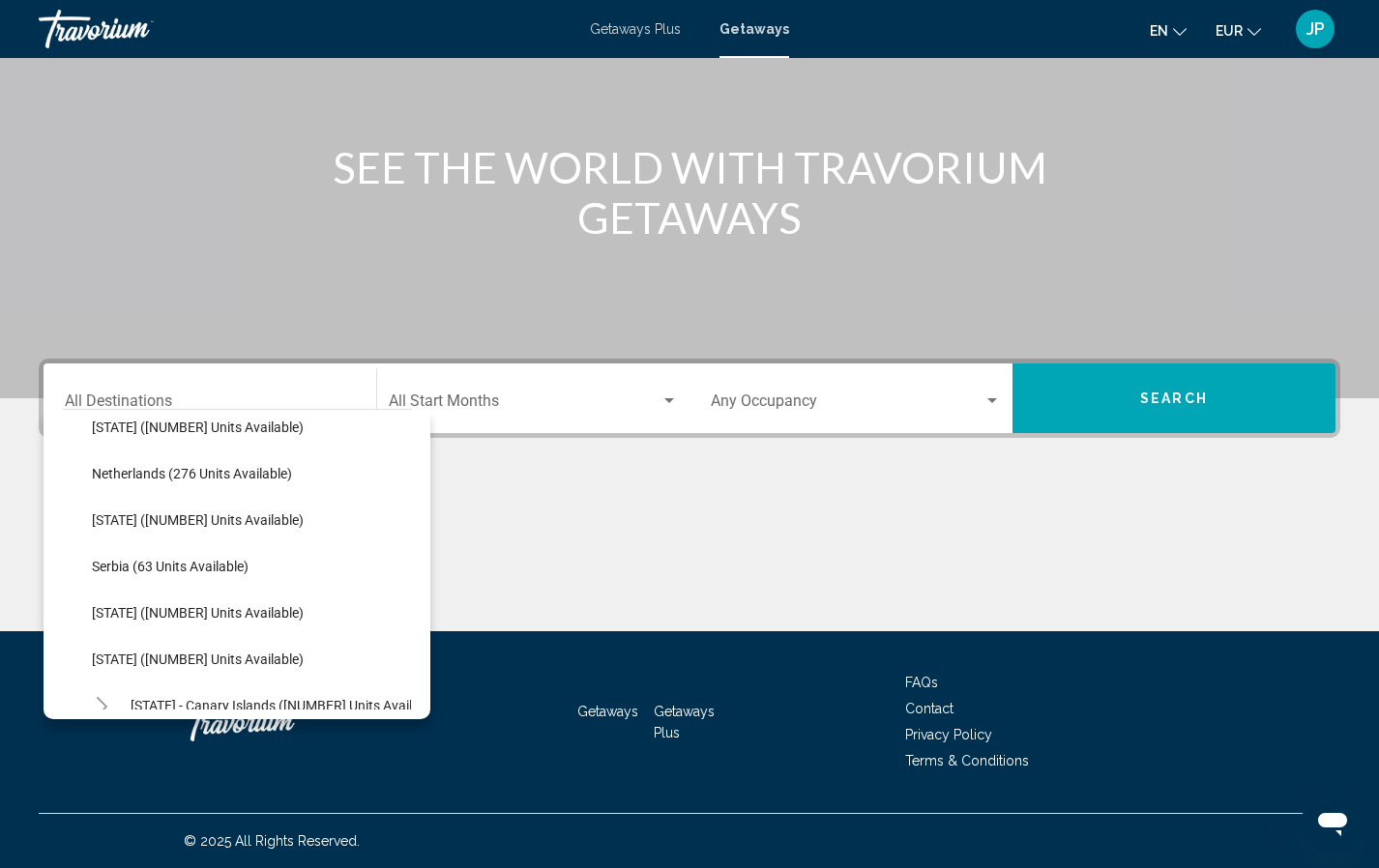 scroll, scrollTop: 846, scrollLeft: 0, axis: vertical 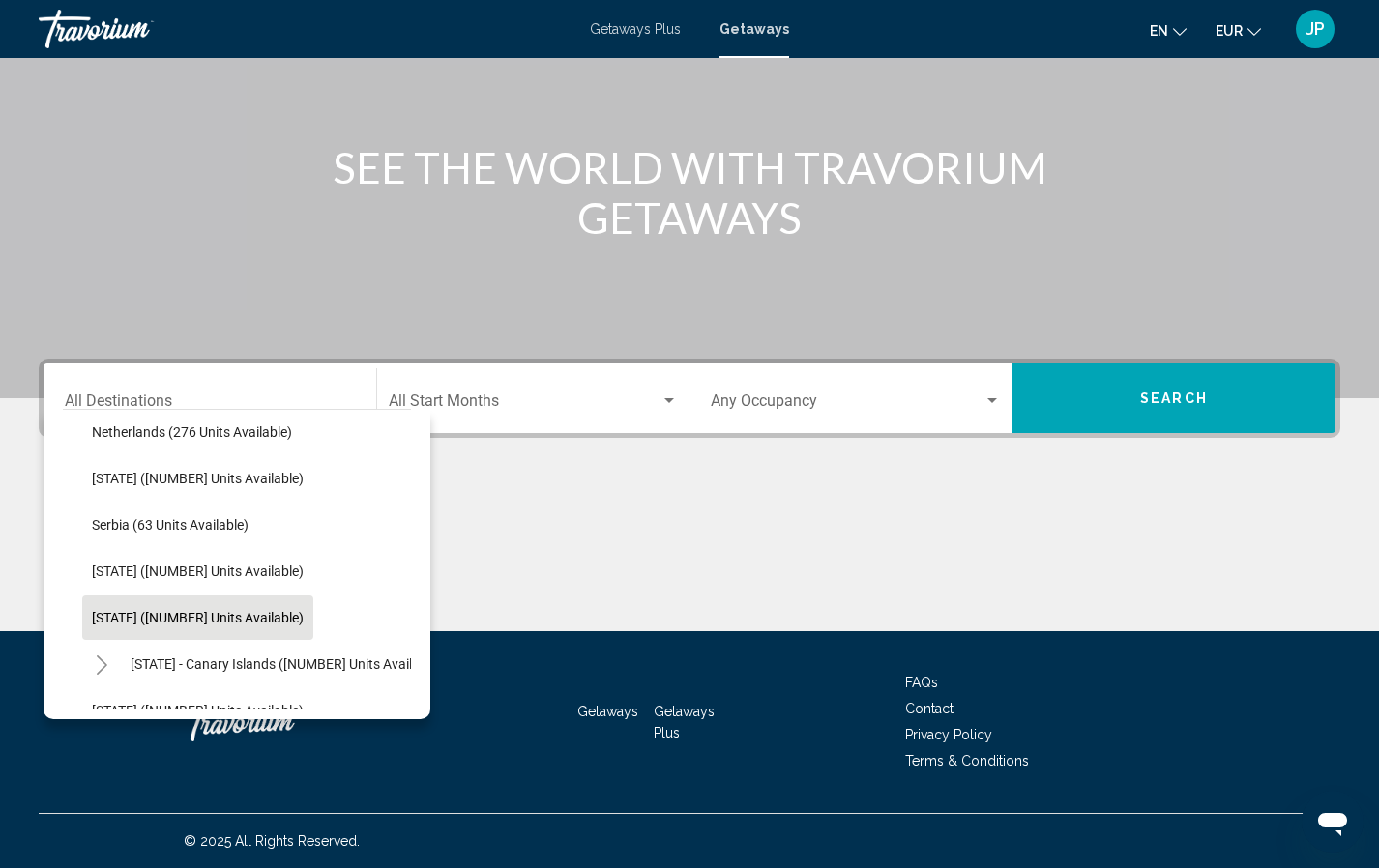 click on "Spain (5,372 units available)" 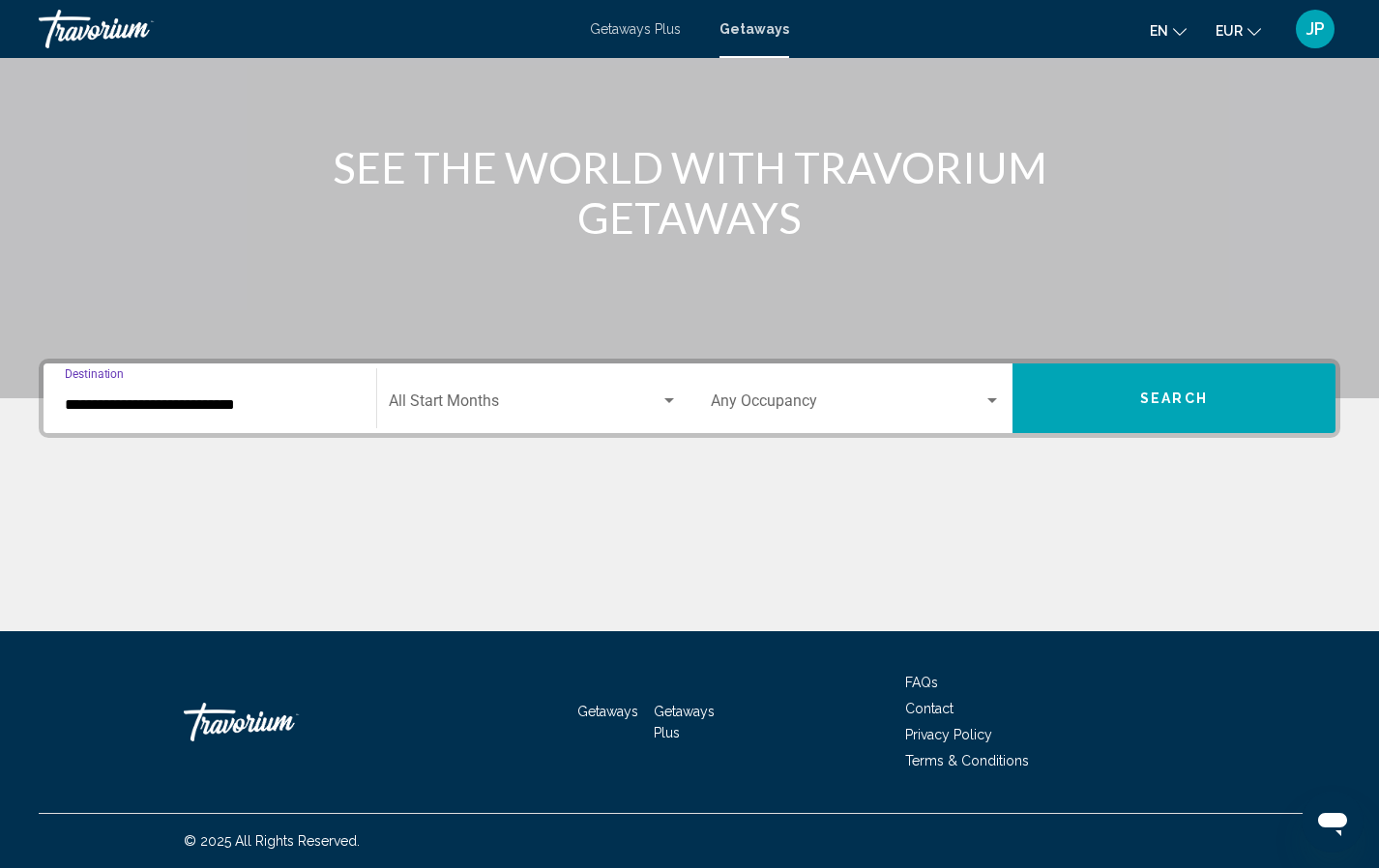 click on "Start Month All Start Months" 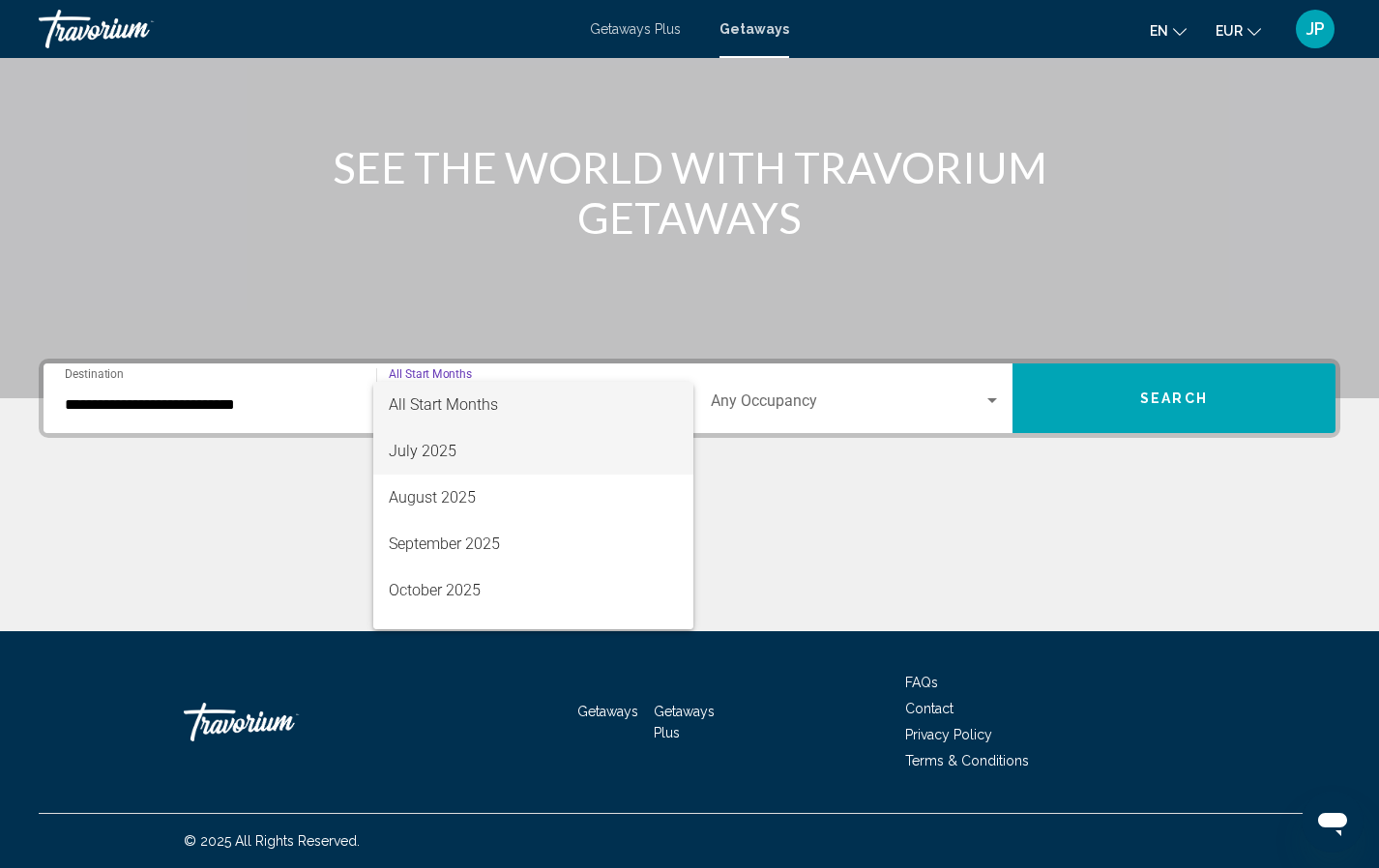click on "July 2025" at bounding box center [533, 451] 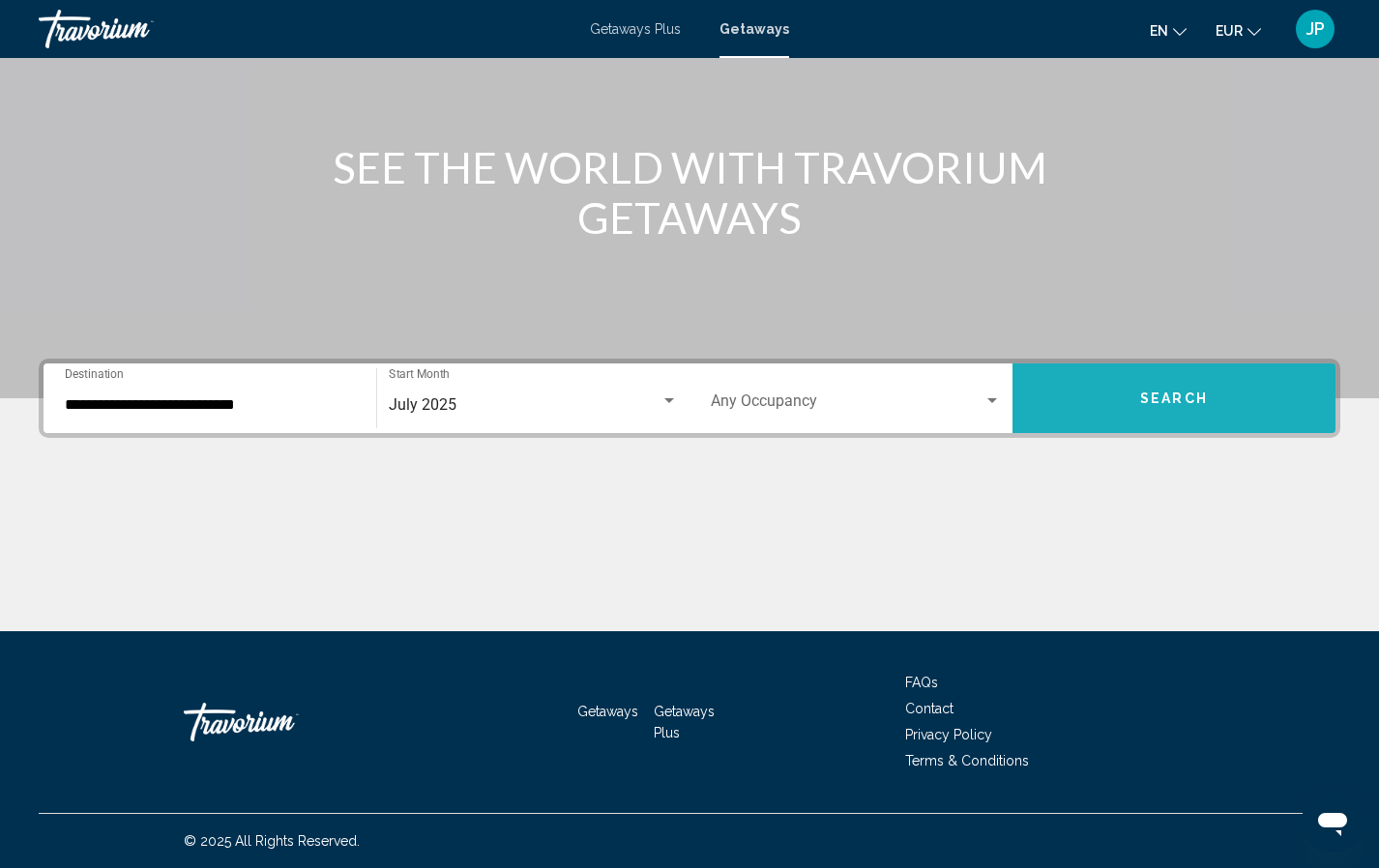 click on "Search" at bounding box center [1174, 398] 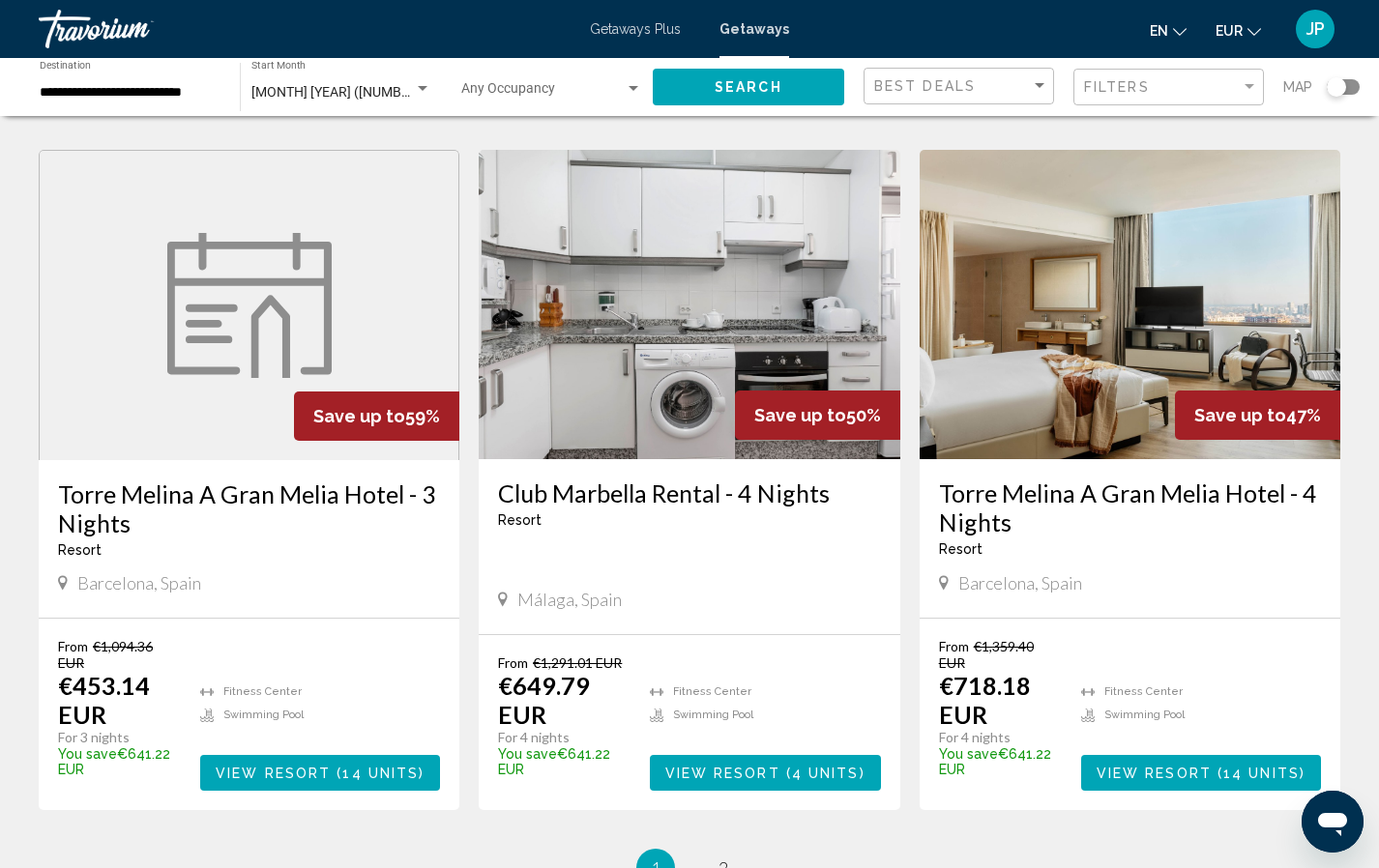 scroll, scrollTop: 2175, scrollLeft: 0, axis: vertical 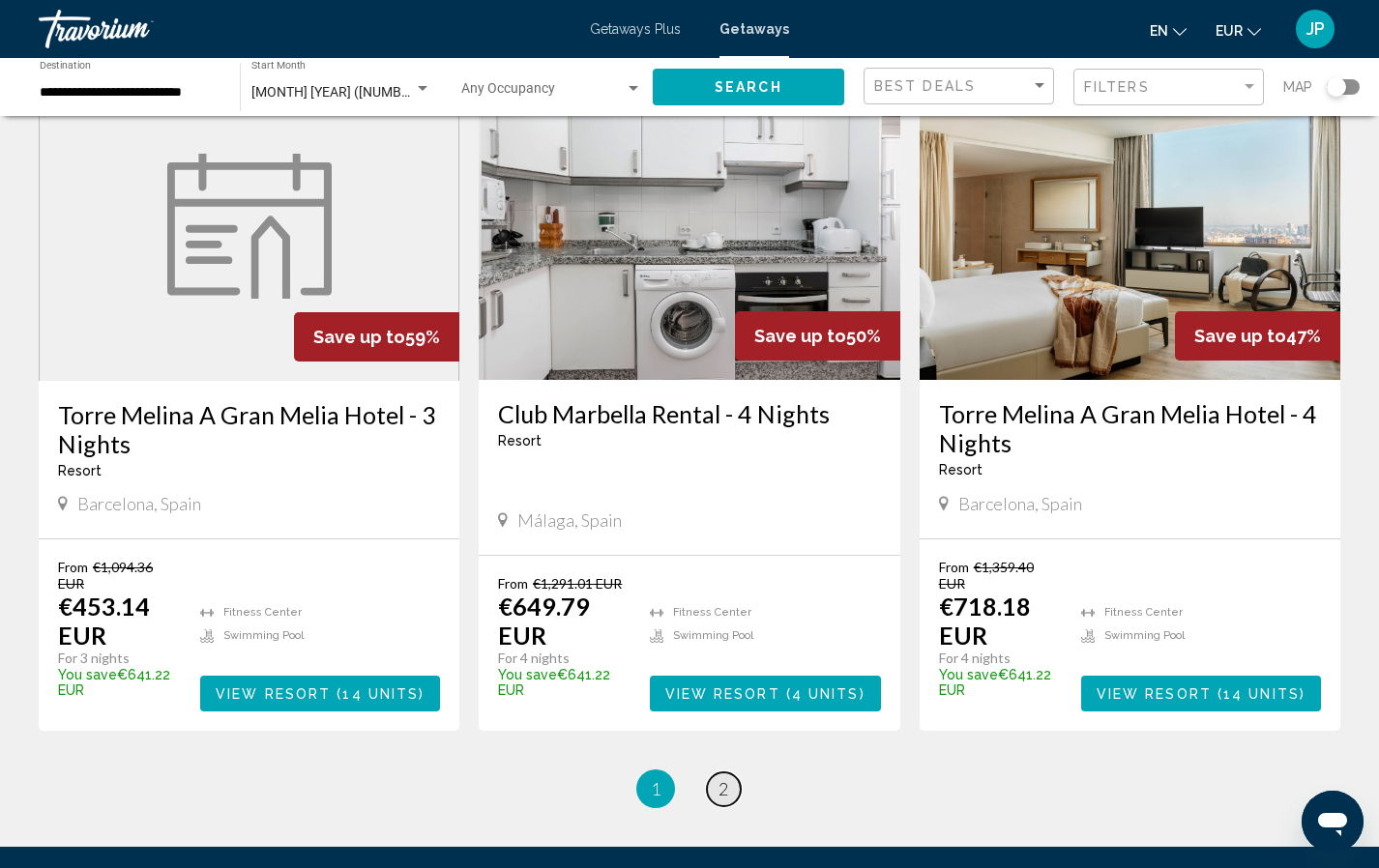 click on "page  2" at bounding box center [723, 789] 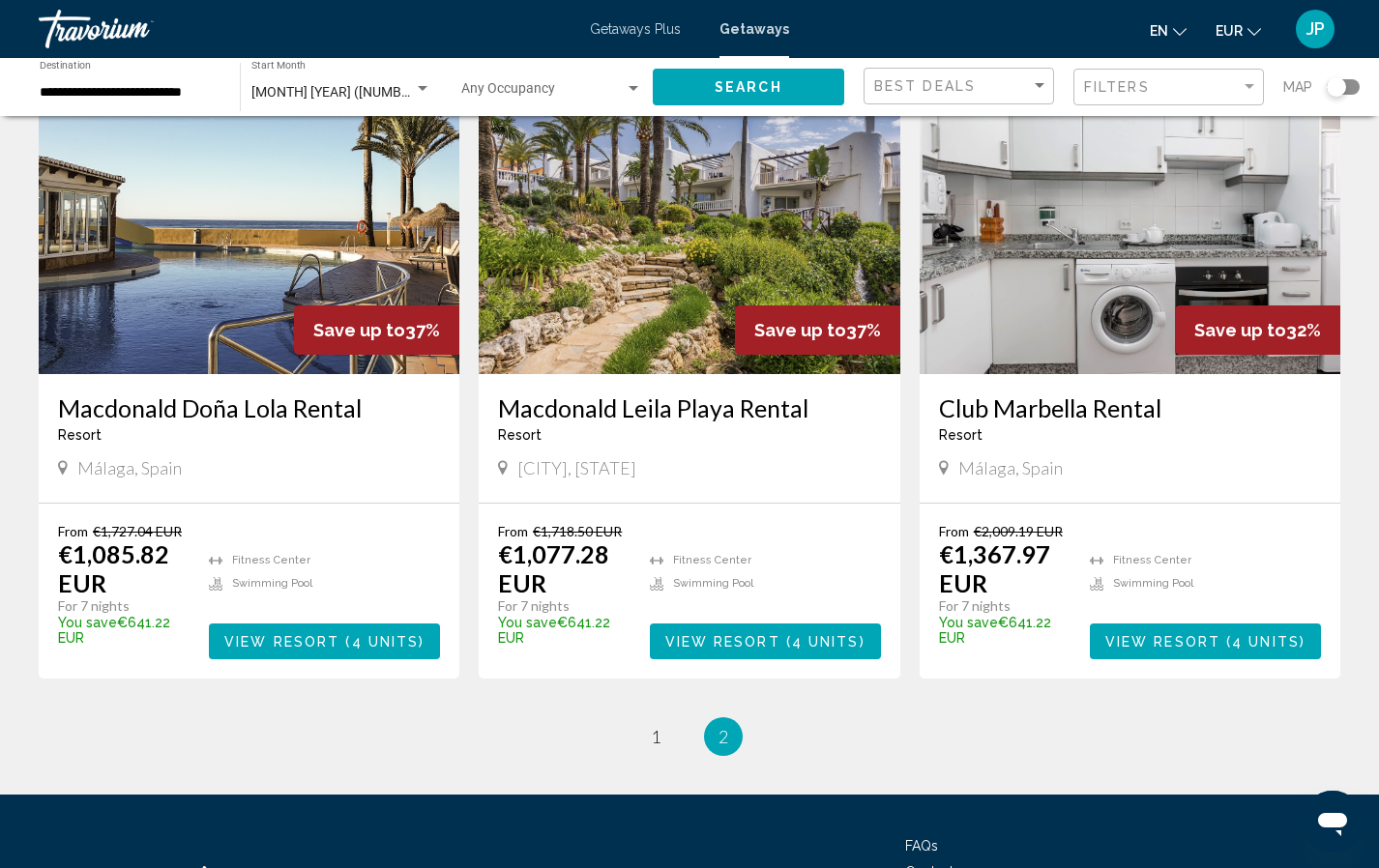 scroll, scrollTop: 0, scrollLeft: 0, axis: both 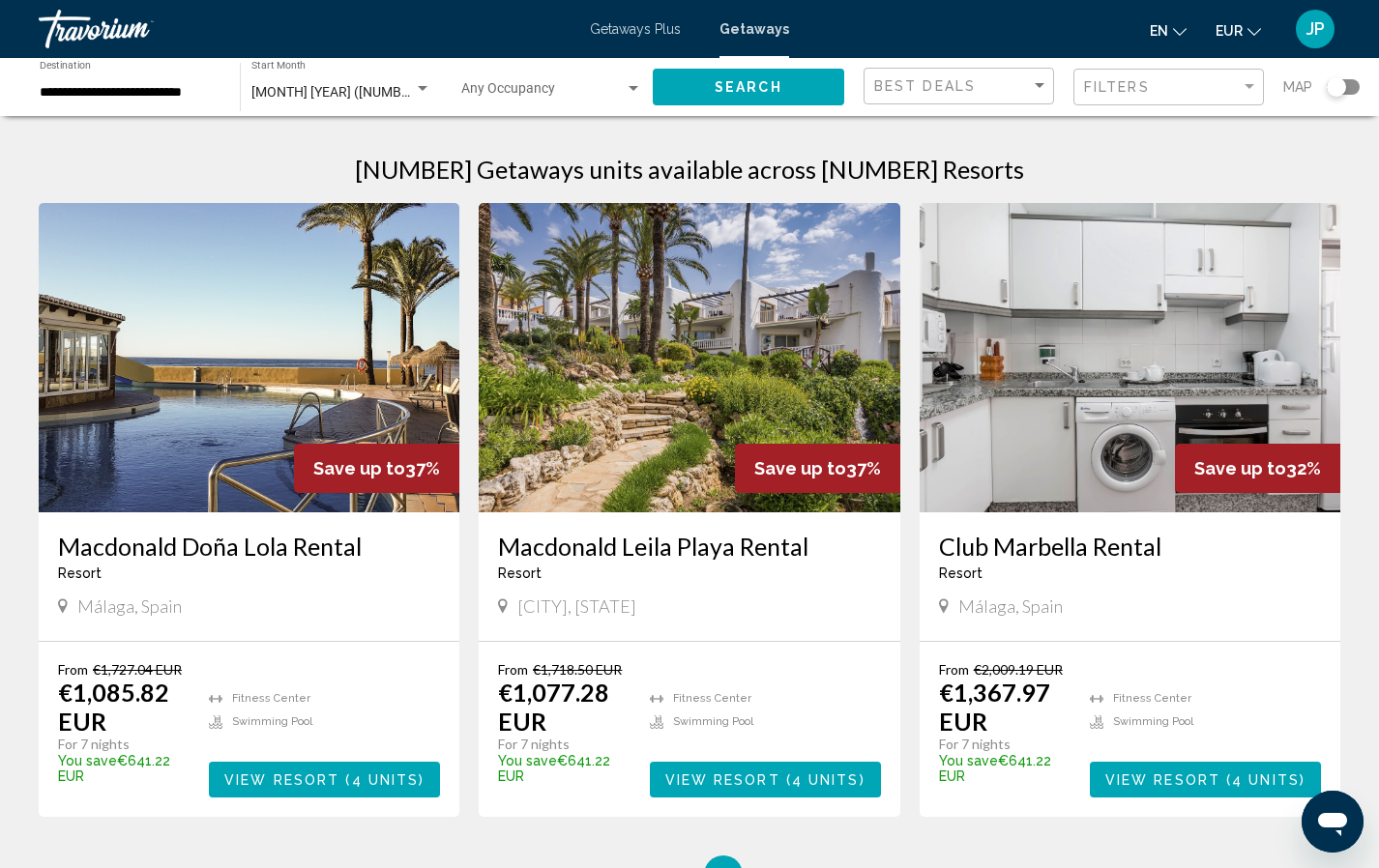 click on "Getaways" at bounding box center (754, 29) 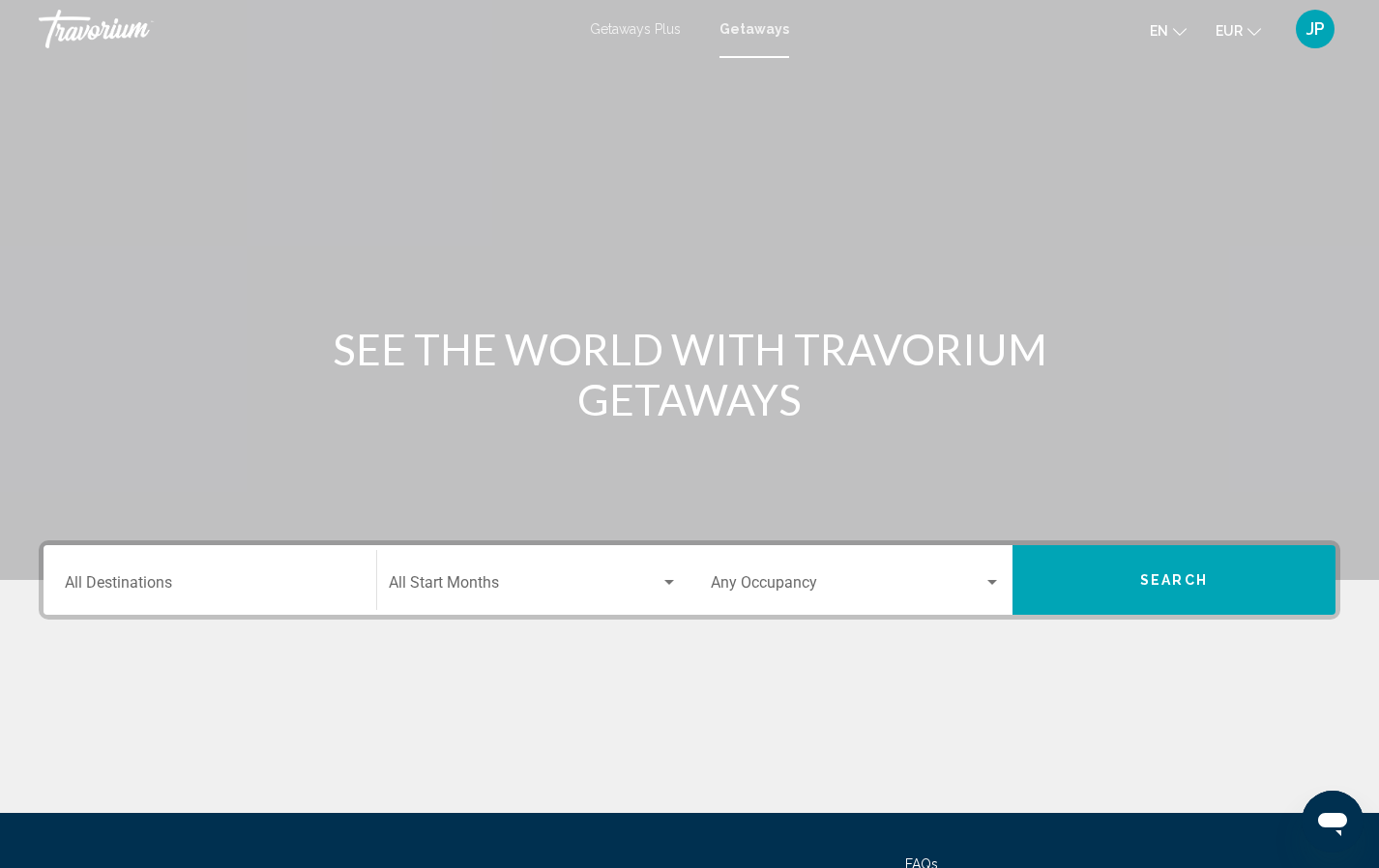 click at bounding box center [524, 587] 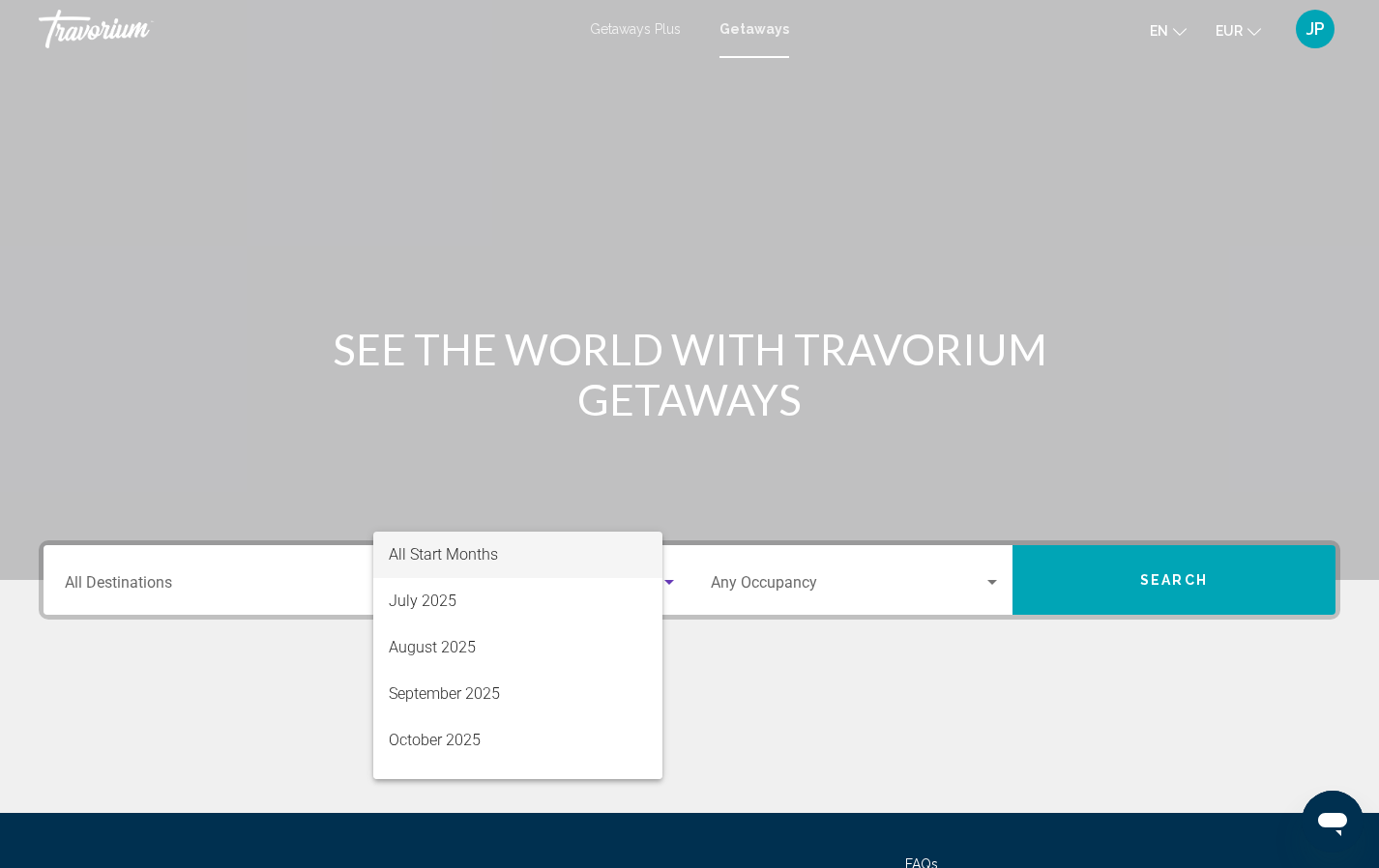 scroll, scrollTop: 182, scrollLeft: 0, axis: vertical 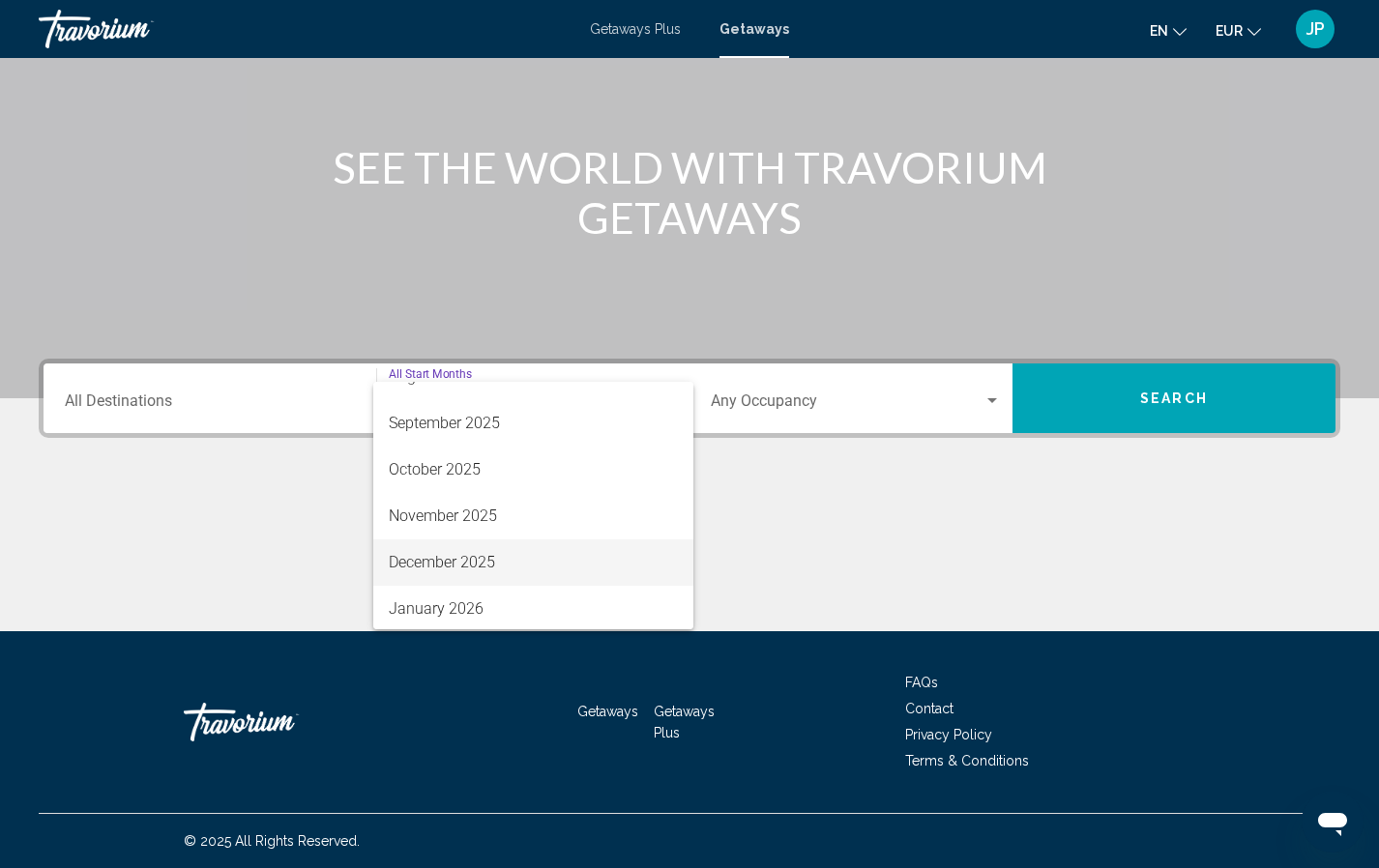 click on "December 2025" at bounding box center (533, 563) 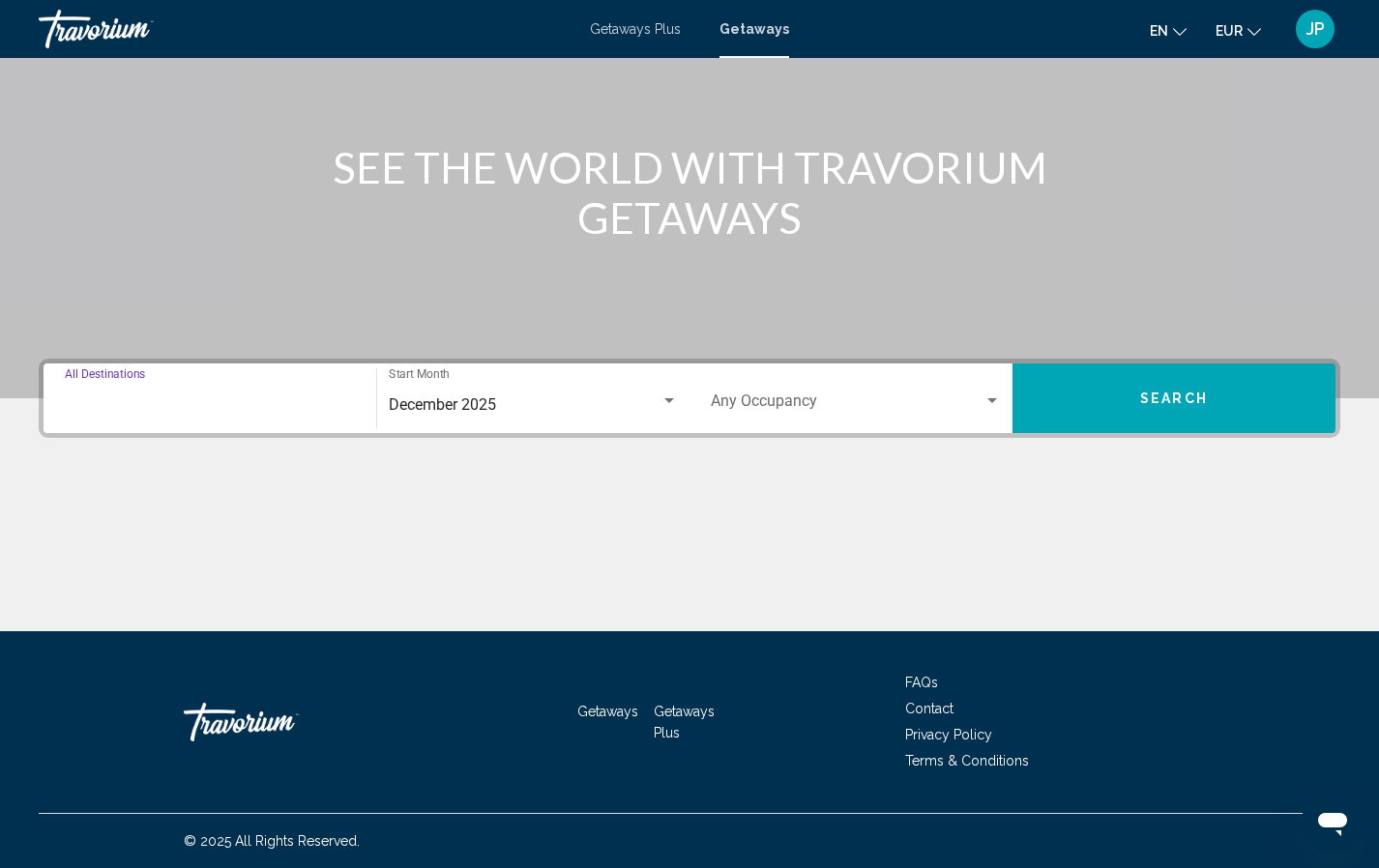 click on "Destination All Destinations" at bounding box center (210, 405) 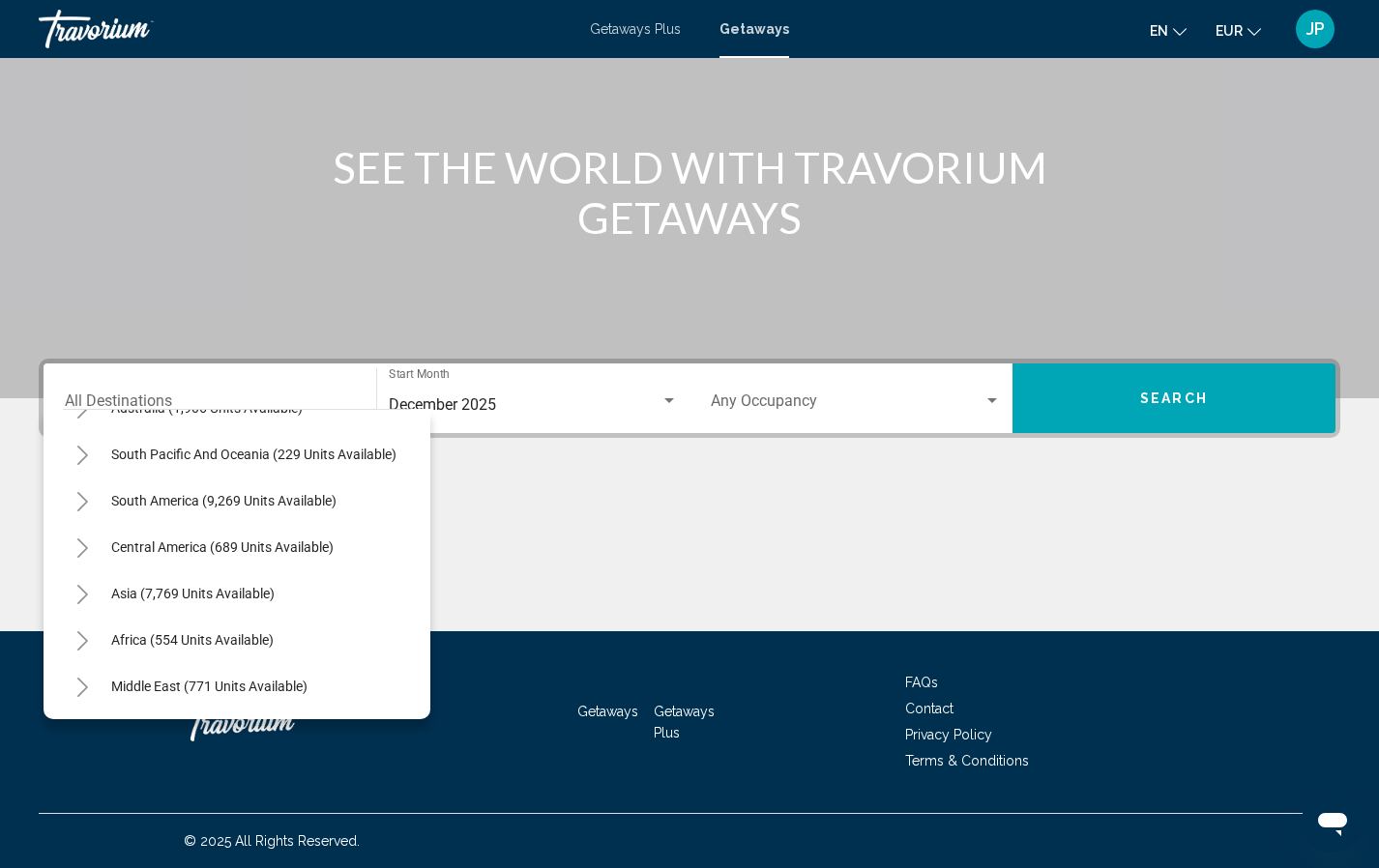 scroll, scrollTop: 332, scrollLeft: 0, axis: vertical 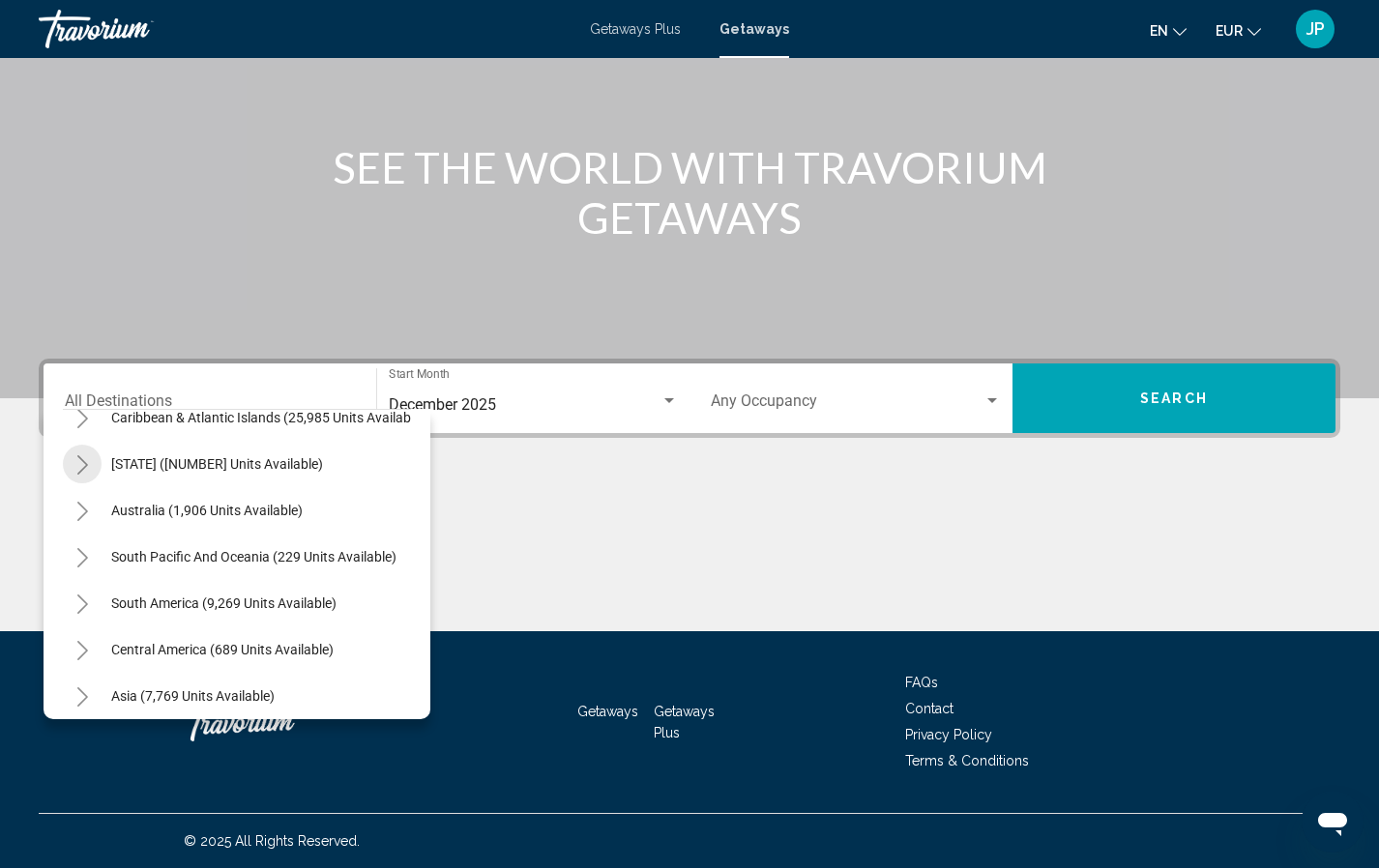 click 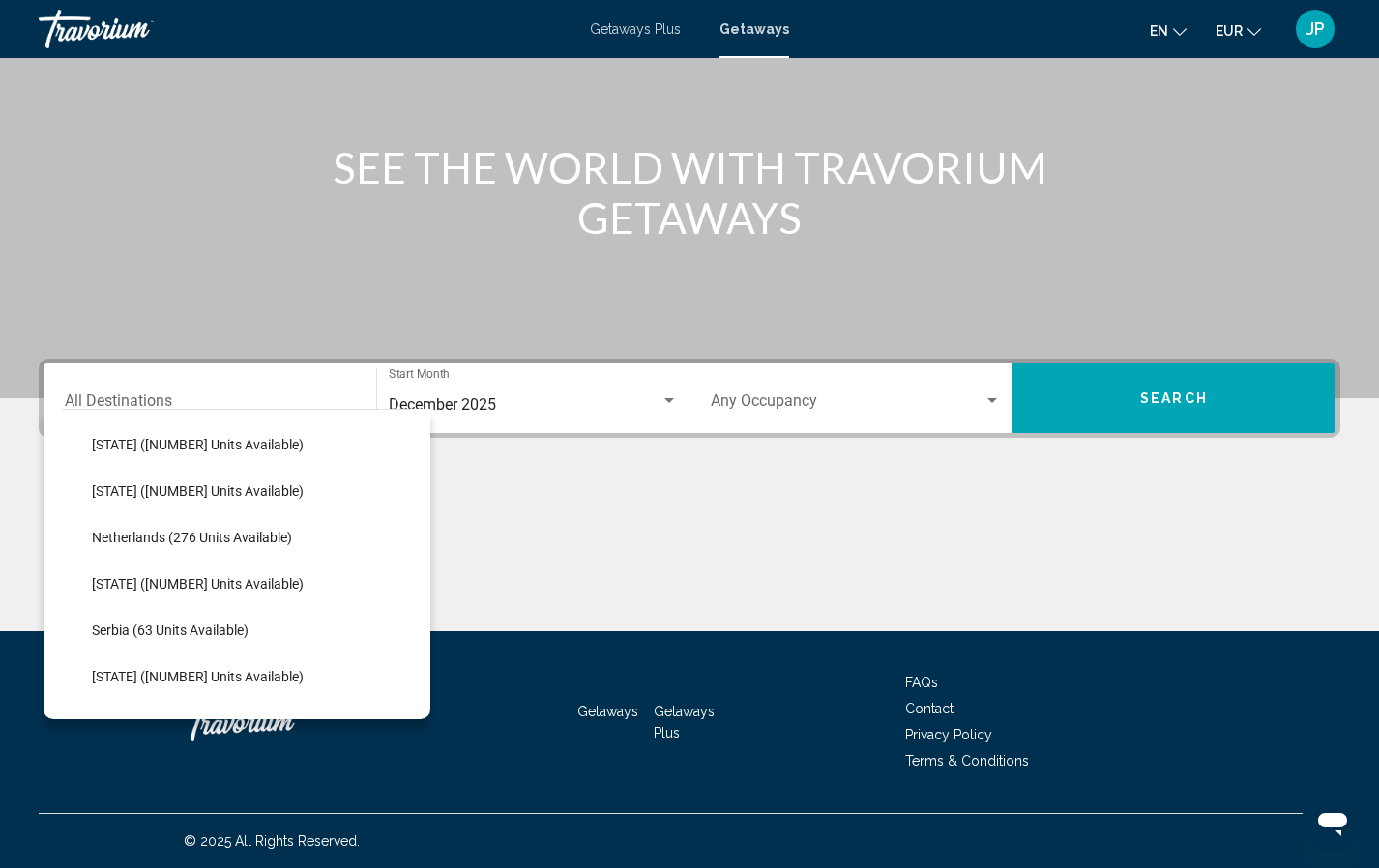 scroll, scrollTop: 815, scrollLeft: 0, axis: vertical 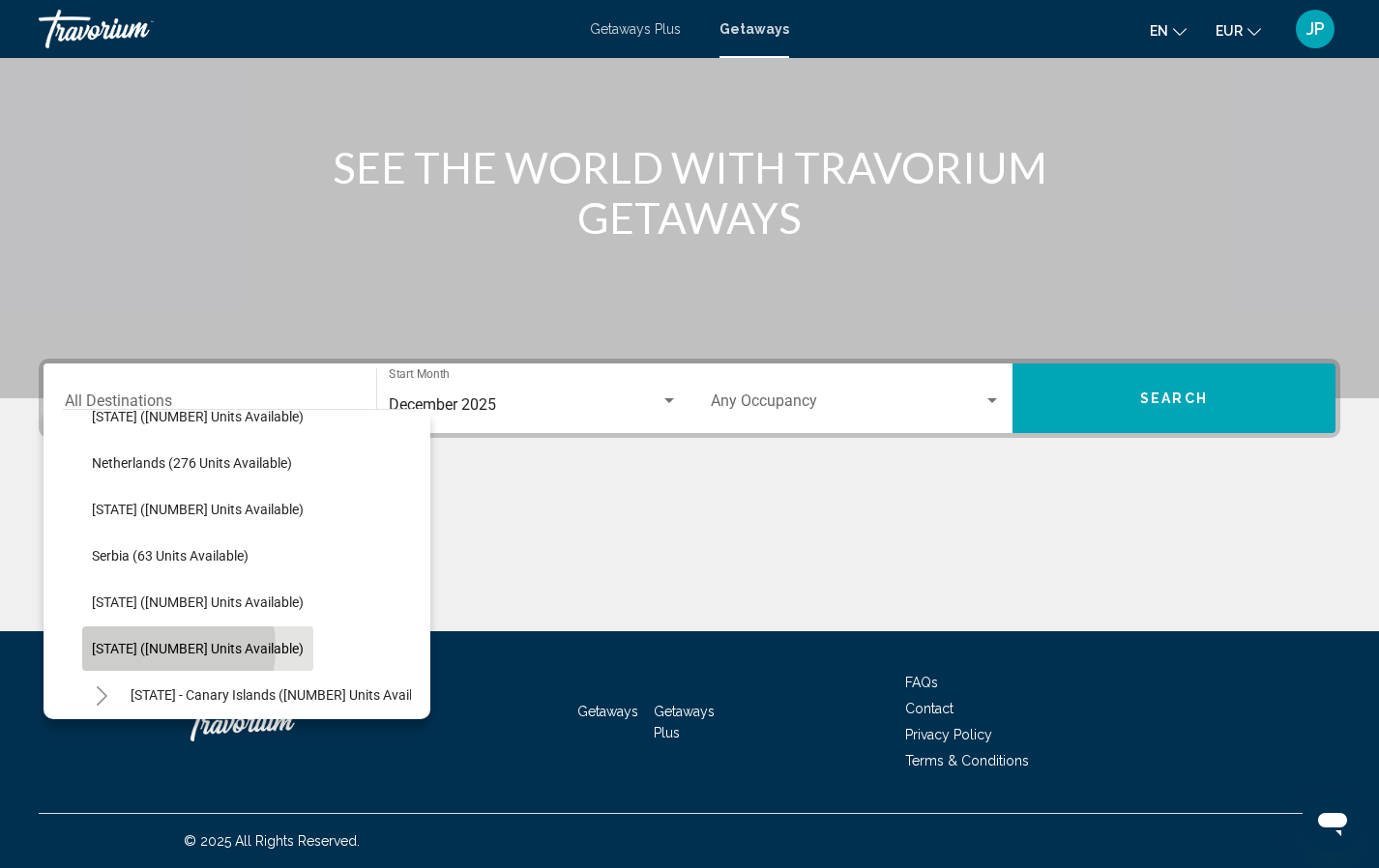 click on "Spain (5,372 units available)" 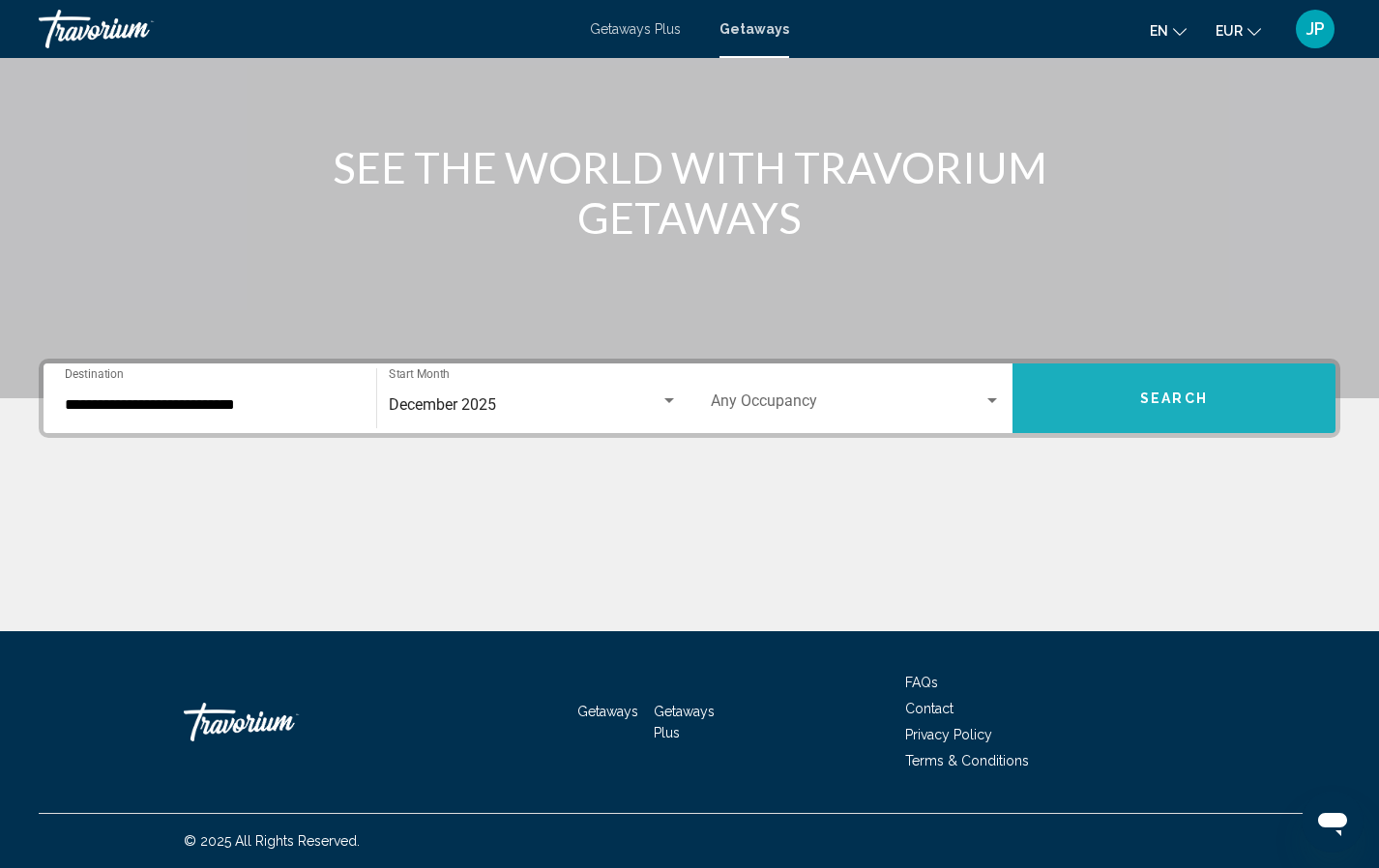 click on "Search" at bounding box center (1174, 398) 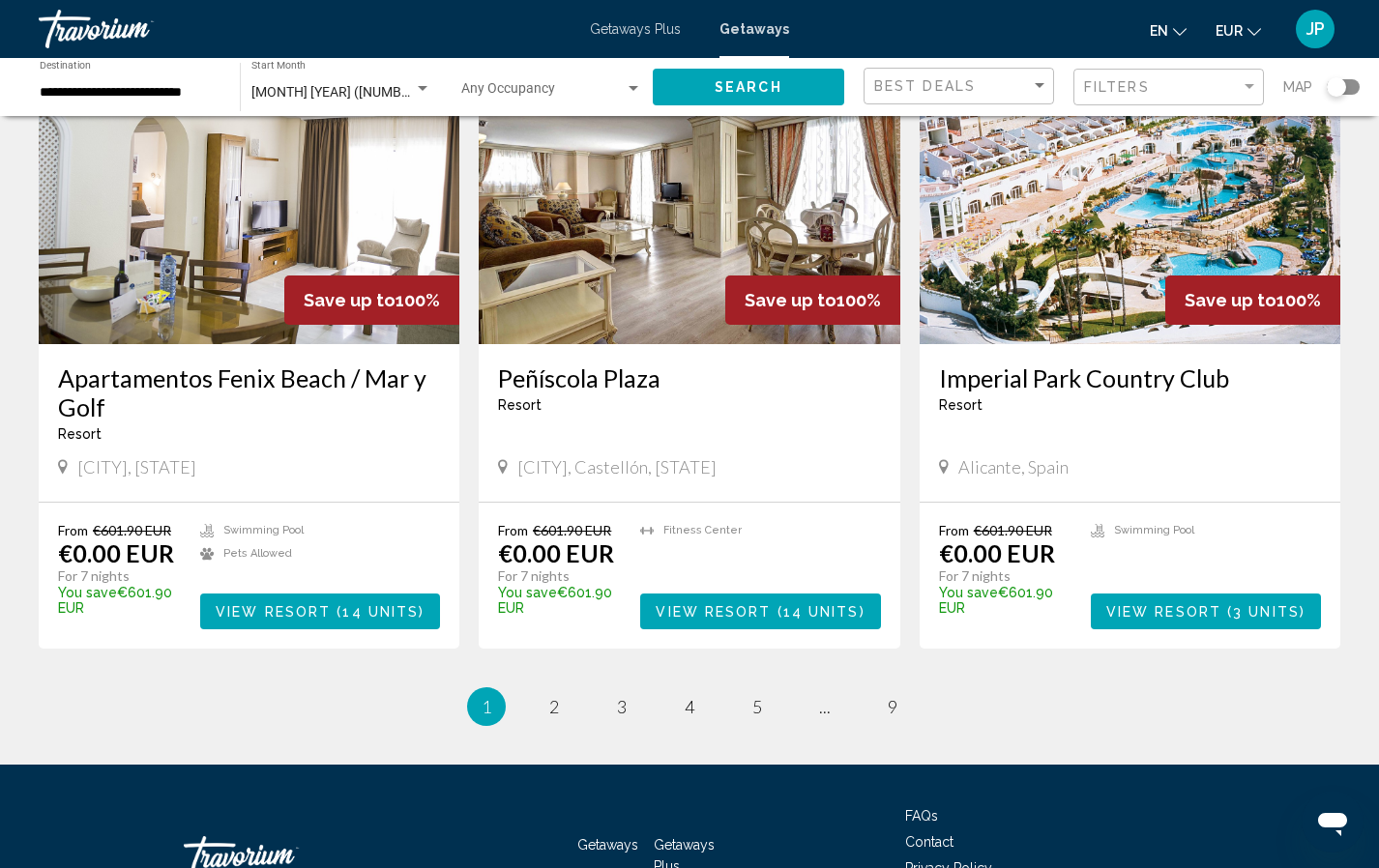 scroll, scrollTop: 2054, scrollLeft: 0, axis: vertical 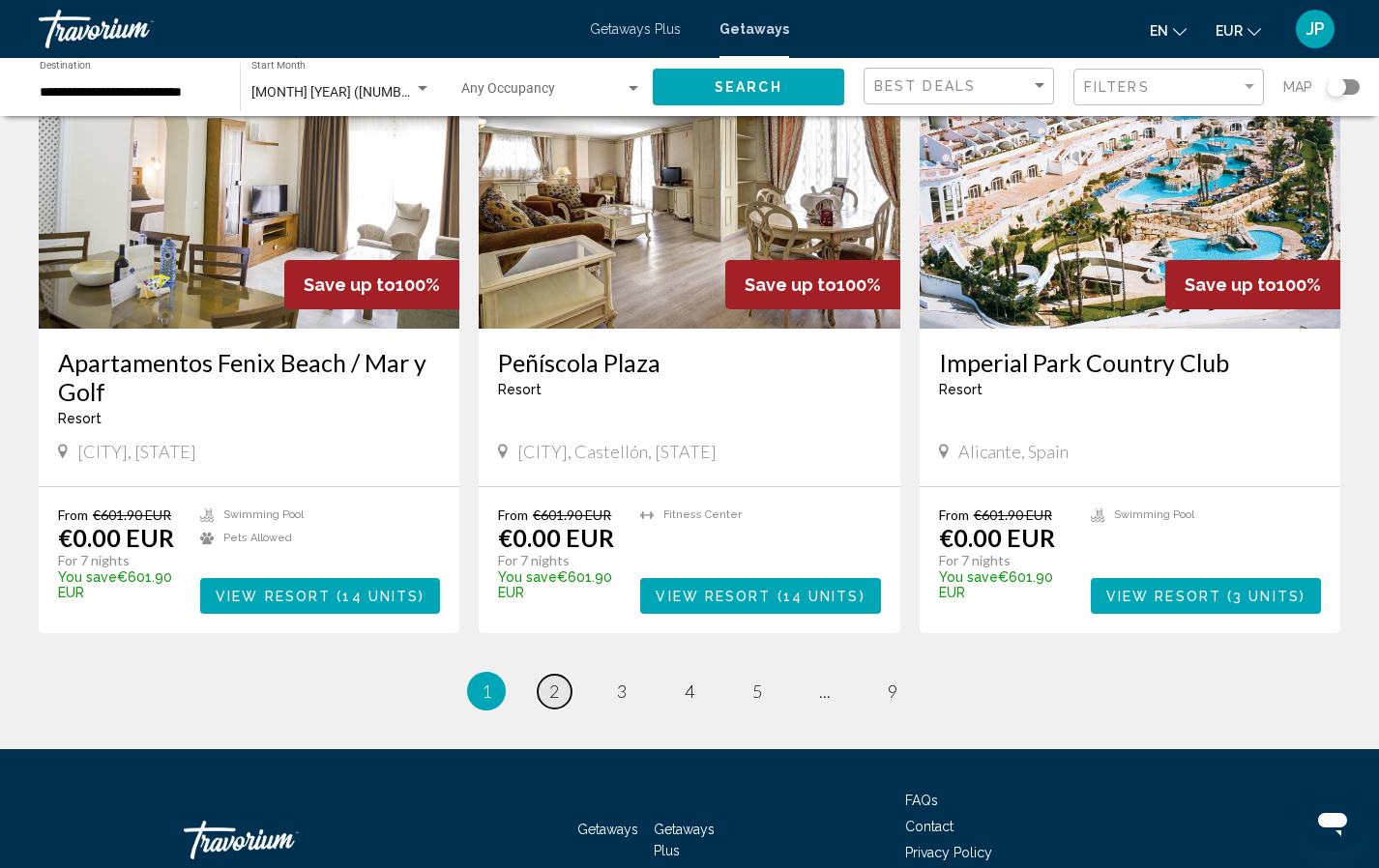 click on "2" at bounding box center [554, 691] 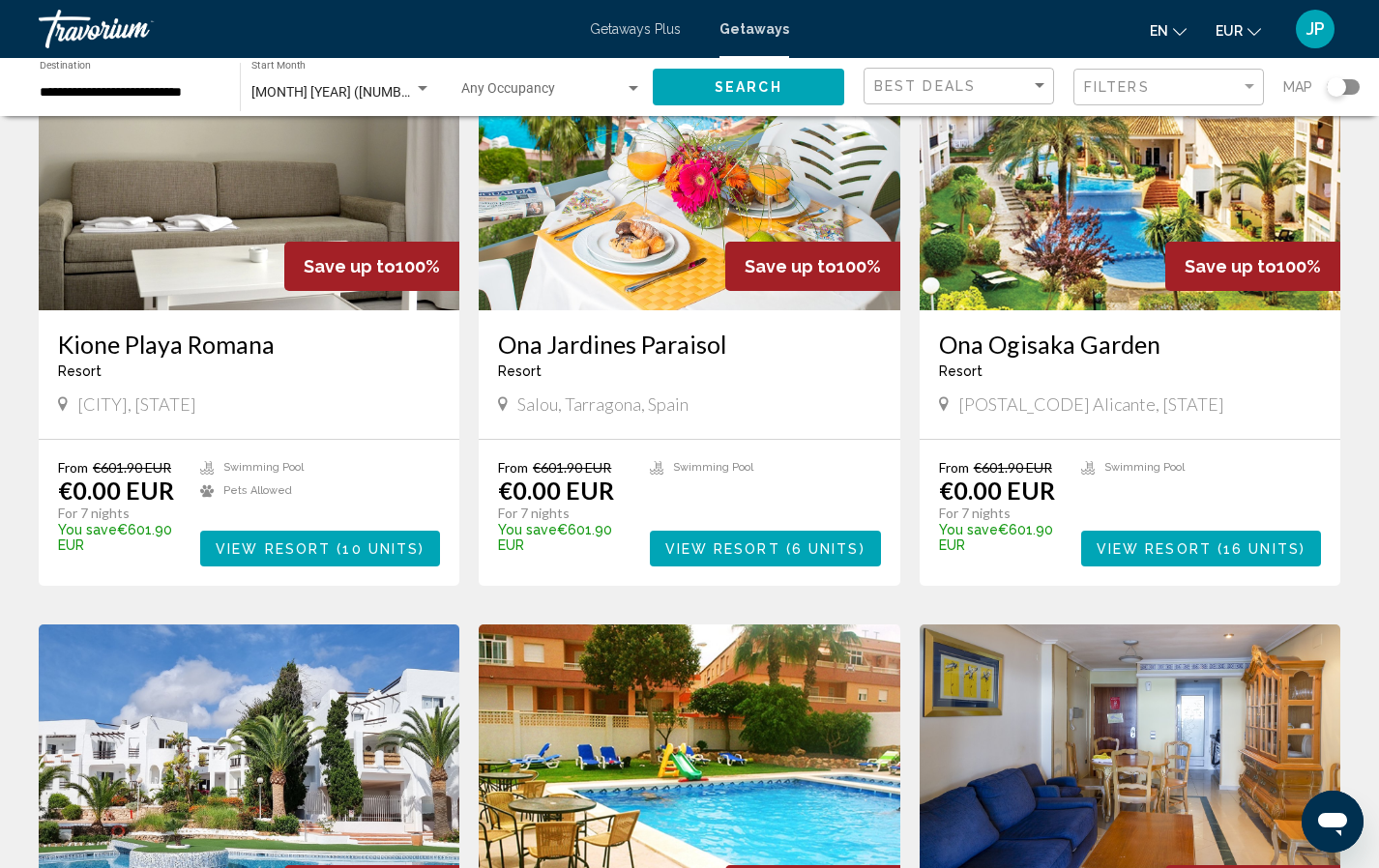 scroll, scrollTop: 242, scrollLeft: 0, axis: vertical 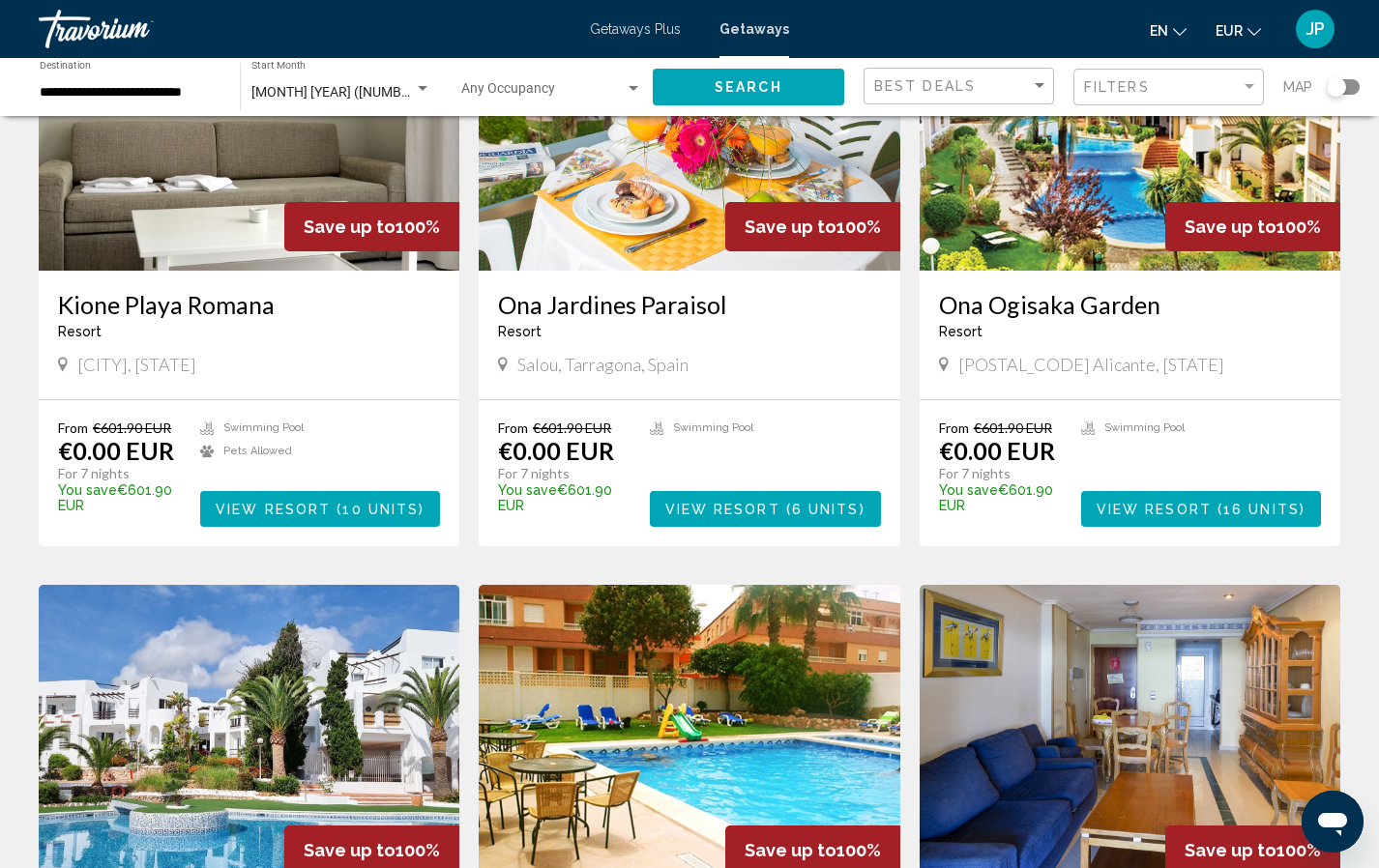 click on "View Resort    ( 16 units )" at bounding box center (1201, 508) 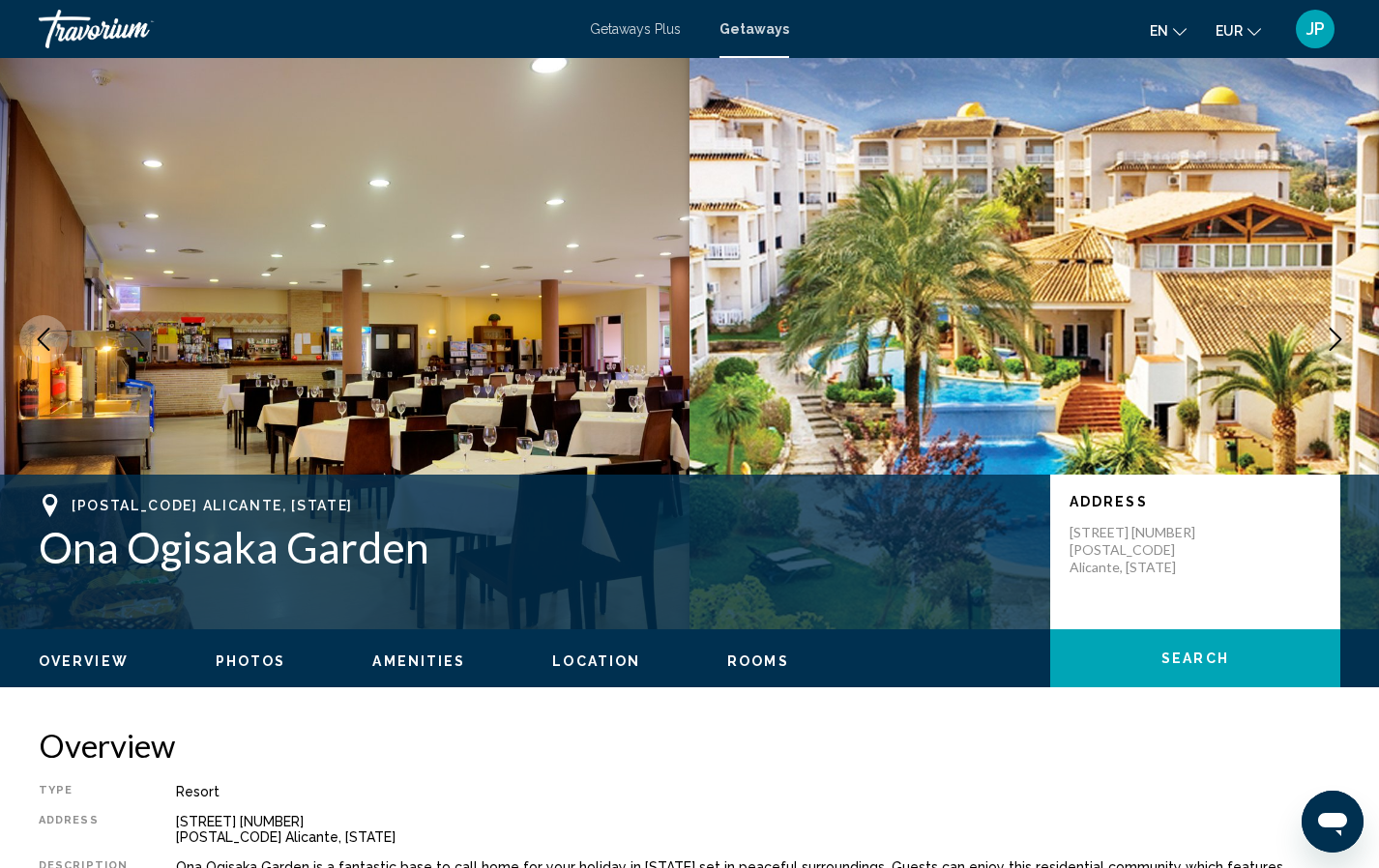 scroll, scrollTop: 0, scrollLeft: 0, axis: both 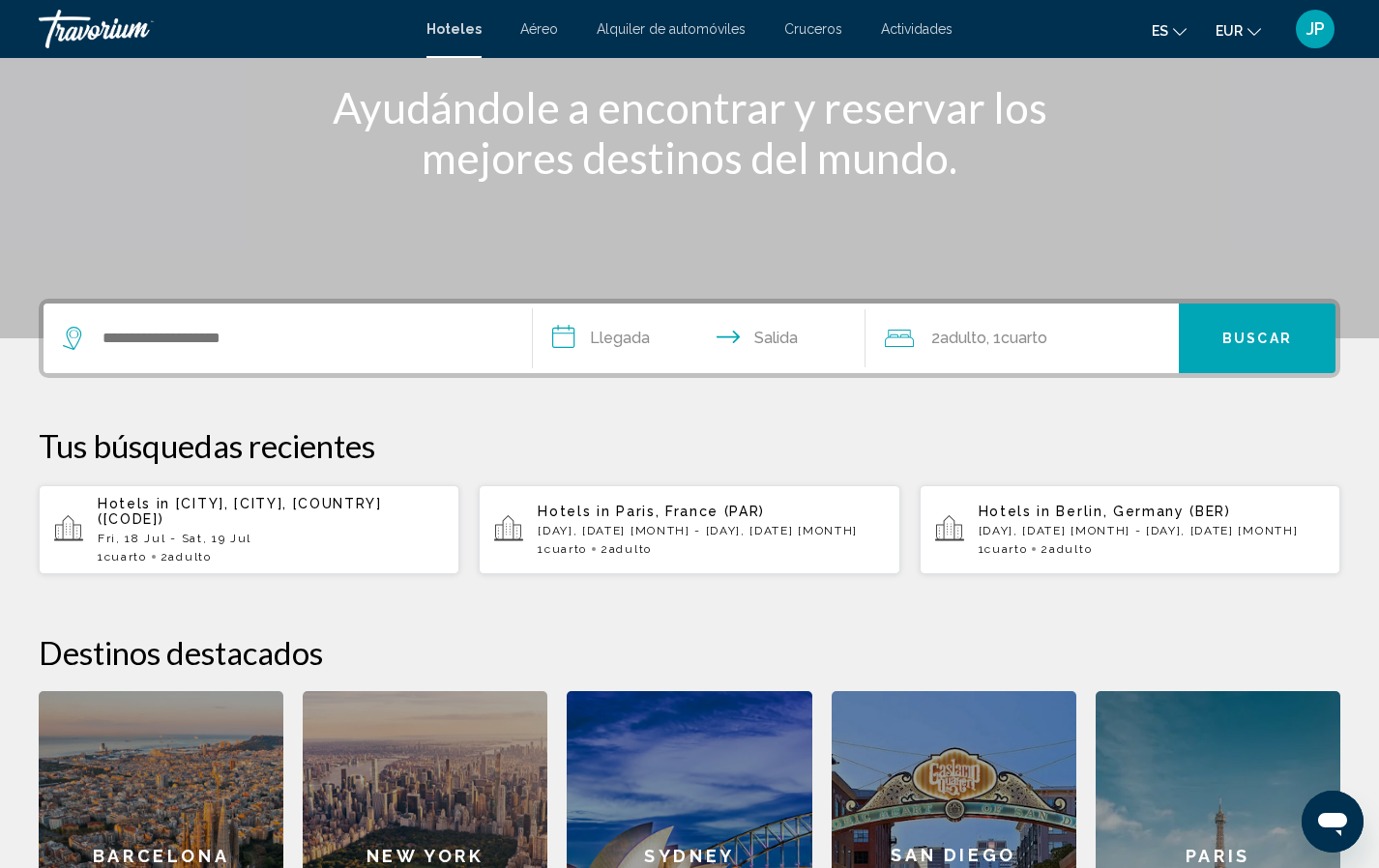 click on "Fri, 18 Jul - Sat, 19 Jul" at bounding box center [271, 538] 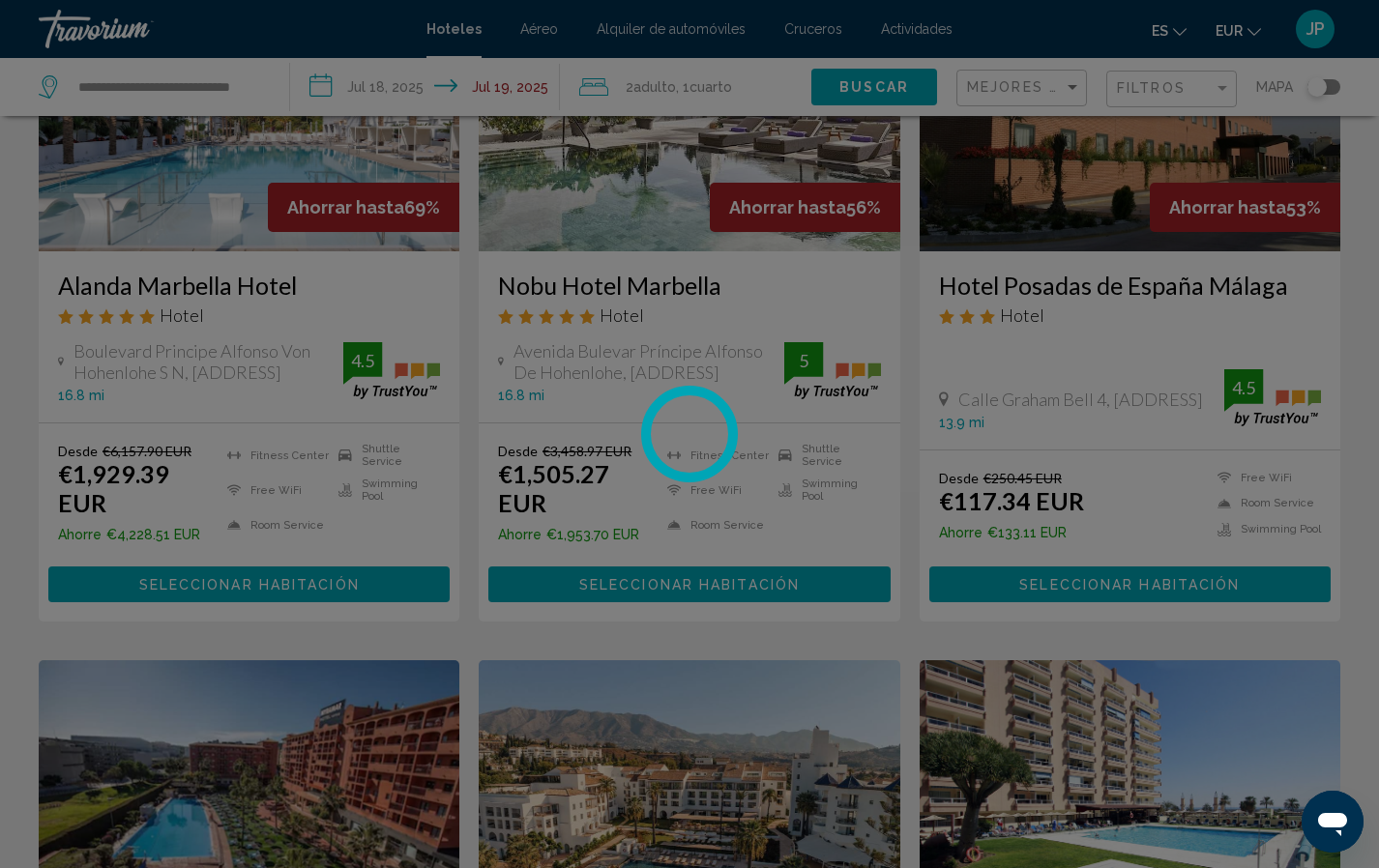scroll, scrollTop: 0, scrollLeft: 0, axis: both 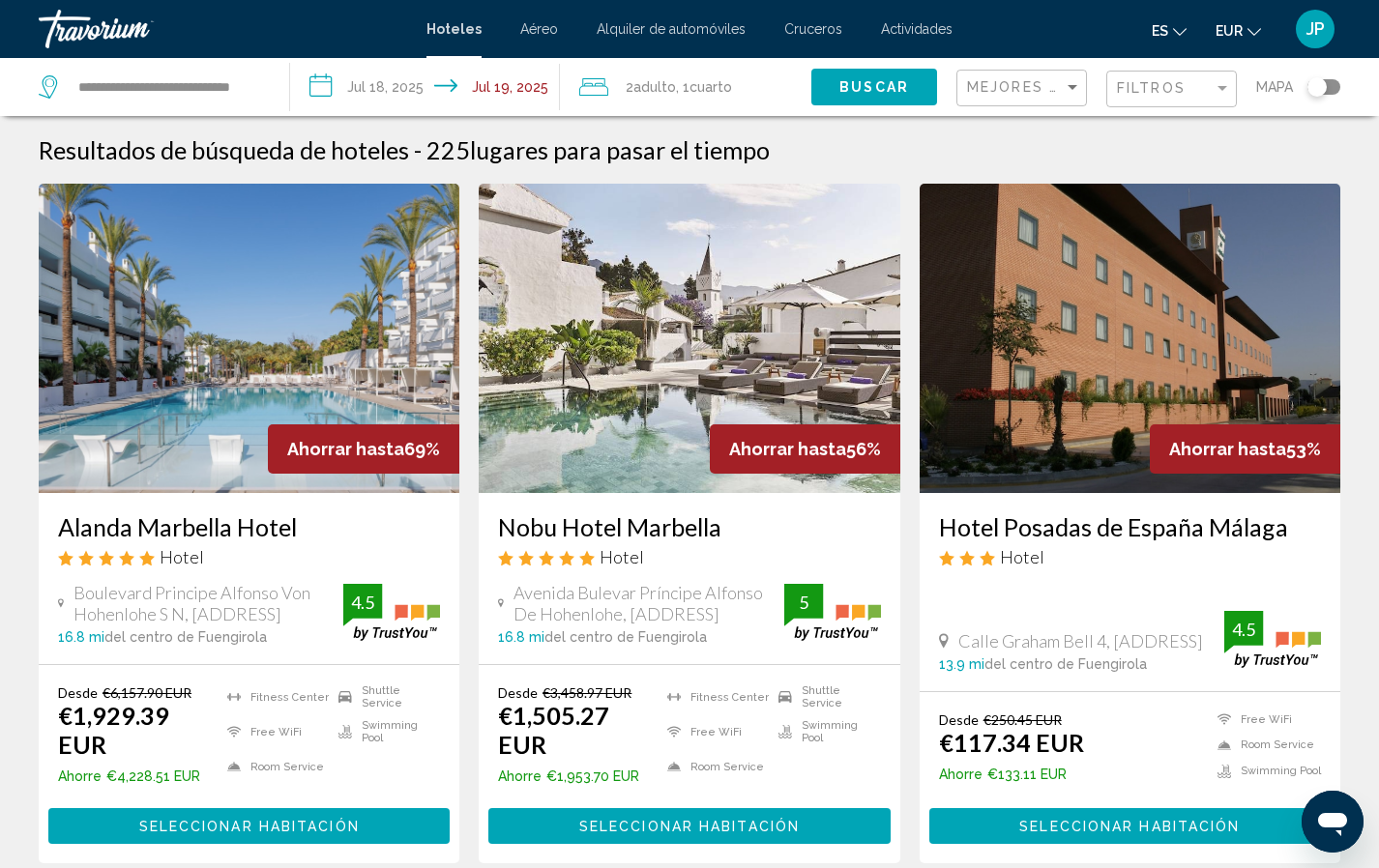 click on "Filtros" 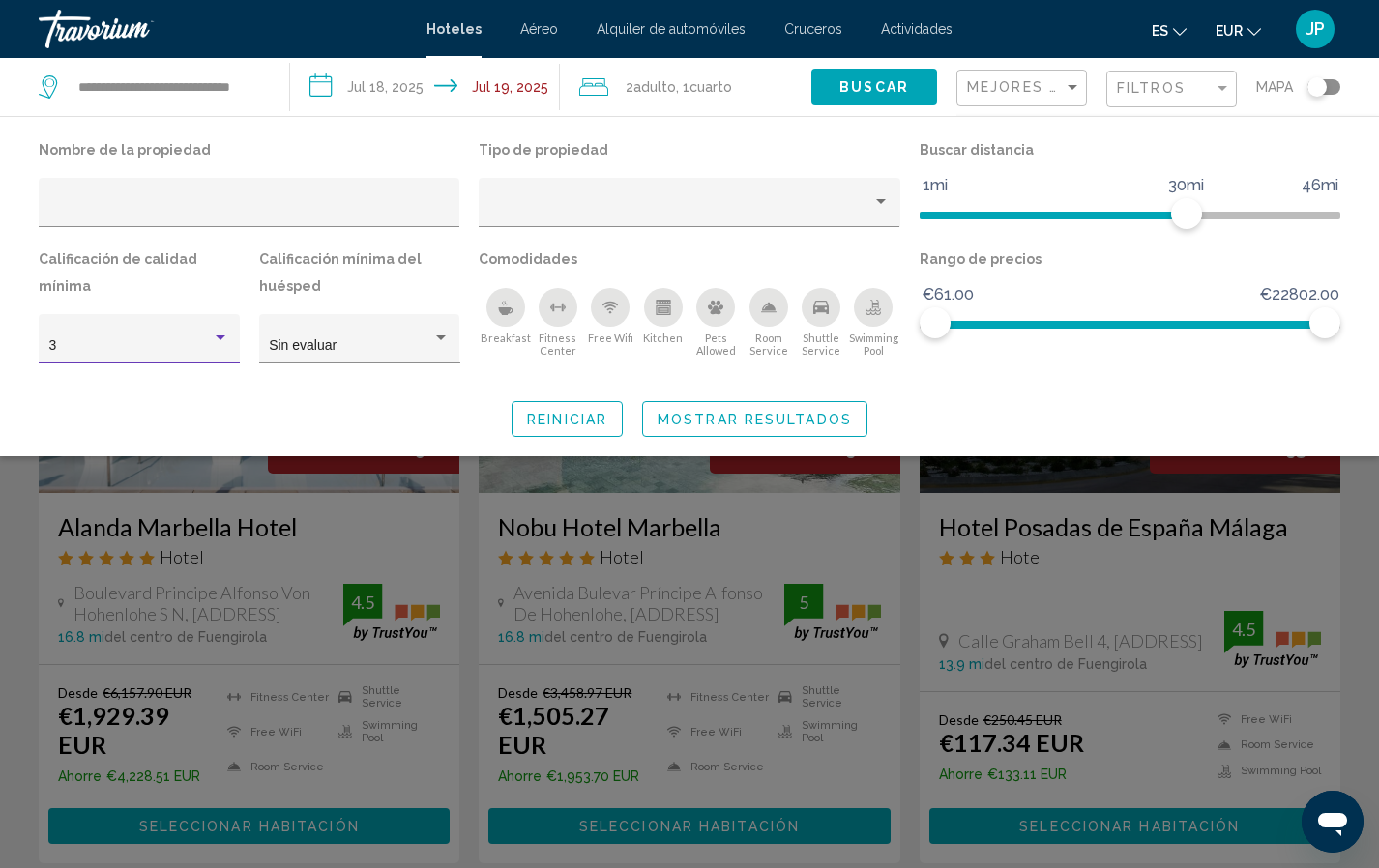 click at bounding box center (220, 337) 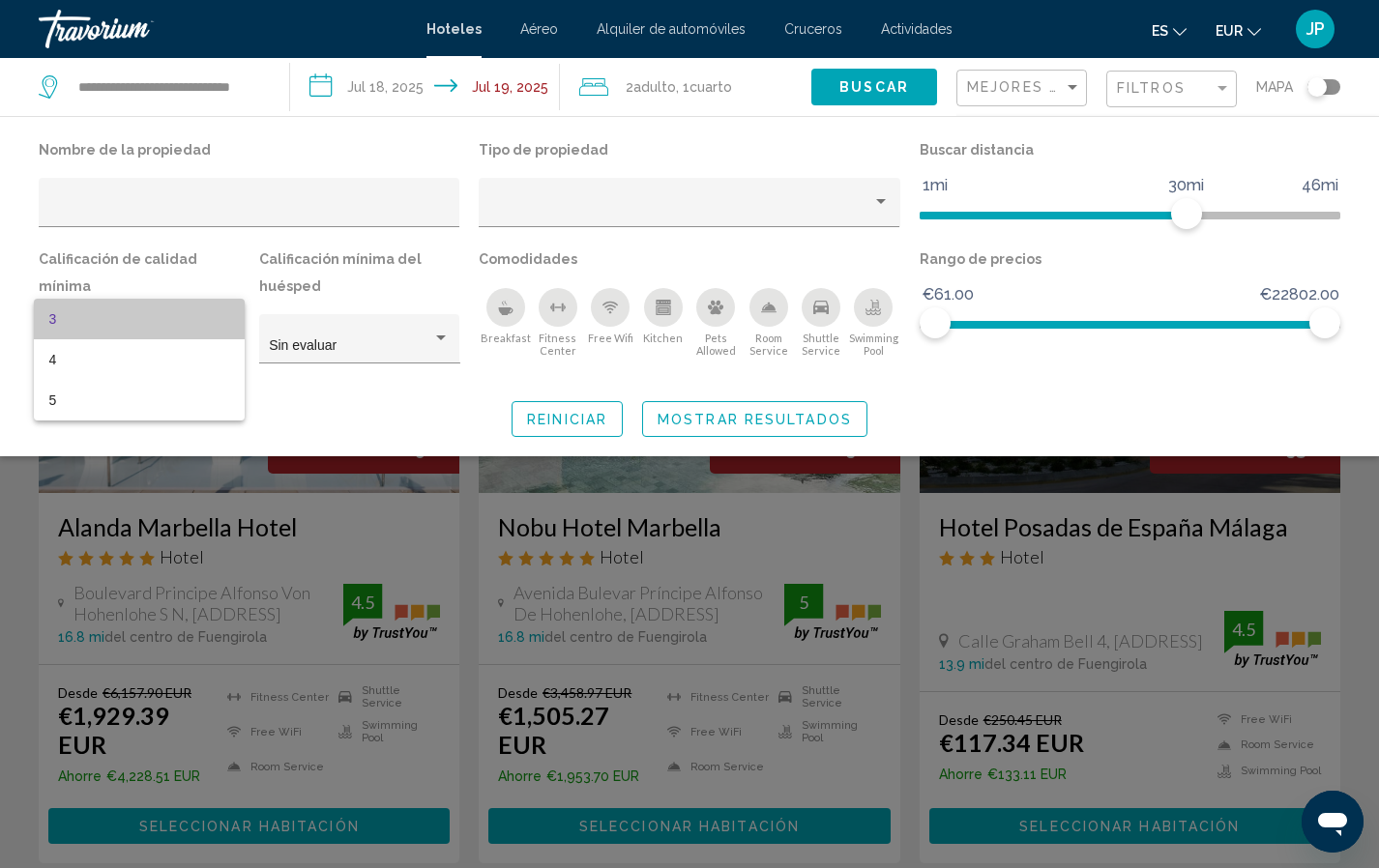 click on "3" at bounding box center [139, 319] 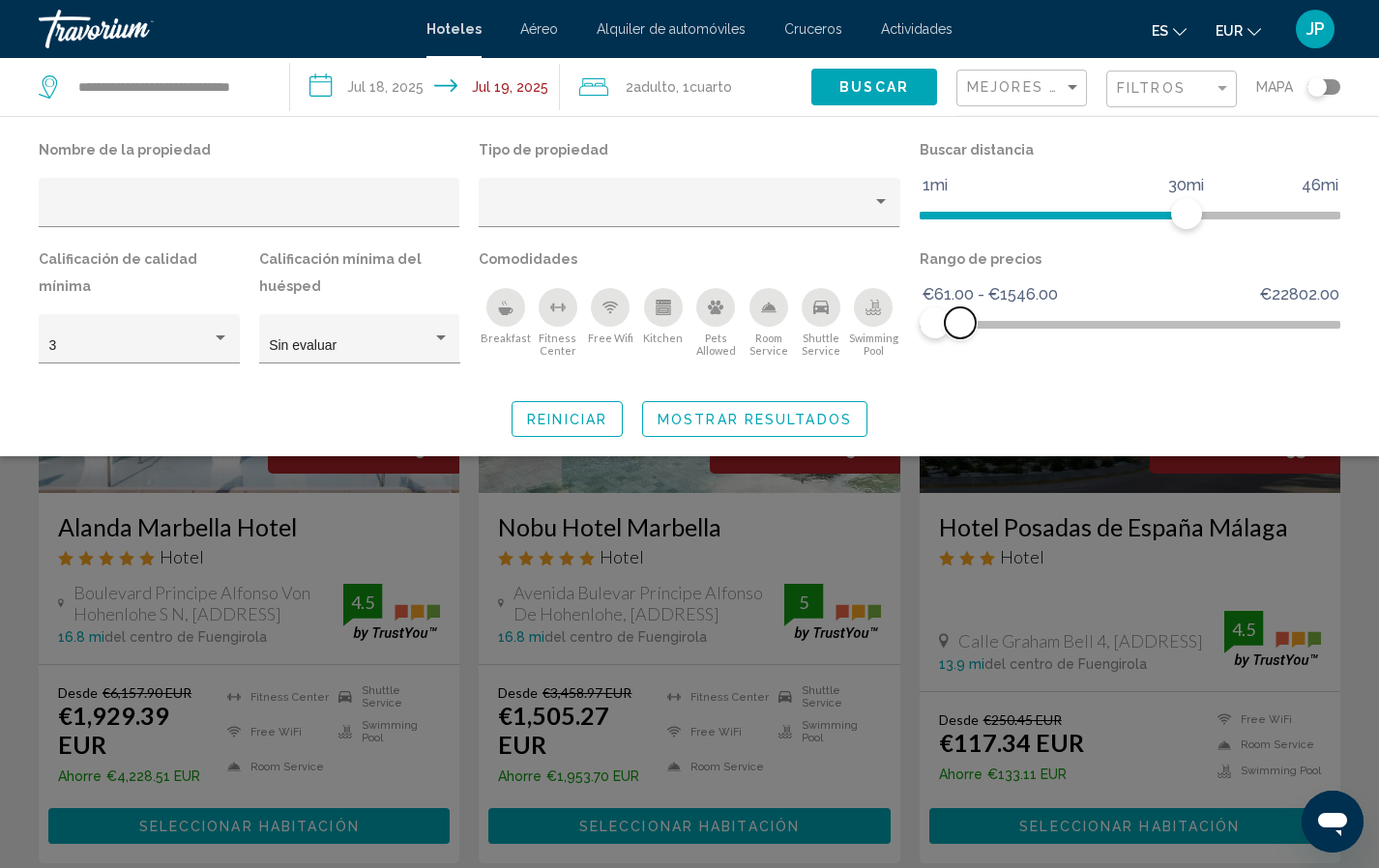 drag, startPoint x: 1325, startPoint y: 324, endPoint x: 960, endPoint y: 346, distance: 365.66241 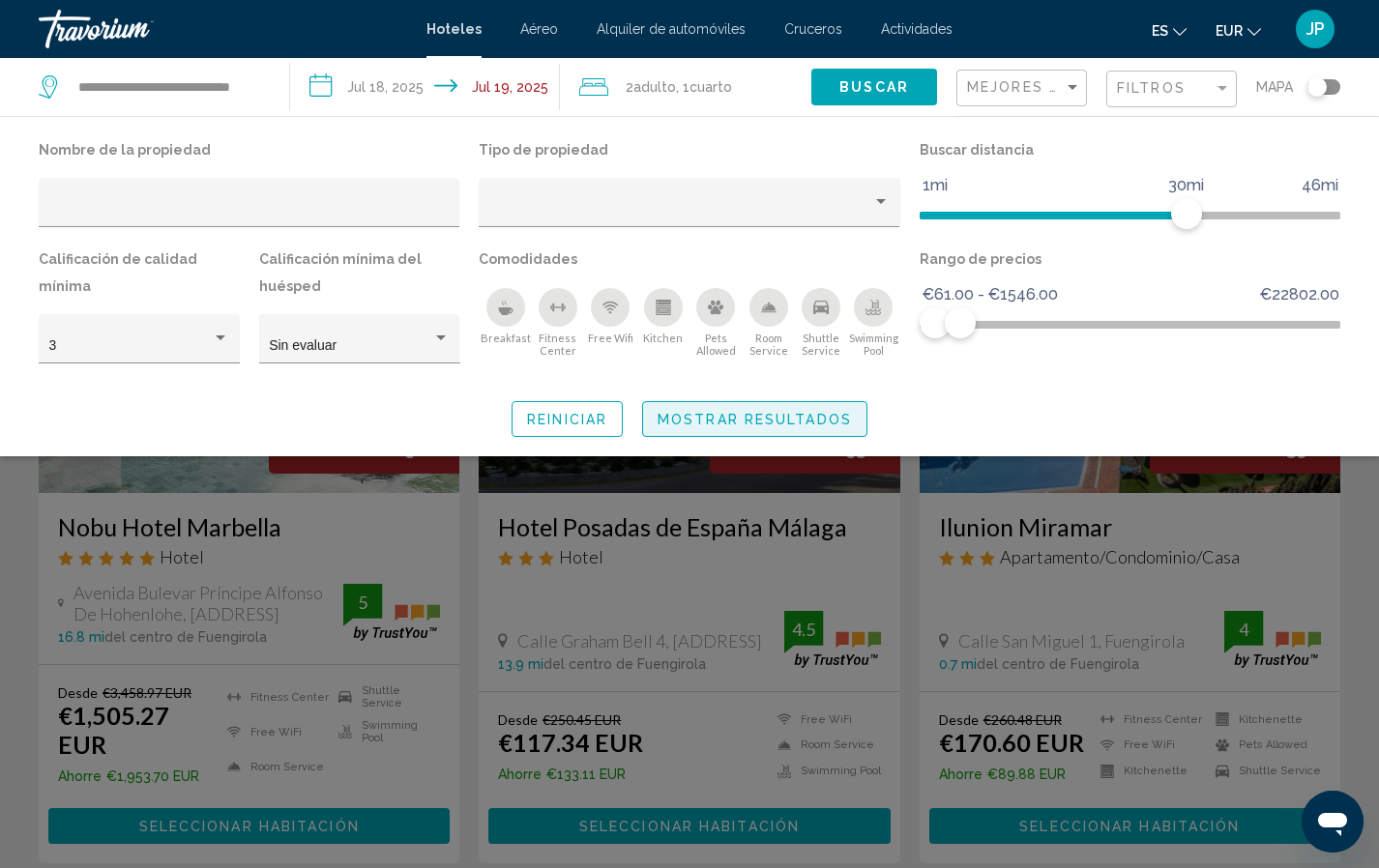 click on "Mostrar resultados" 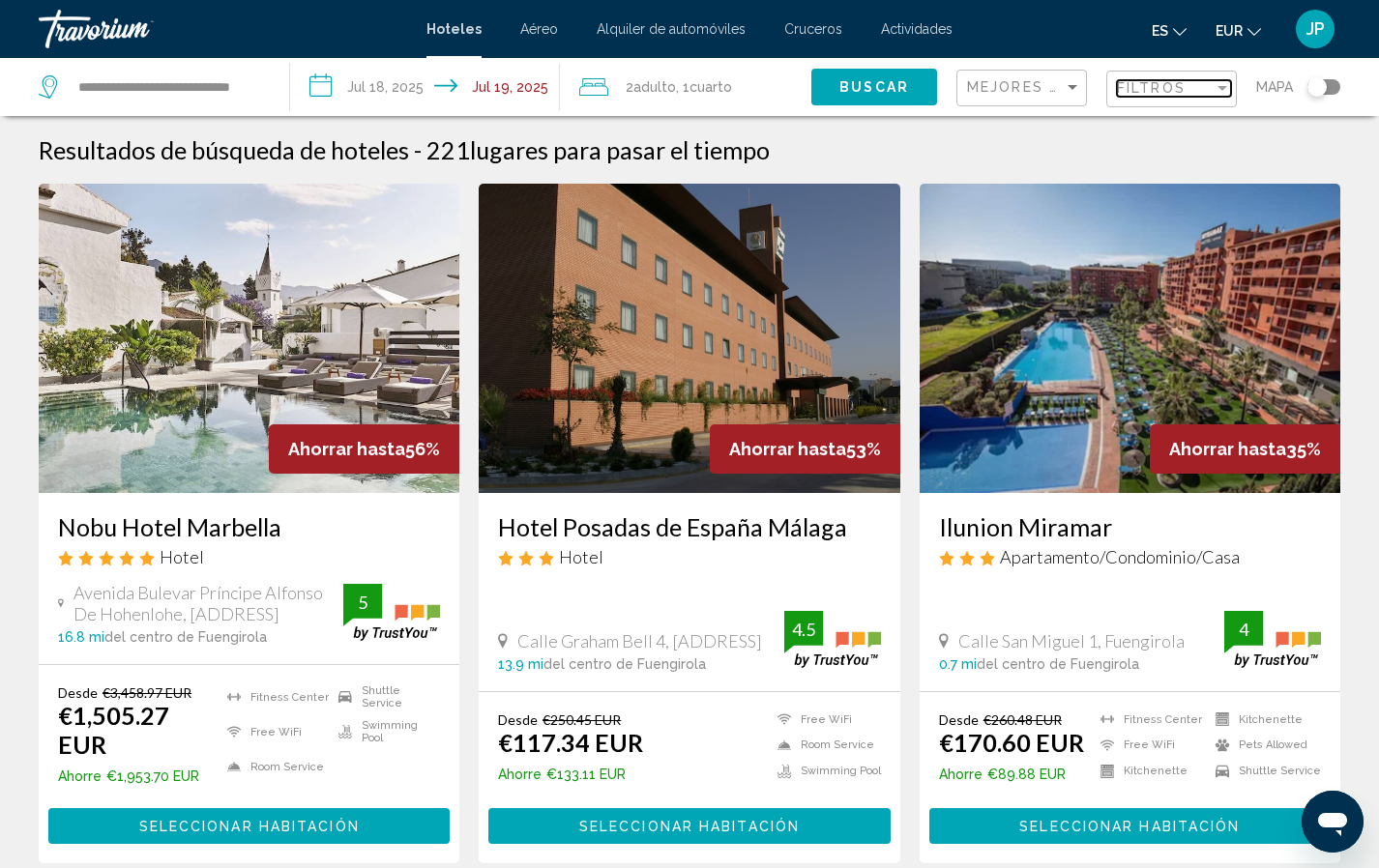 click on "Filtros" at bounding box center [1151, 88] 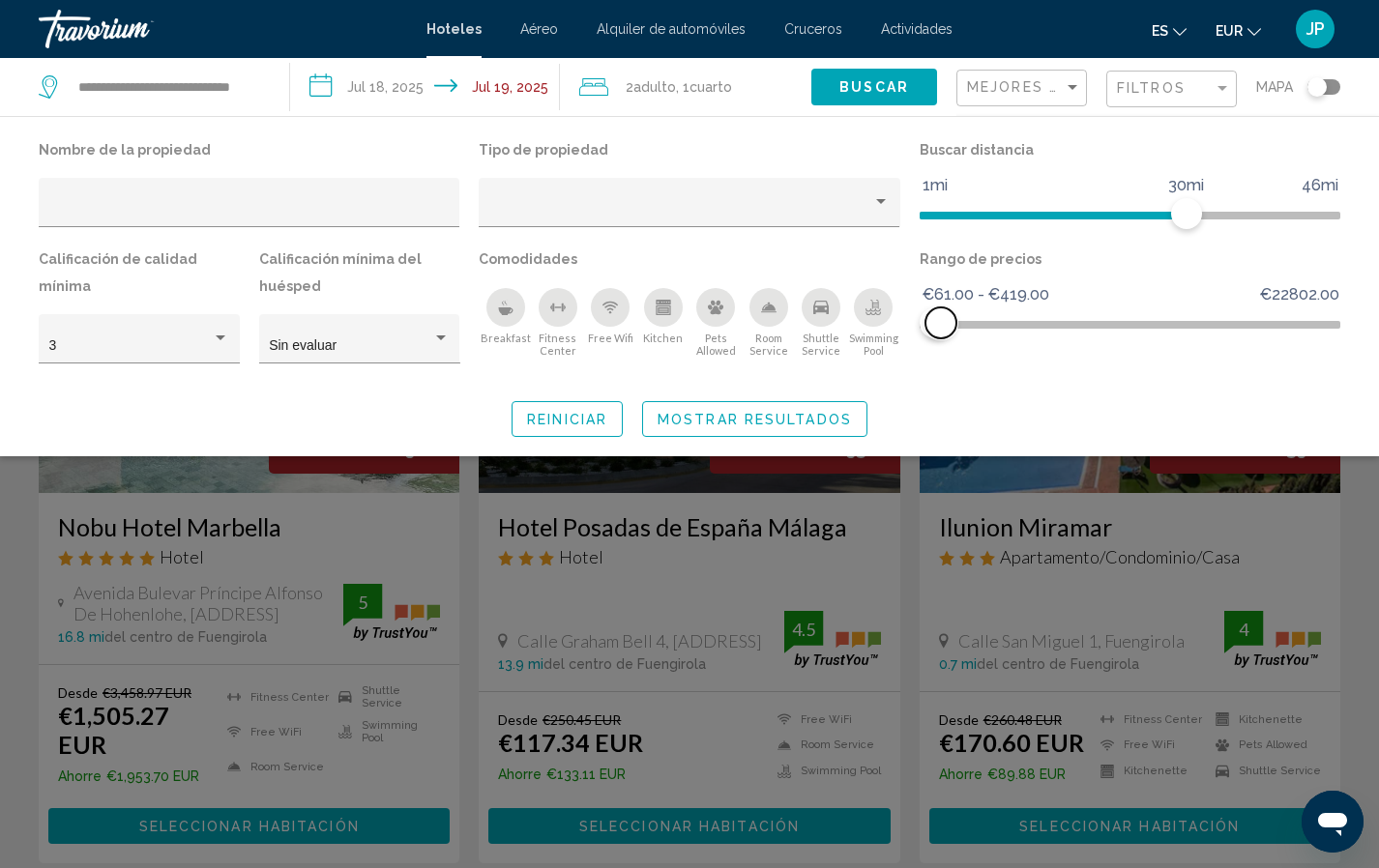 drag, startPoint x: 956, startPoint y: 327, endPoint x: 941, endPoint y: 322, distance: 15.811388 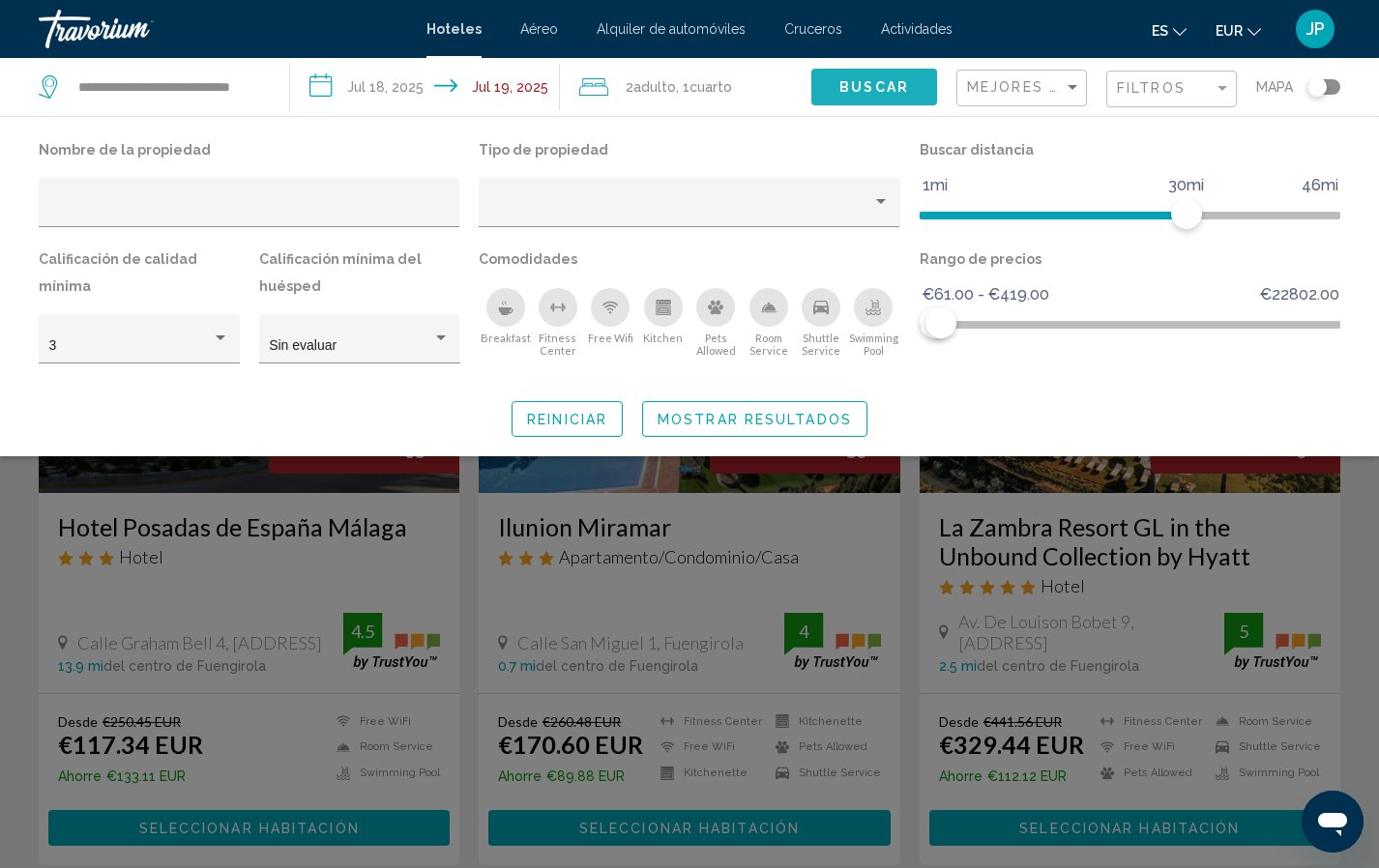 click on "Buscar" 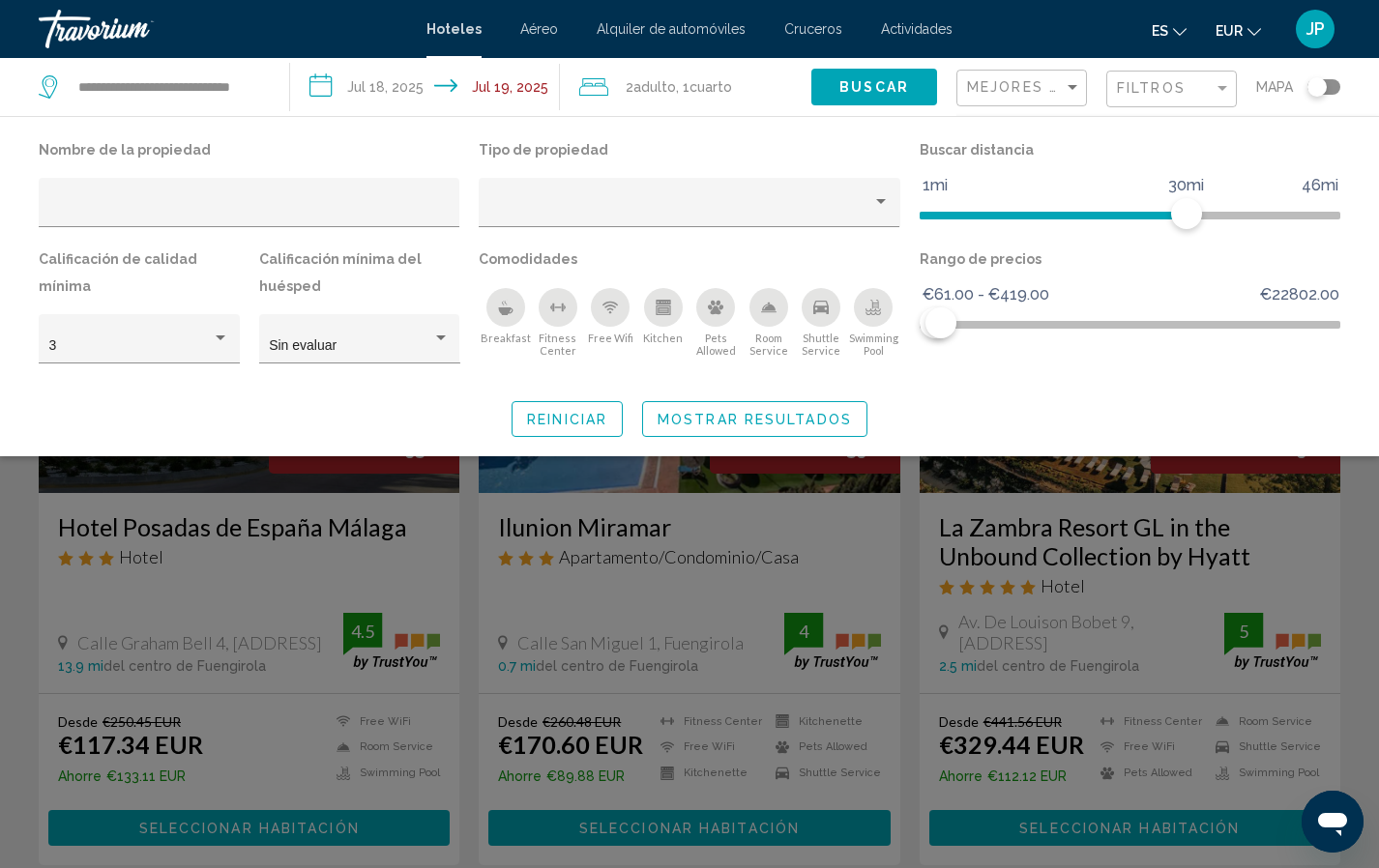 click on "Mostrar resultados" 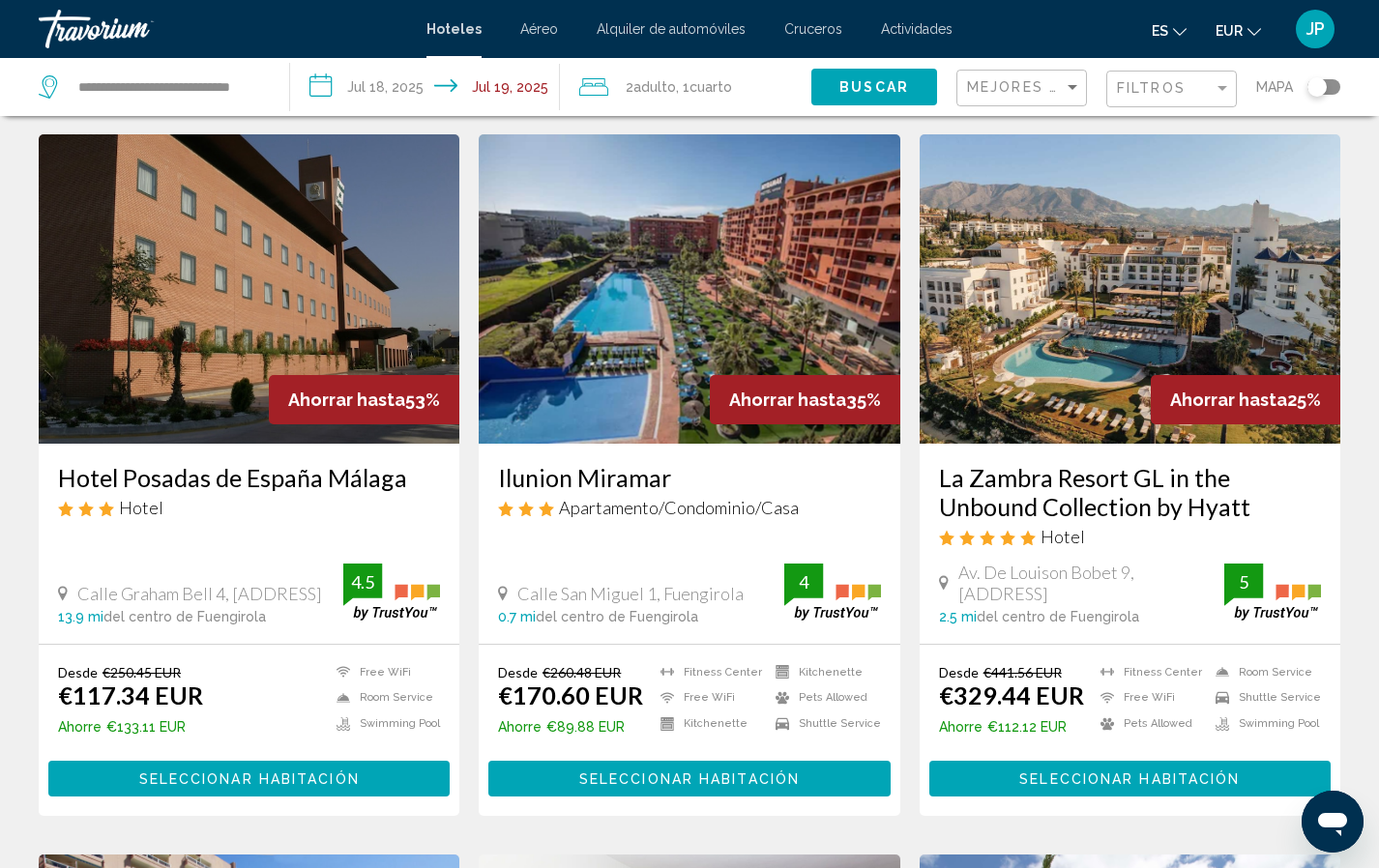 scroll, scrollTop: 0, scrollLeft: 0, axis: both 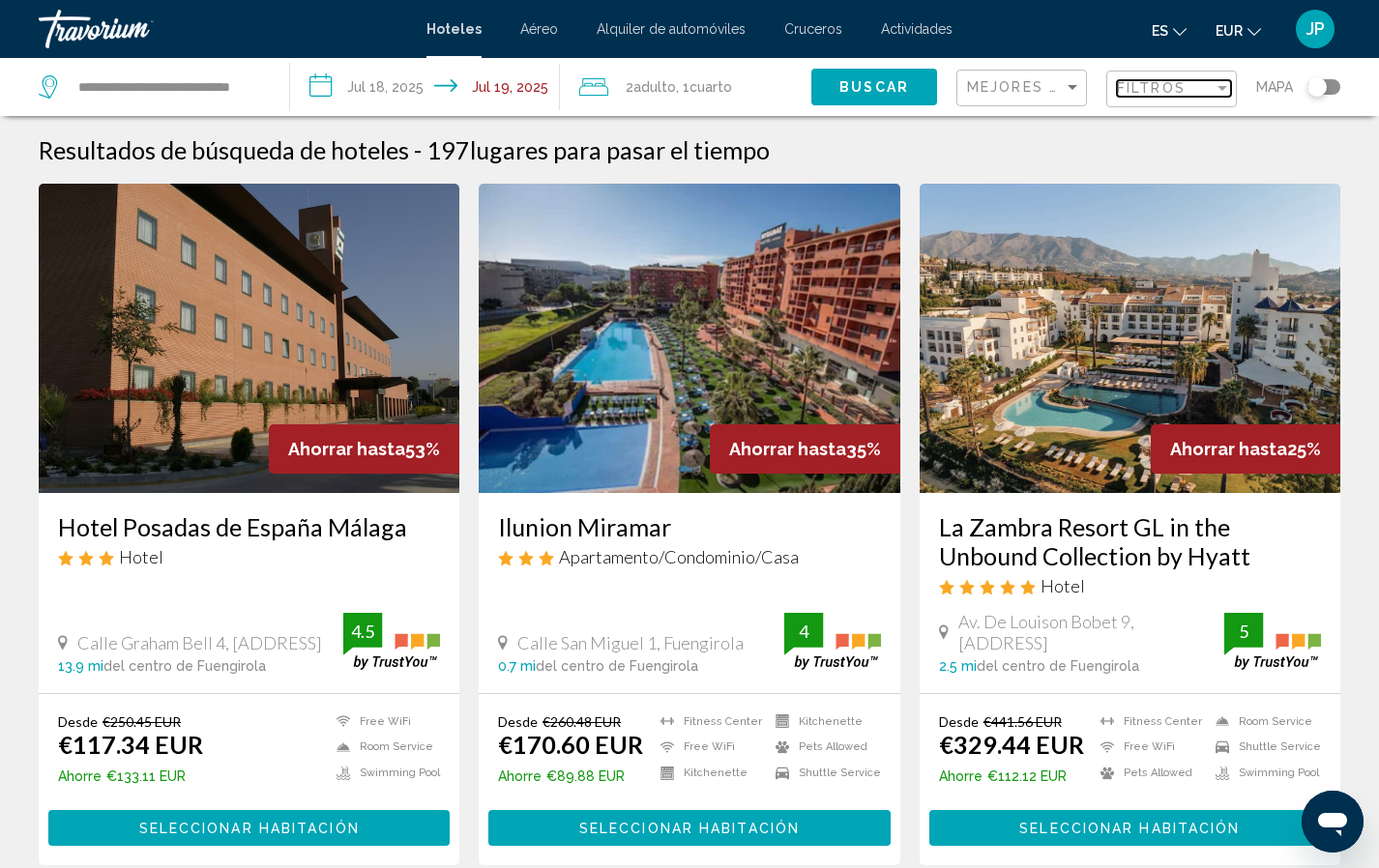 click on "Filtros" at bounding box center [1151, 88] 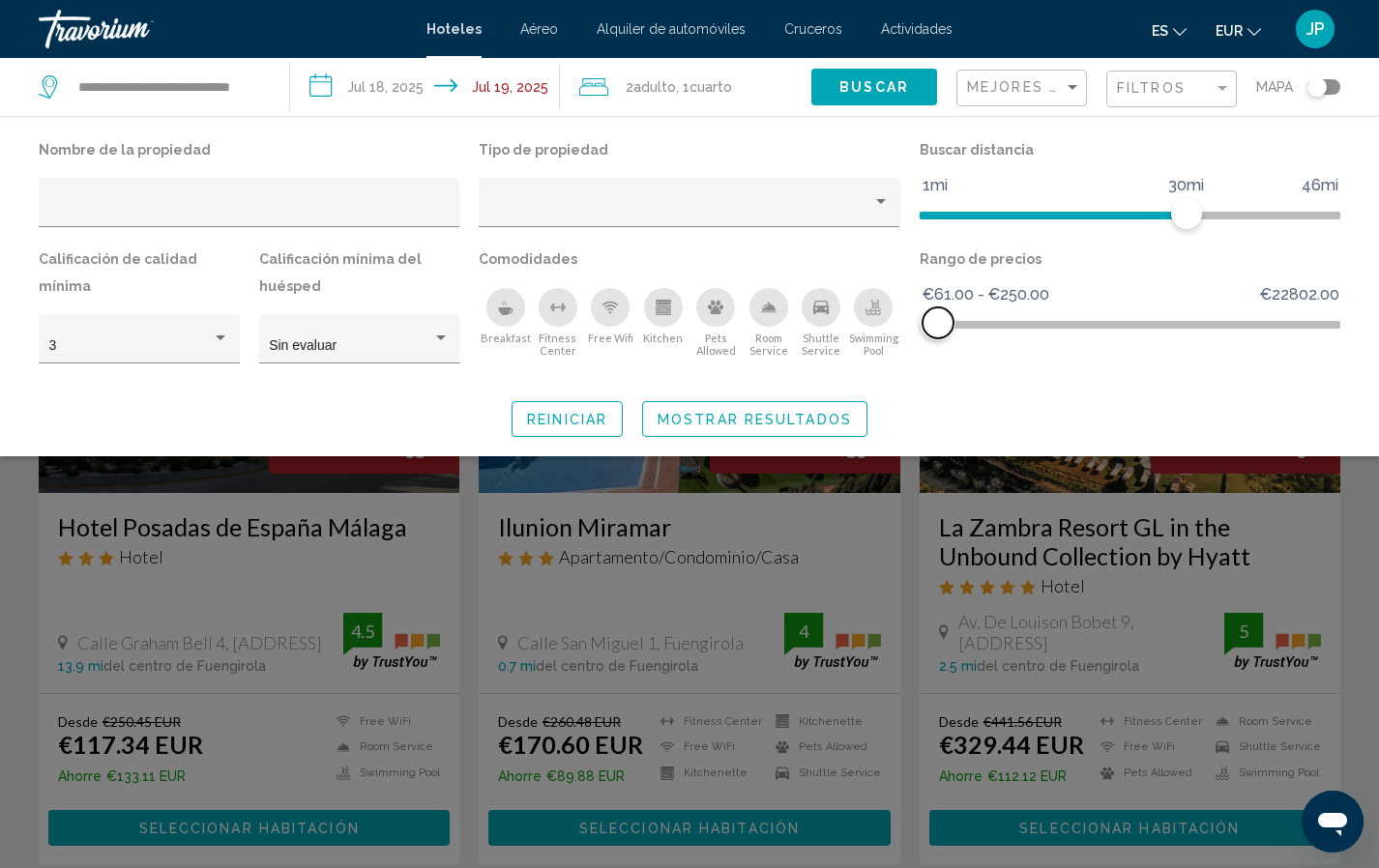 click 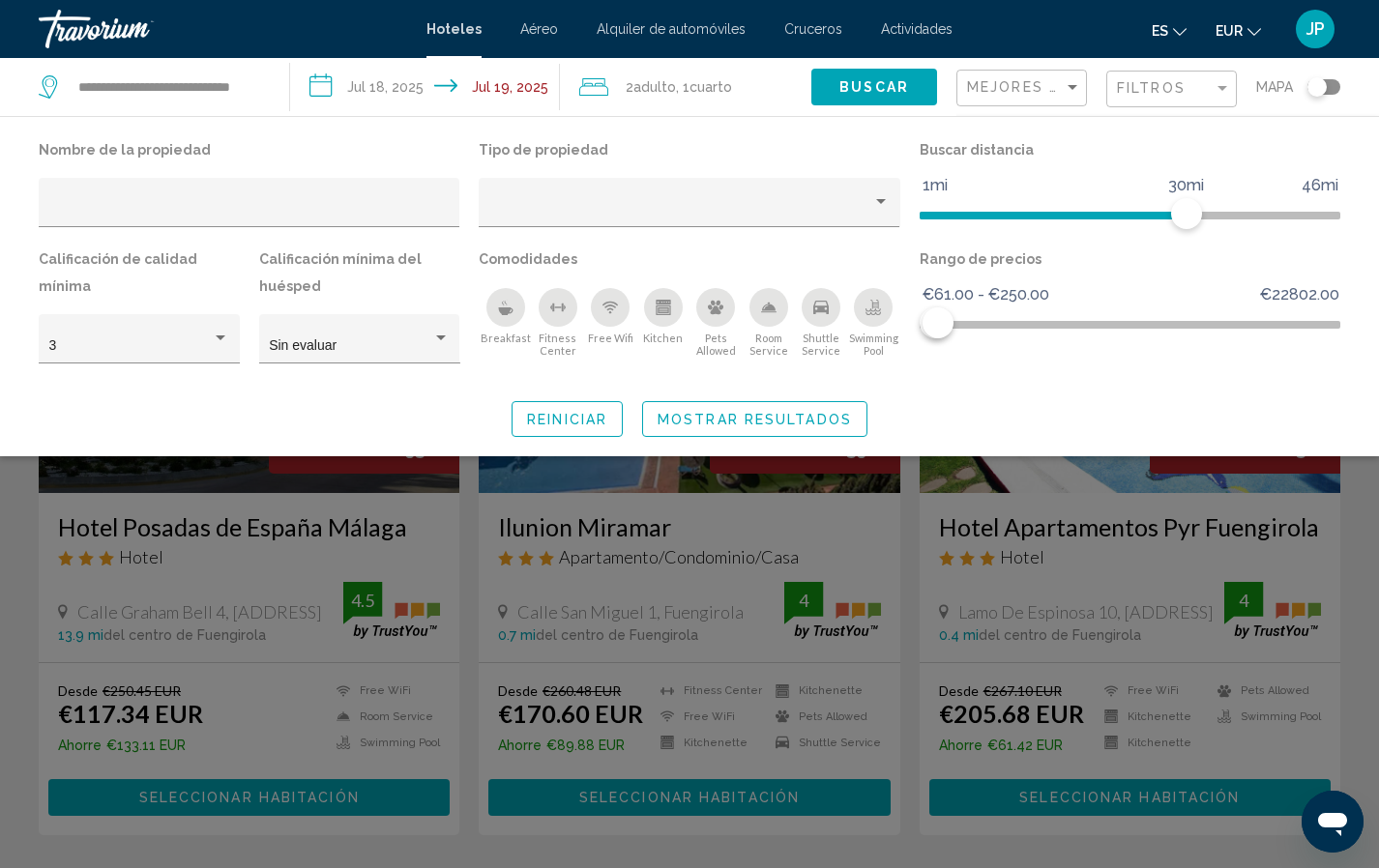 click on "Mostrar resultados" 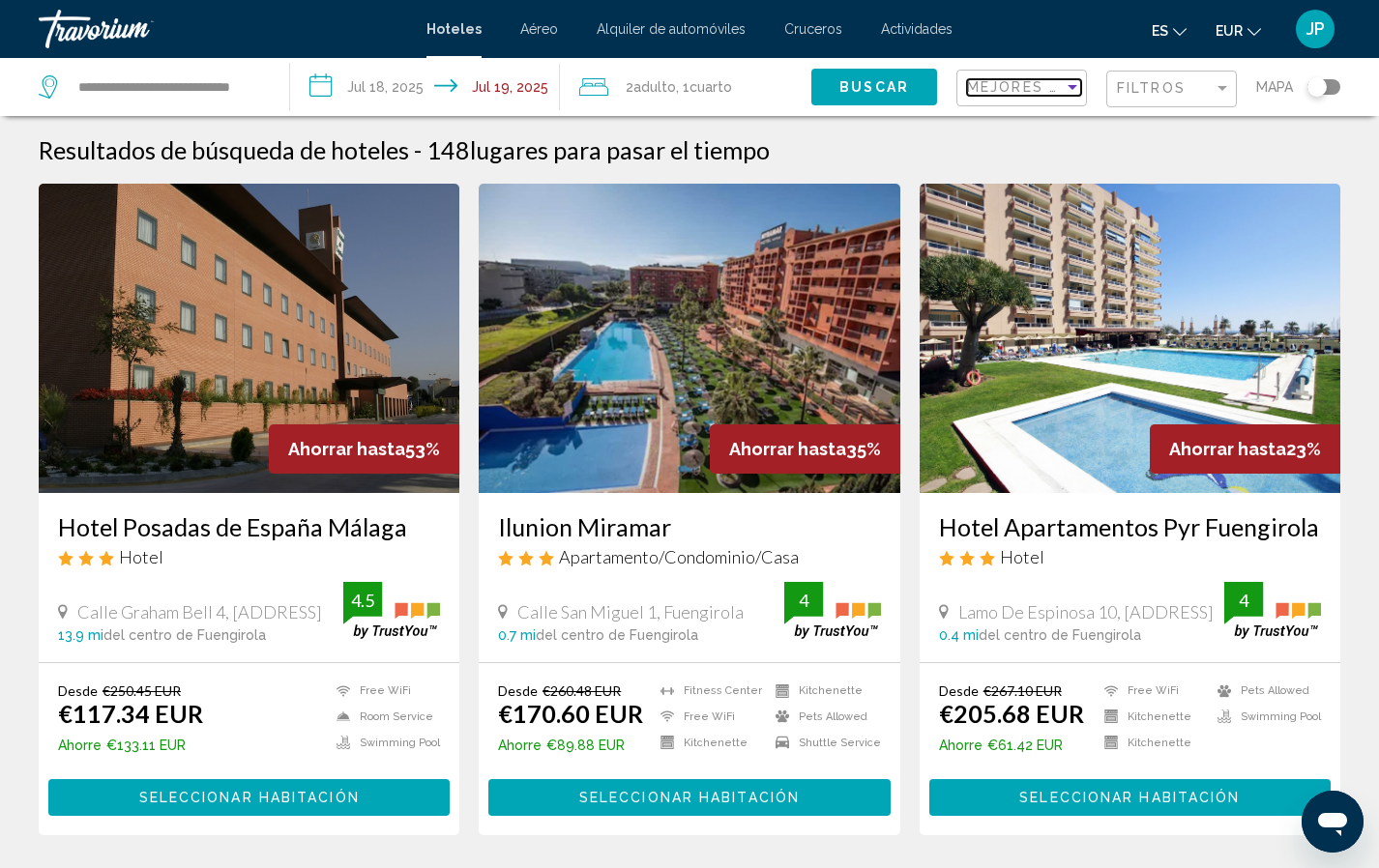 click on "Mejores descuentos" at bounding box center [1064, 87] 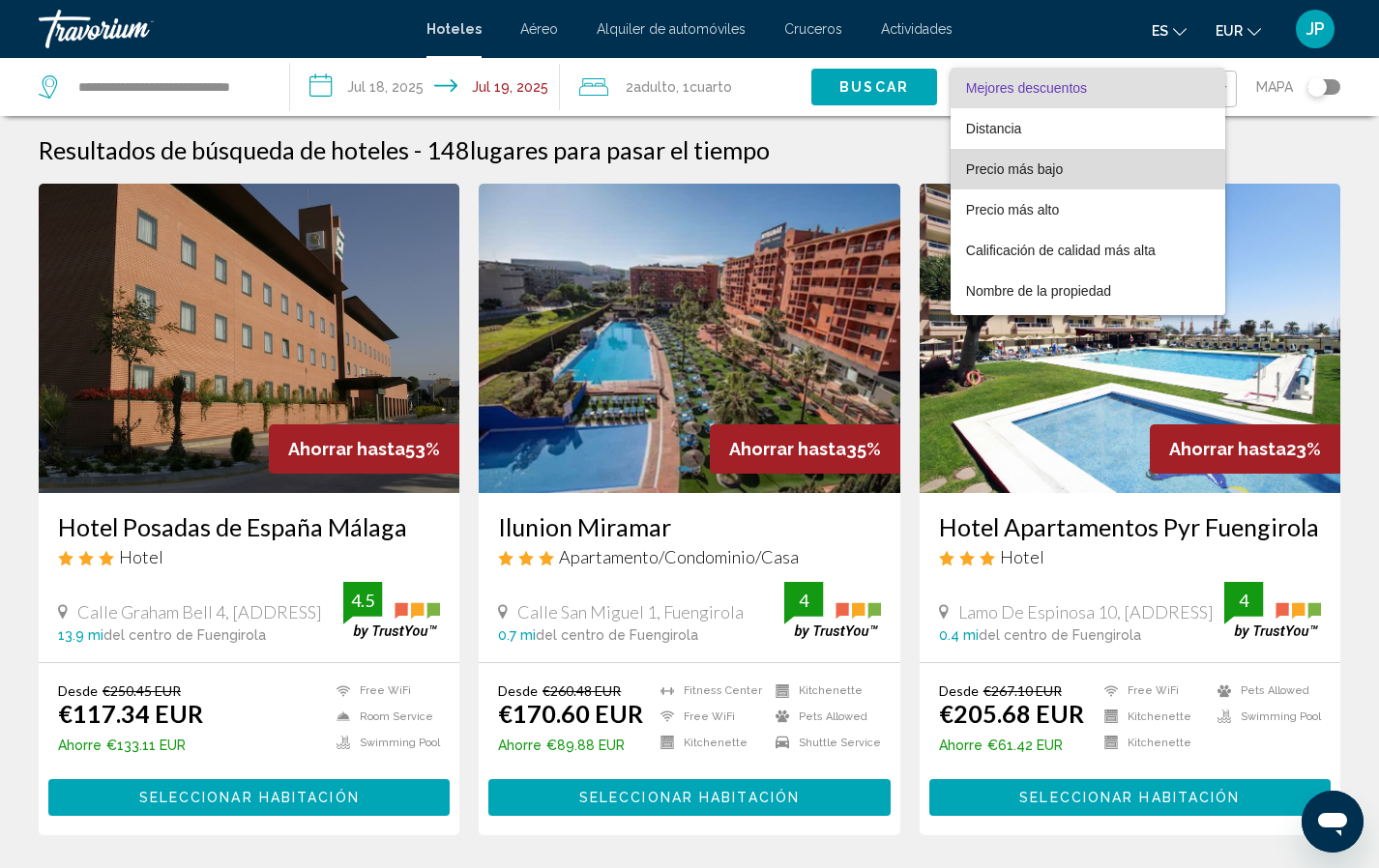 click on "Precio más bajo" at bounding box center [1014, 169] 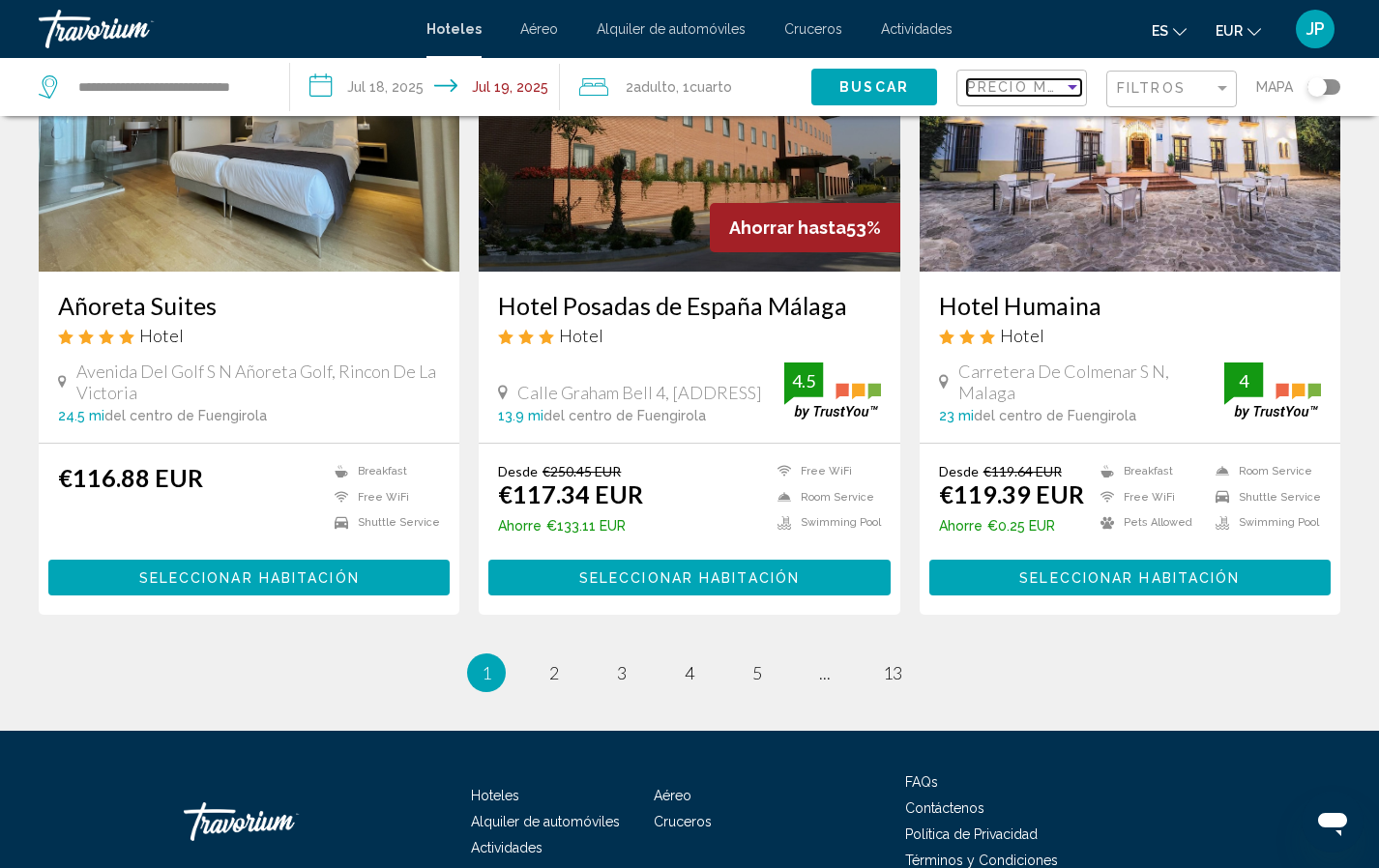 scroll, scrollTop: 2392, scrollLeft: 0, axis: vertical 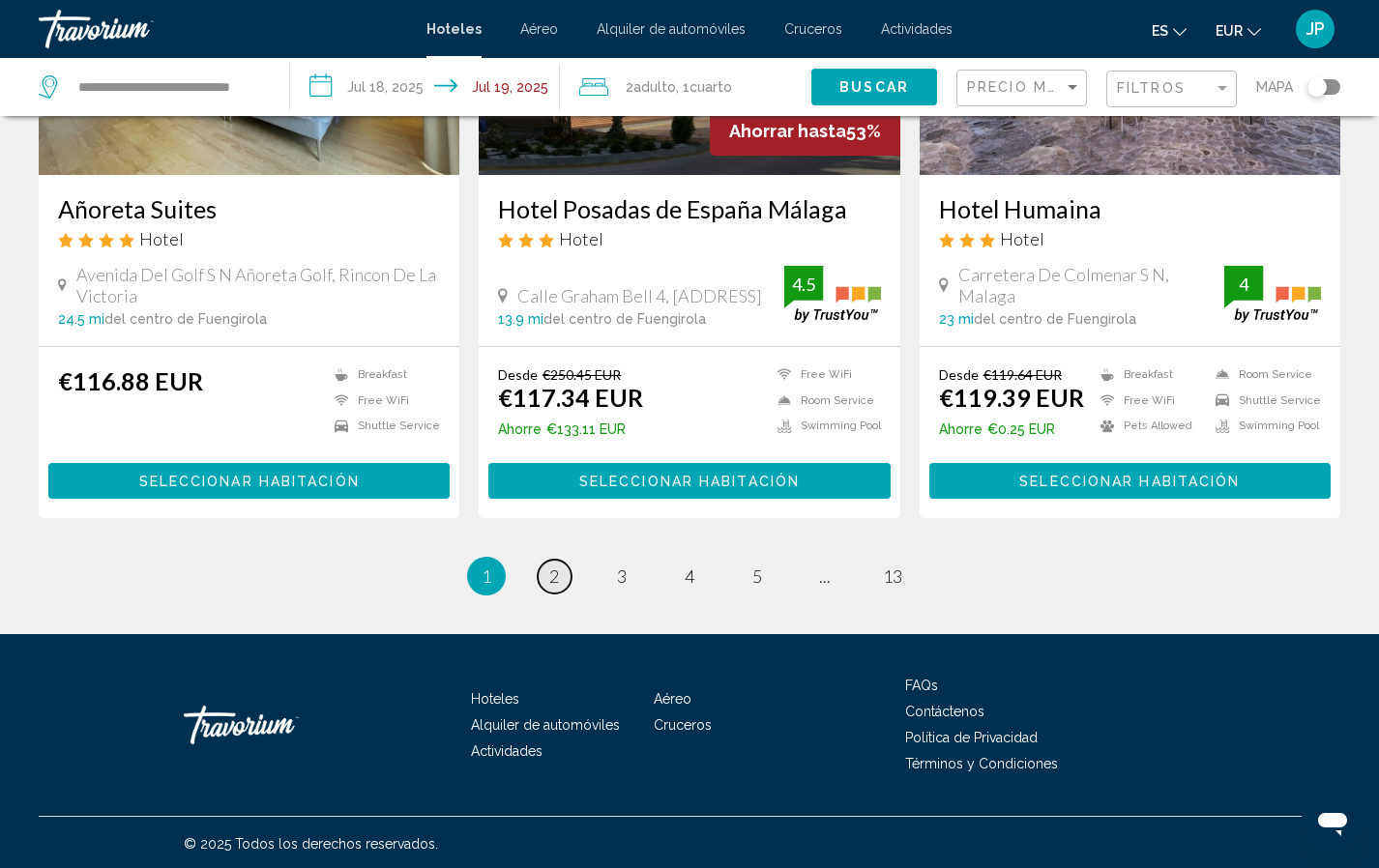 click on "page  2" at bounding box center [554, 576] 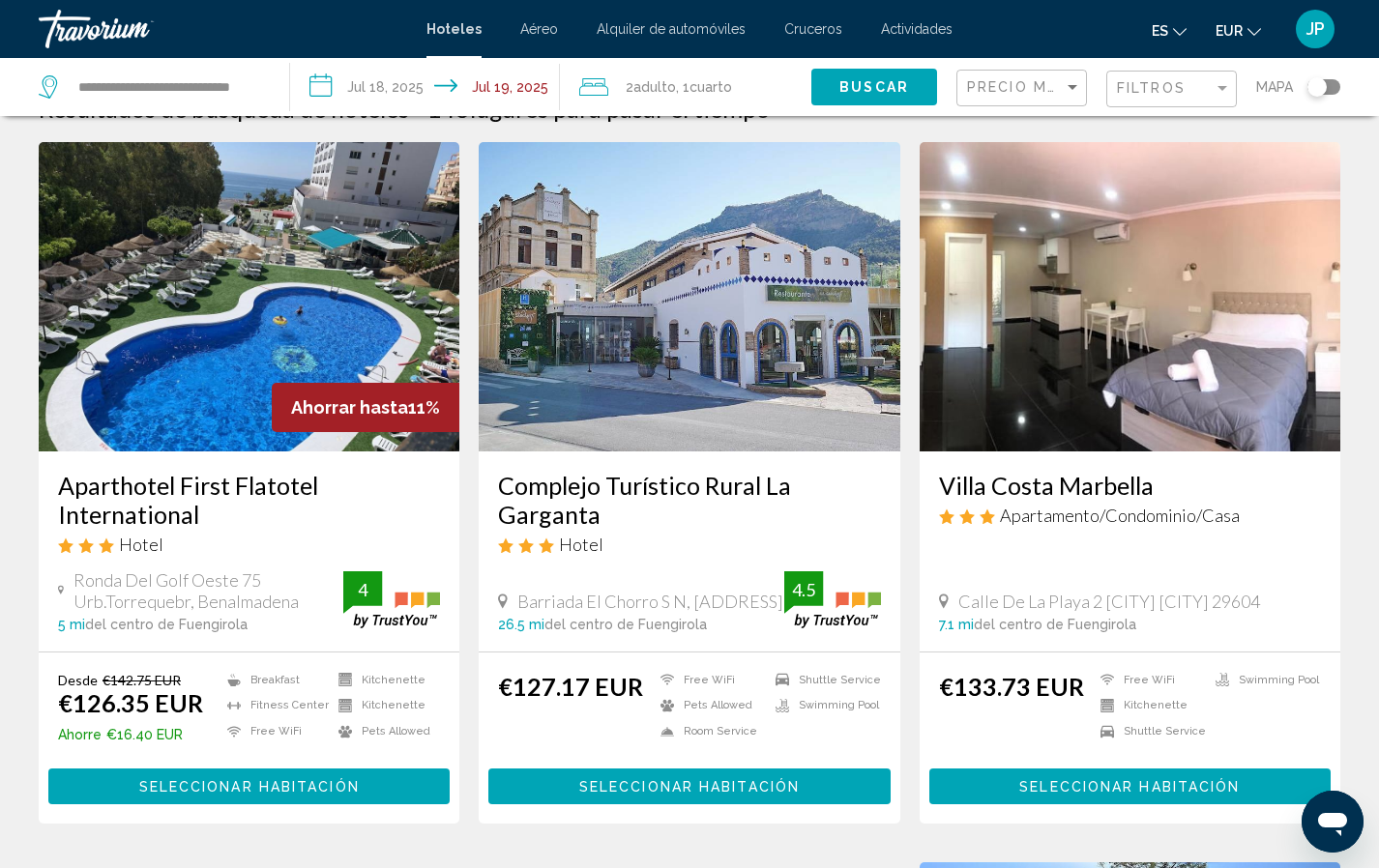 scroll, scrollTop: 0, scrollLeft: 0, axis: both 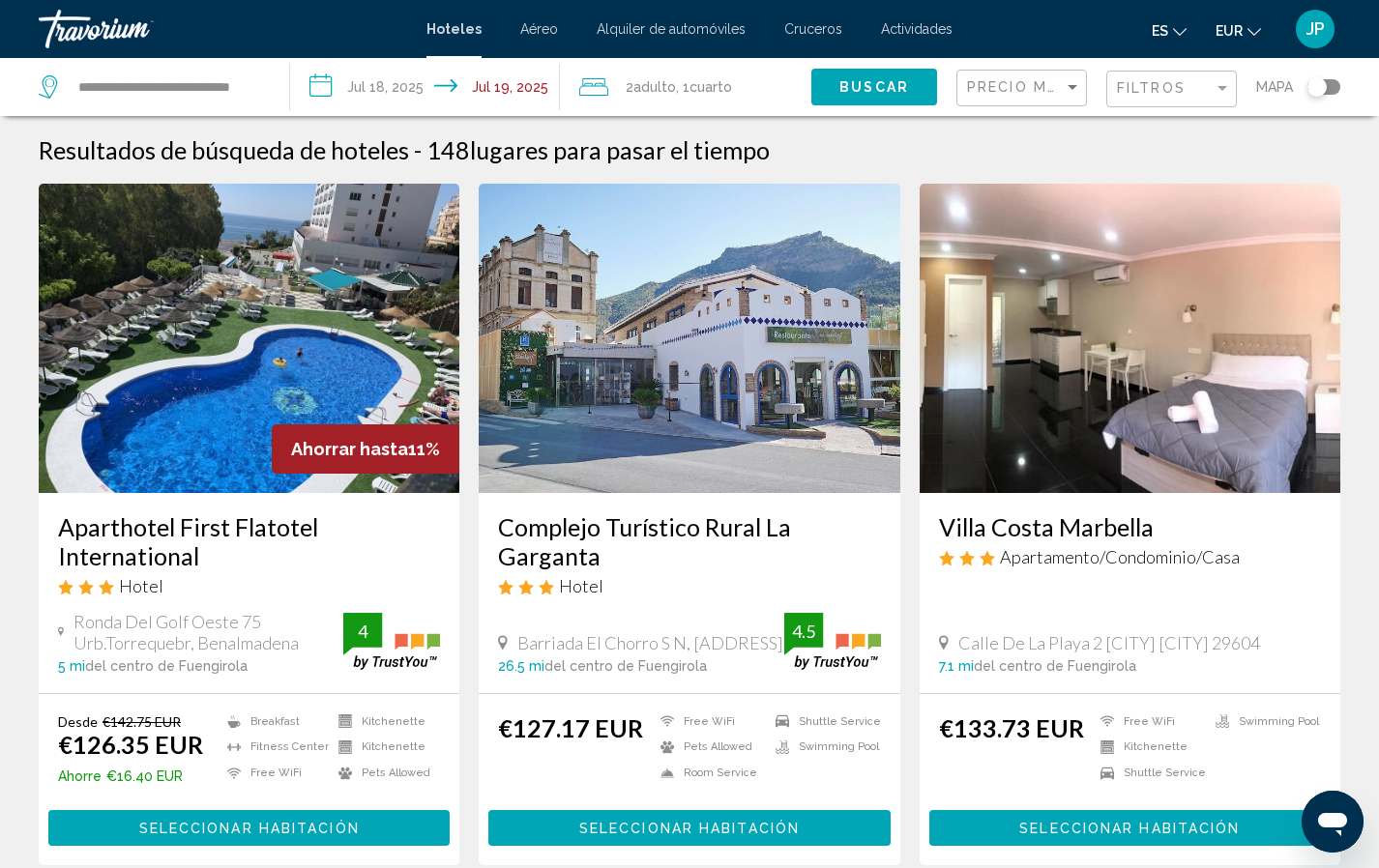 click 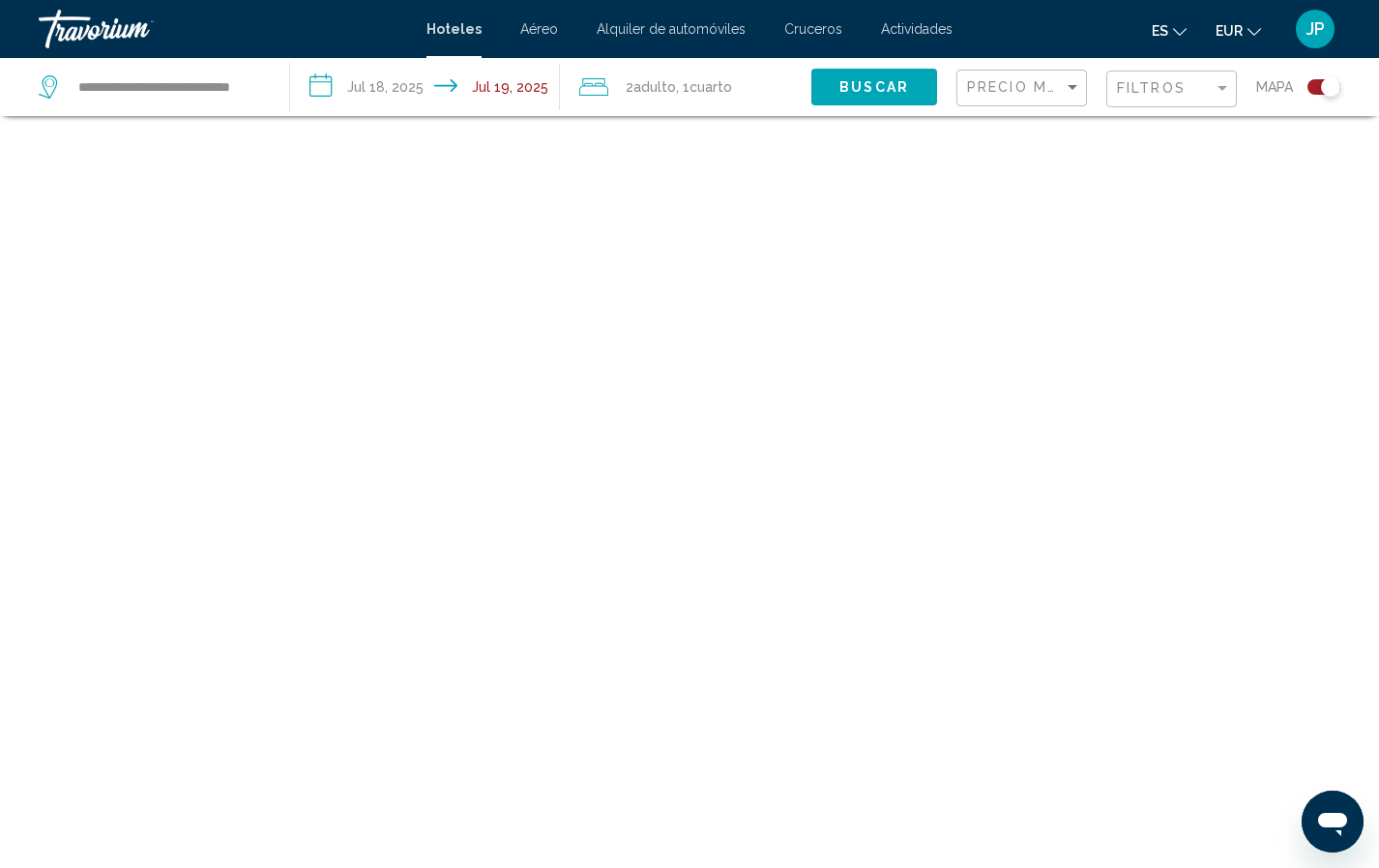 scroll, scrollTop: 116, scrollLeft: 0, axis: vertical 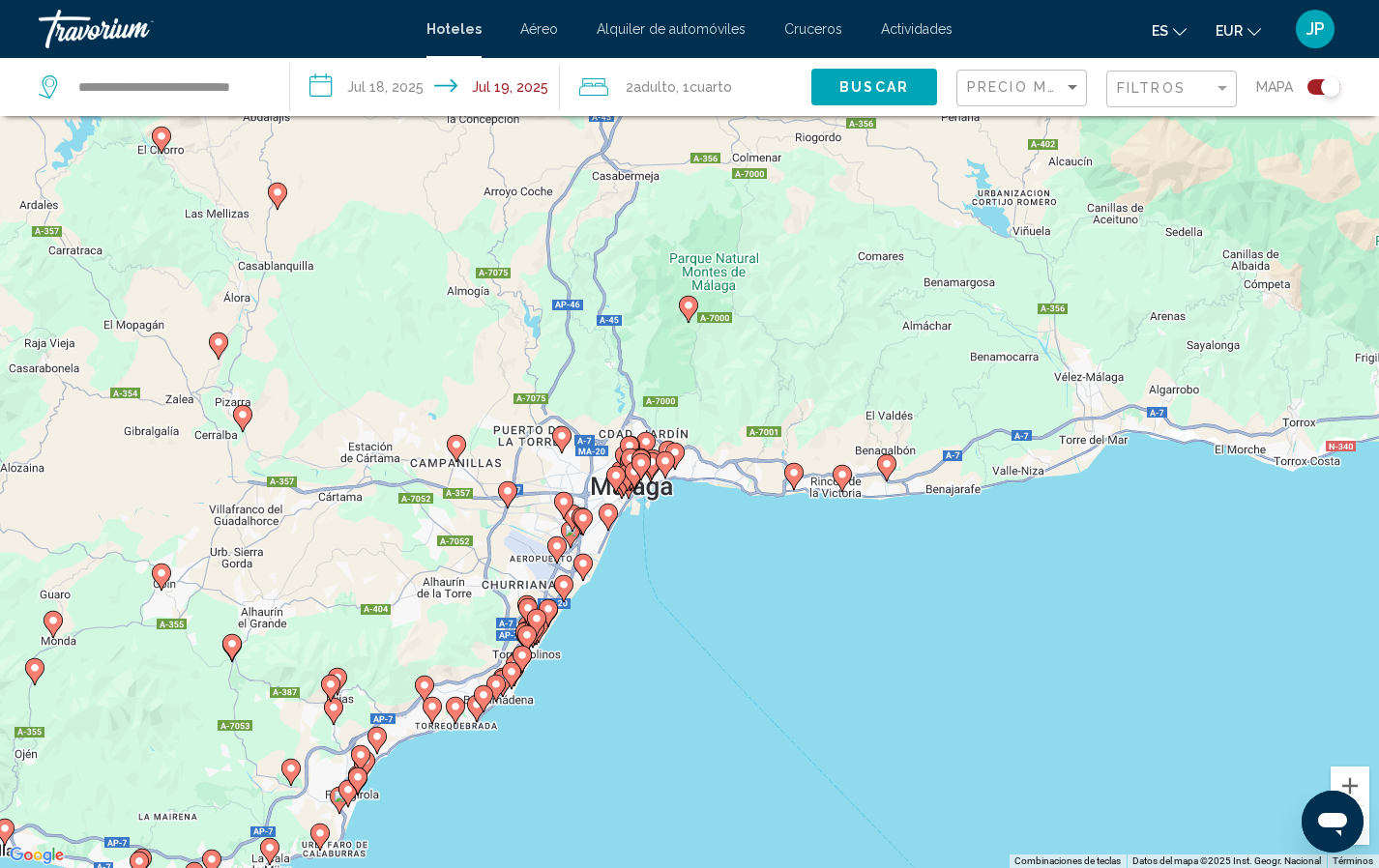 drag, startPoint x: 1079, startPoint y: 337, endPoint x: 1100, endPoint y: 627, distance: 290.75935 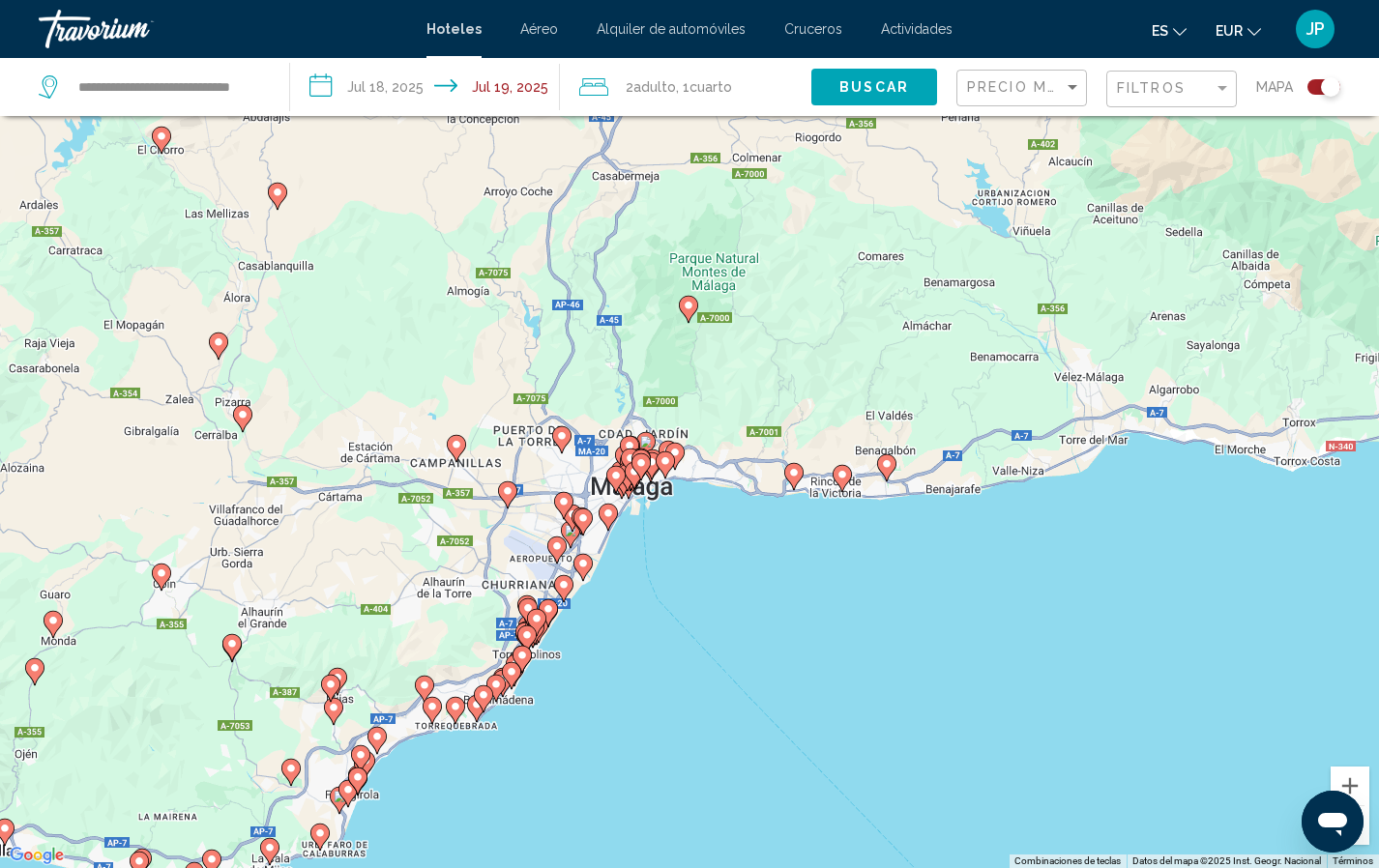 click on "Para activar la función de arrastre con el teclado, pulsa Alt + Intro. Cuando hayas habilitado esa función, usa las teclas de flecha para mover el marcador. Para completar el arrastre, pulsa Intro. Para cancelar, pulsa Escape." at bounding box center (690, 434) 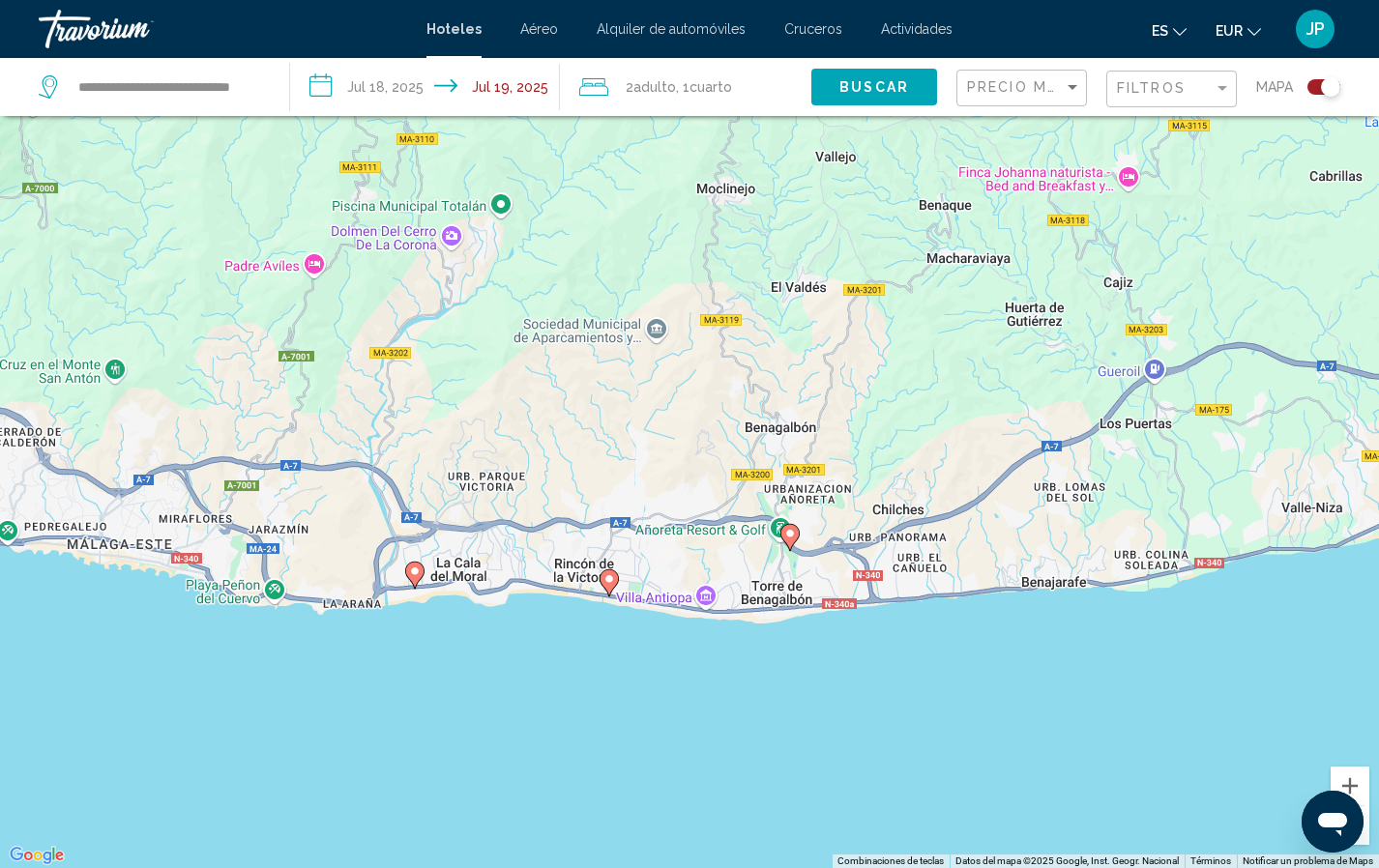 drag, startPoint x: 753, startPoint y: 386, endPoint x: 1168, endPoint y: 850, distance: 622.51185 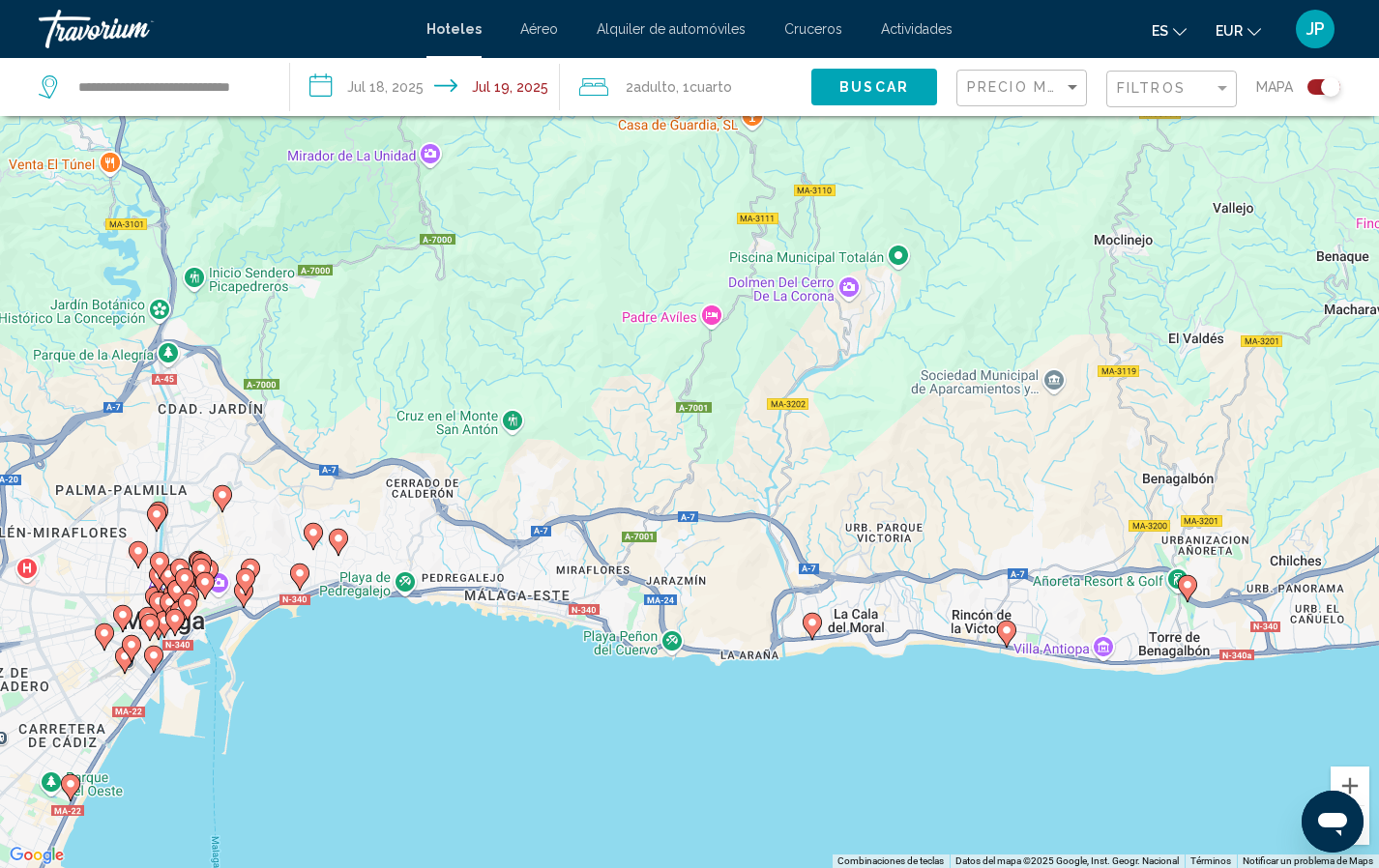 drag, startPoint x: 1012, startPoint y: 706, endPoint x: 1465, endPoint y: 757, distance: 455.86182 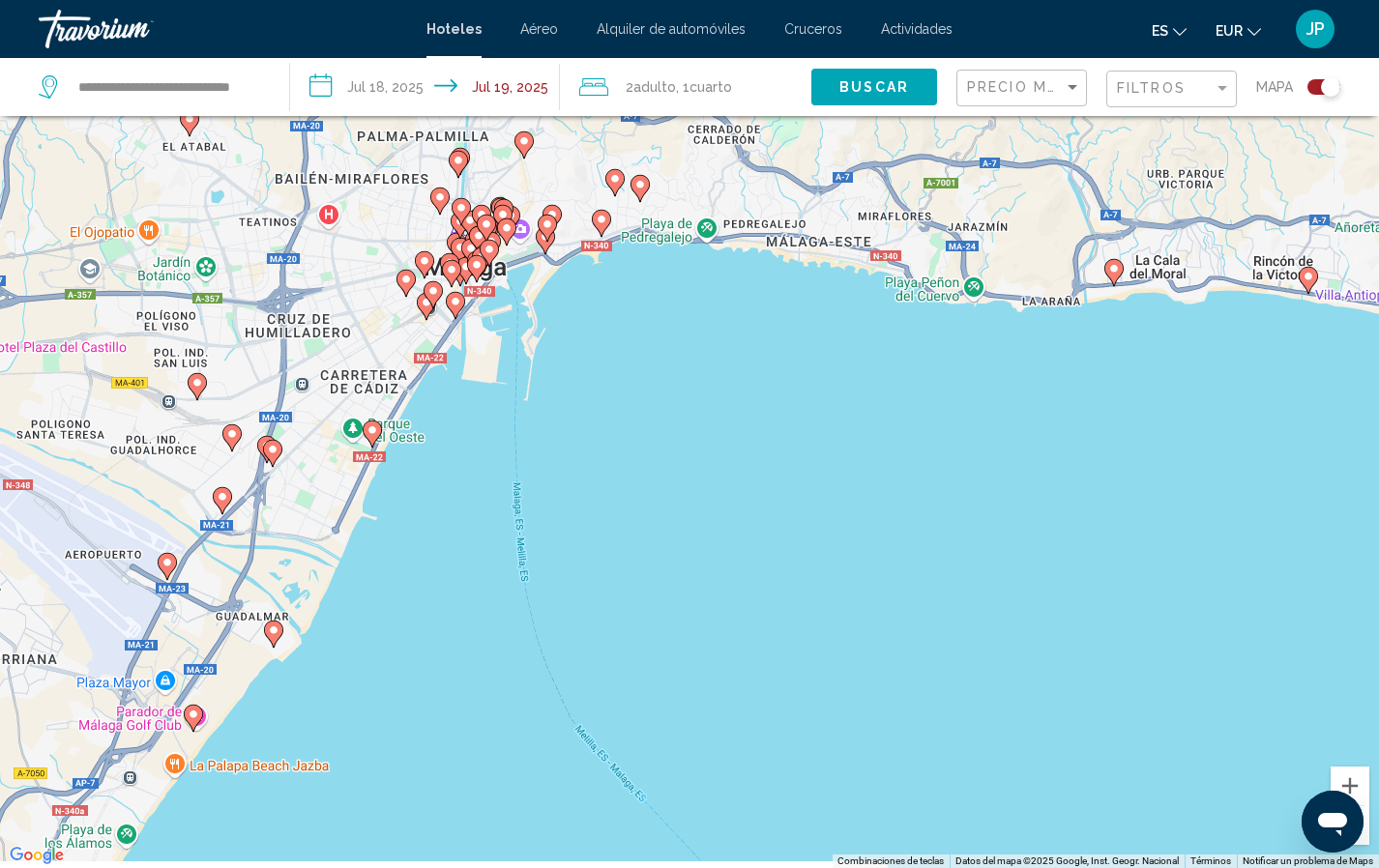 drag, startPoint x: 514, startPoint y: 762, endPoint x: 766, endPoint y: 398, distance: 442.71887 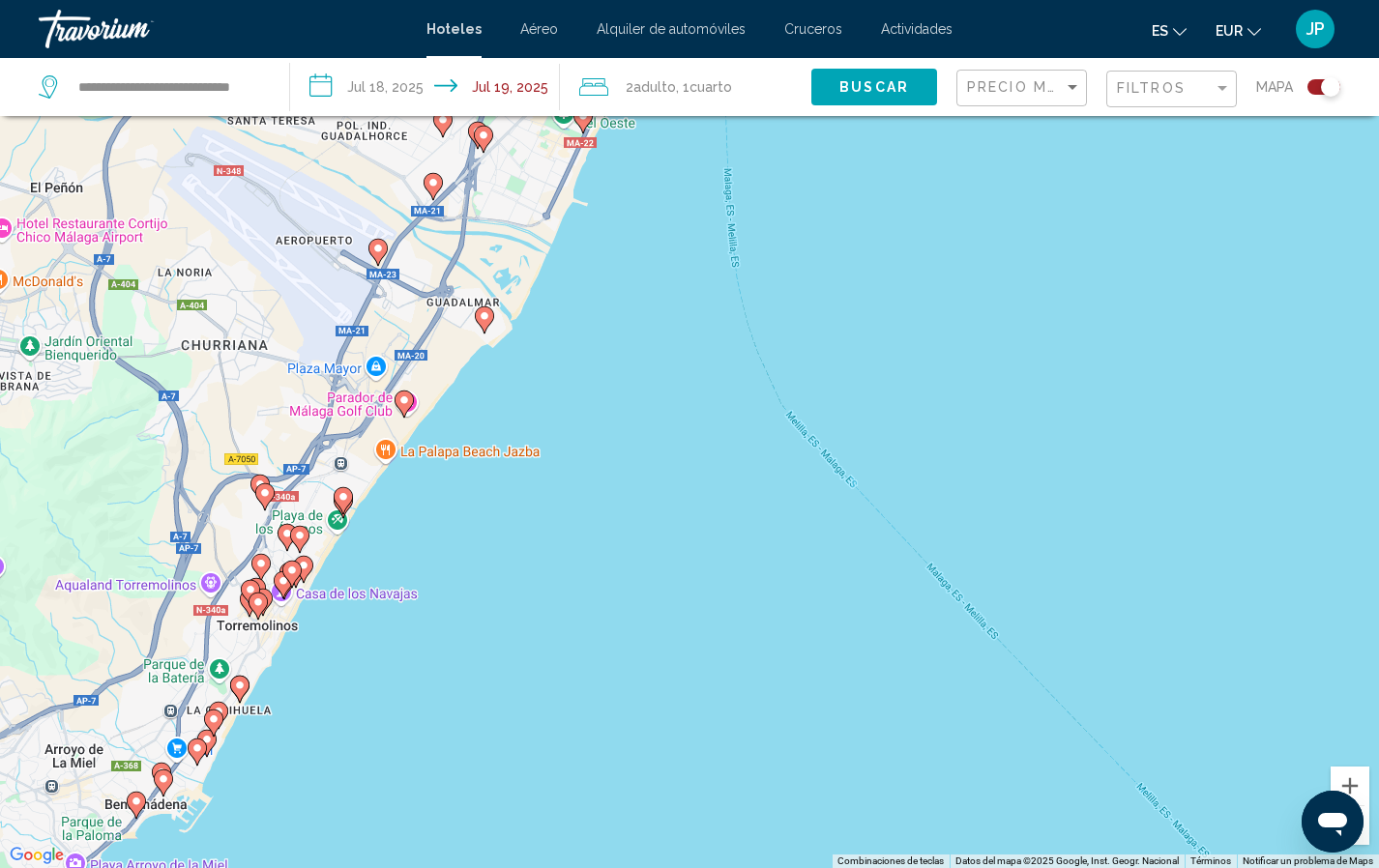 drag, startPoint x: 477, startPoint y: 768, endPoint x: 746, endPoint y: 371, distance: 479.5519 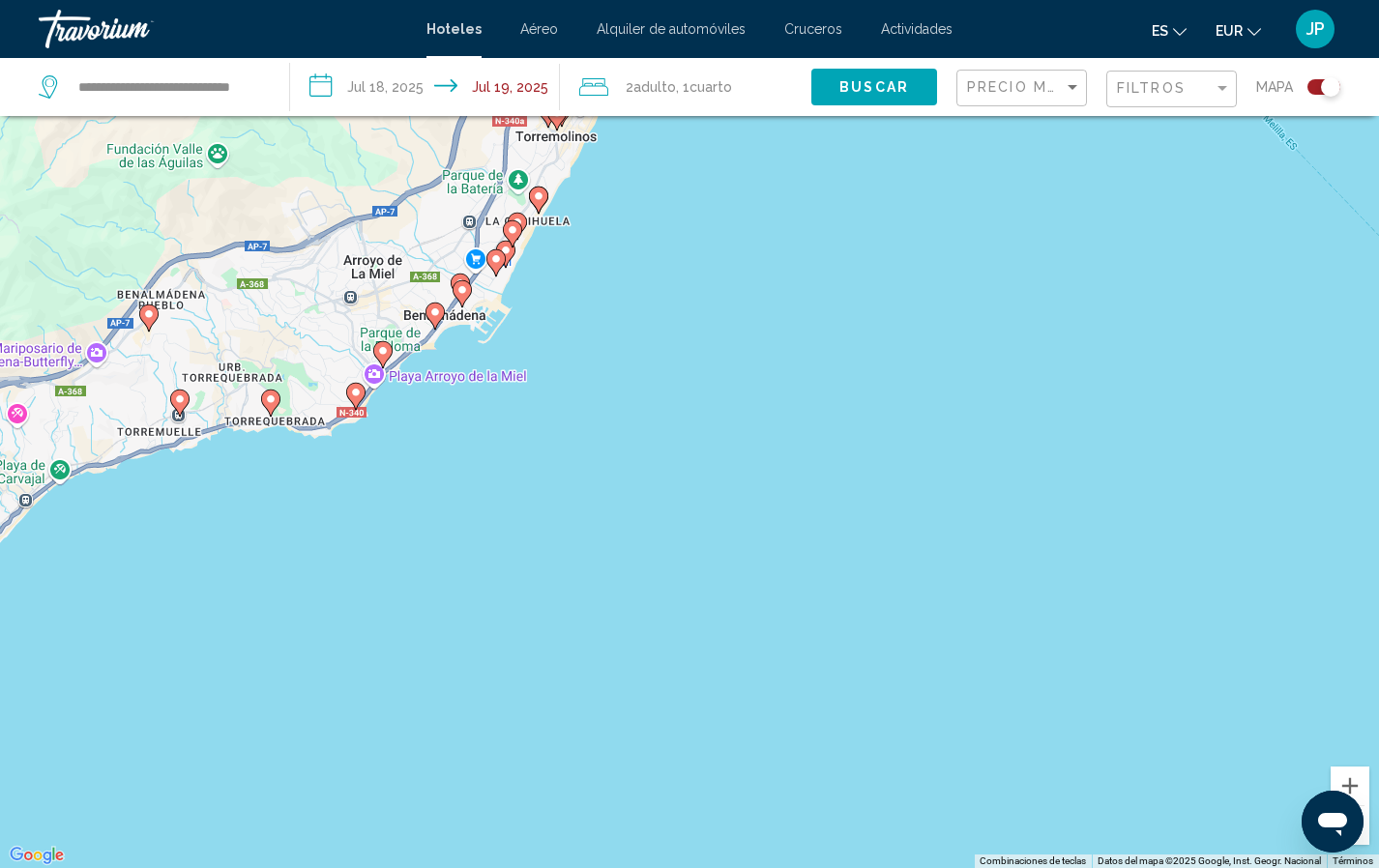 drag, startPoint x: 373, startPoint y: 807, endPoint x: 673, endPoint y: 322, distance: 570.285 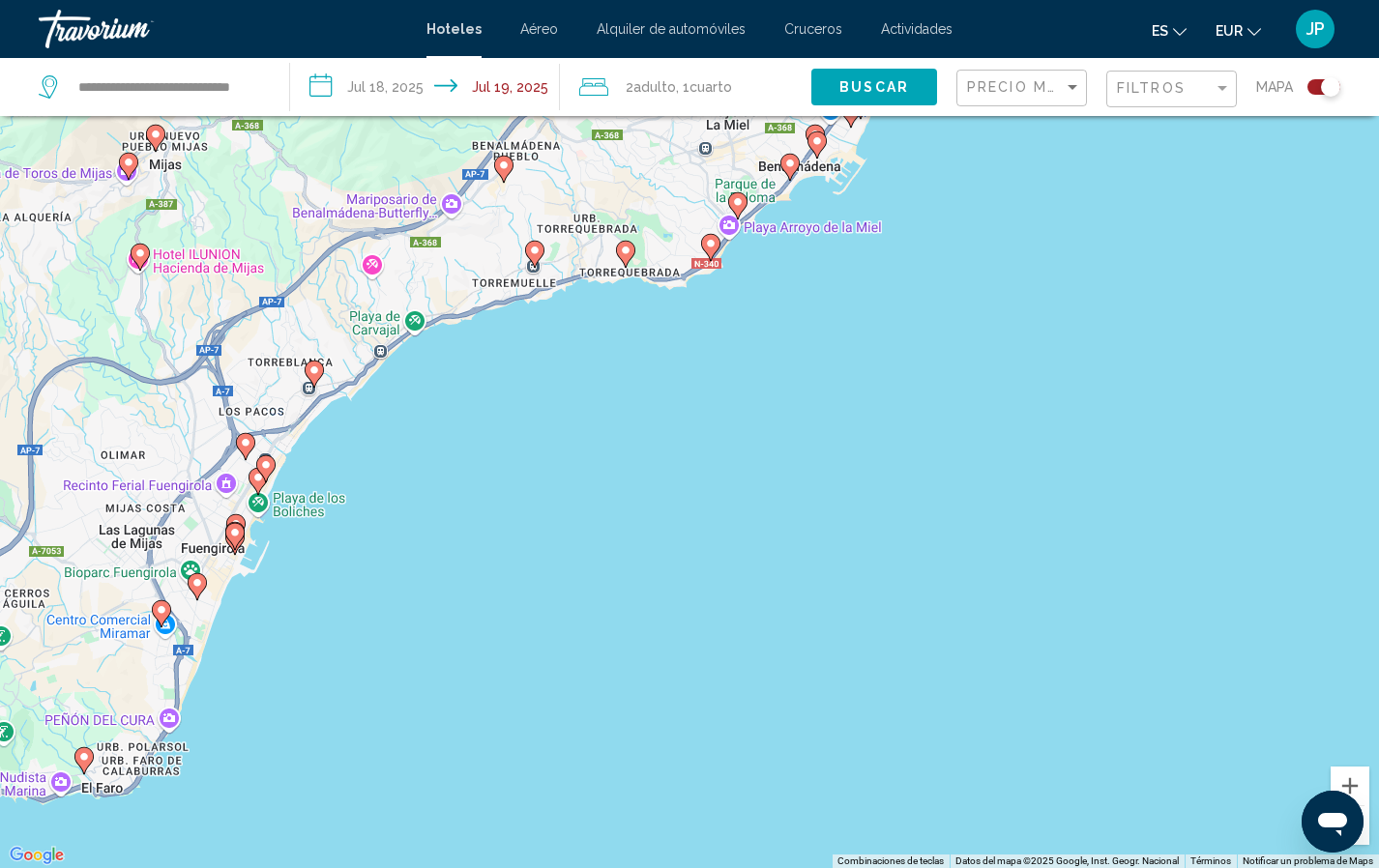 drag, startPoint x: 157, startPoint y: 508, endPoint x: 509, endPoint y: 362, distance: 381.0774 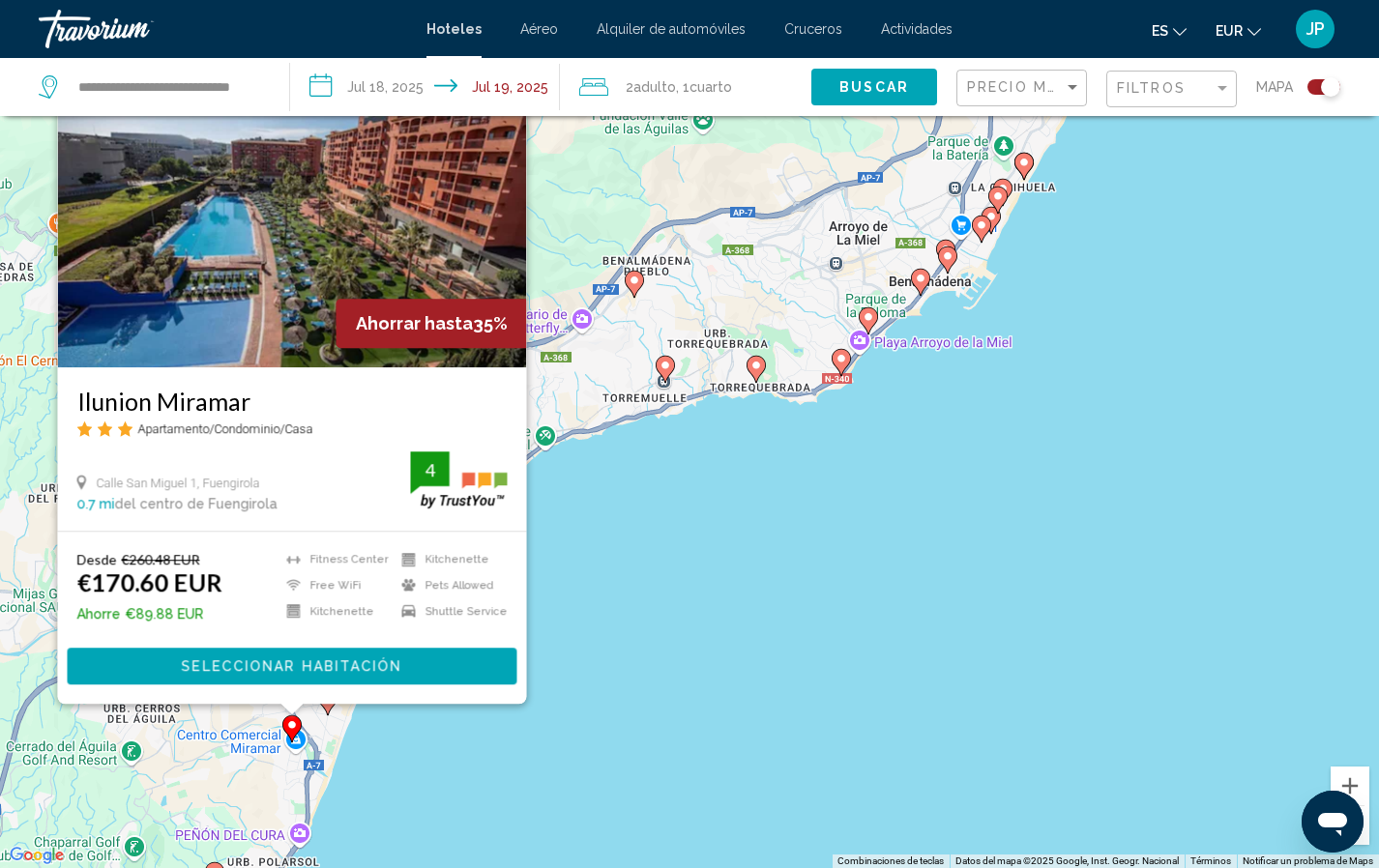 click on "Para activar la función de arrastre con el teclado, pulsa Alt + Intro. Cuando hayas habilitado esa función, usa las teclas de flecha para mover el marcador. Para completar el arrastre, pulsa Intro. Para cancelar, pulsa Escape. Ahorrar hasta  35%   Ilunion Miramar
Apartamento/Condominio/Casa
Calle San Miguel 1, [ADDRESS] 0.7 mi  del centro de [CITY] del hotel 4 Desde €260.48 EUR €170.60 EUR  Ahorre  €89.88 EUR
Fitness Center
Free WiFi
Kitchenette
Kitchenette
Pets Allowed
Shuttle Service  4" at bounding box center (690, 434) 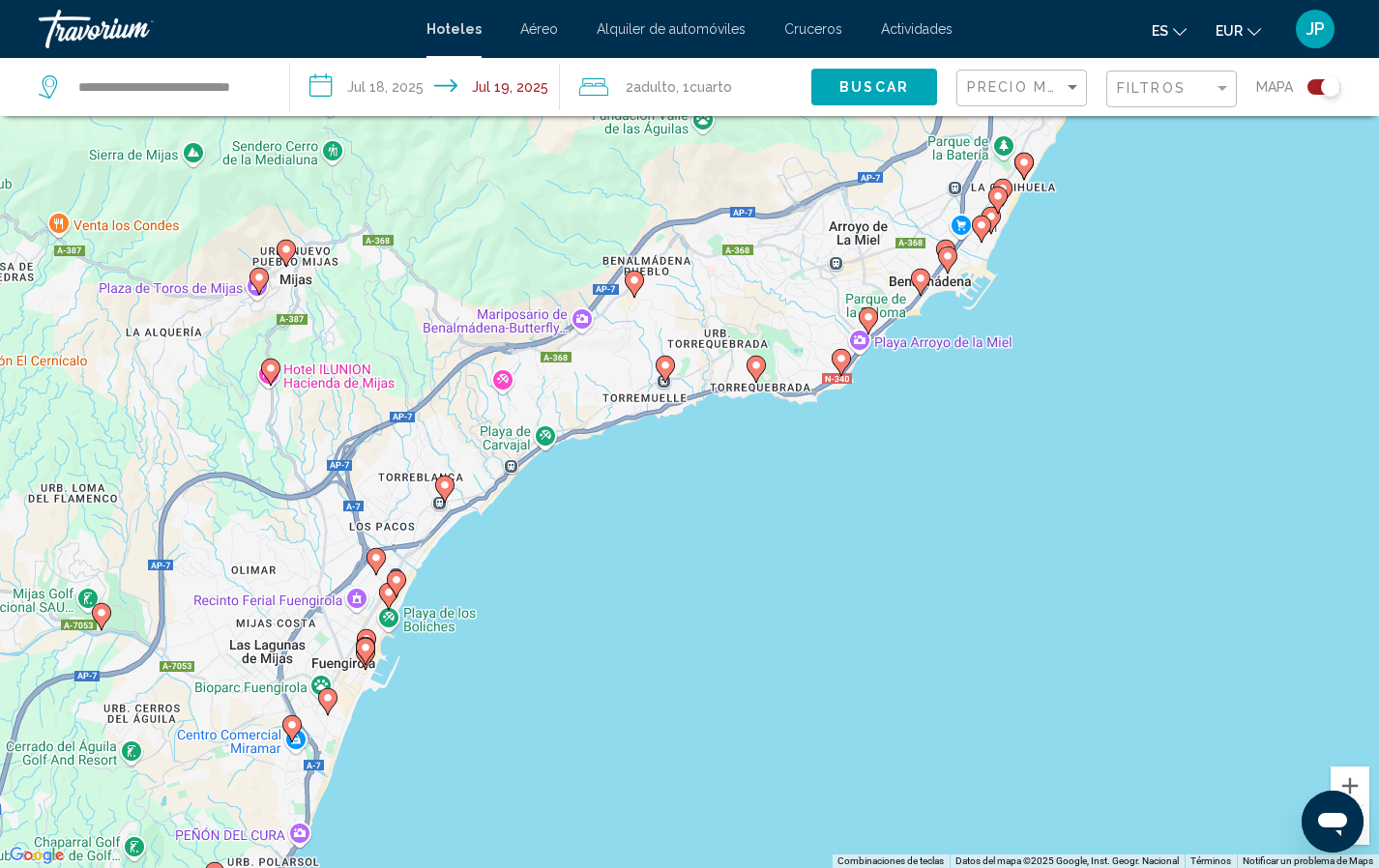 click at bounding box center [328, 702] 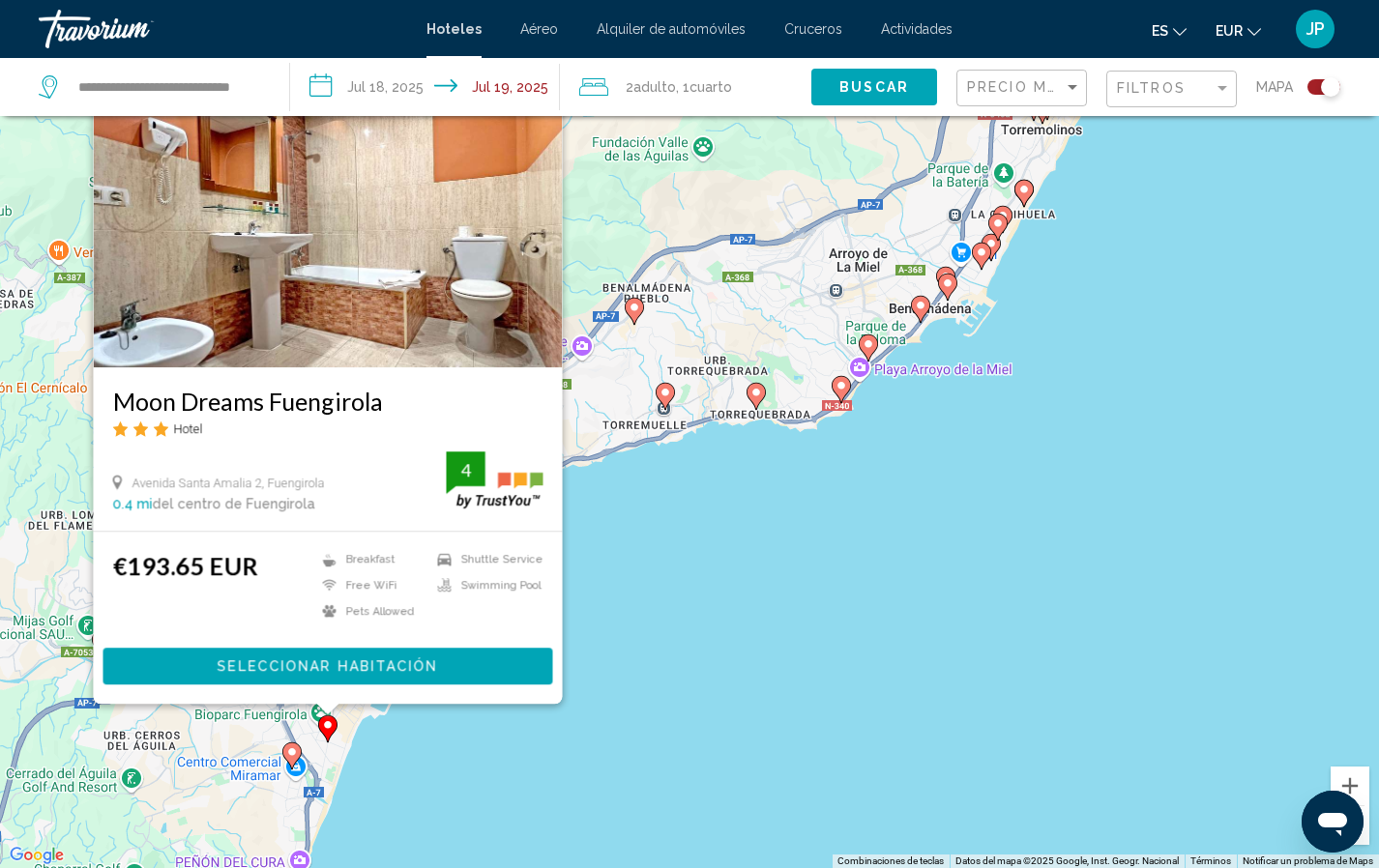 click on "Para activar la función de arrastre con el teclado, pulsa Alt + Intro. Cuando hayas habilitado esa función, usa las teclas de flecha para mover el marcador. Para completar el arrastre, pulsa Intro. Para cancelar, pulsa Escape.  Moon Dreams Fuengirola
Hotel
Avenida Santa Amalia 2, [ADDRESS] 0.4 mi  del centro de [CITY] del hotel 4 €193.65 EUR
Breakfast
Free WiFi
Pets Allowed
Shuttle Service
Swimming Pool  4 Seleccionar habitación" at bounding box center [690, 434] 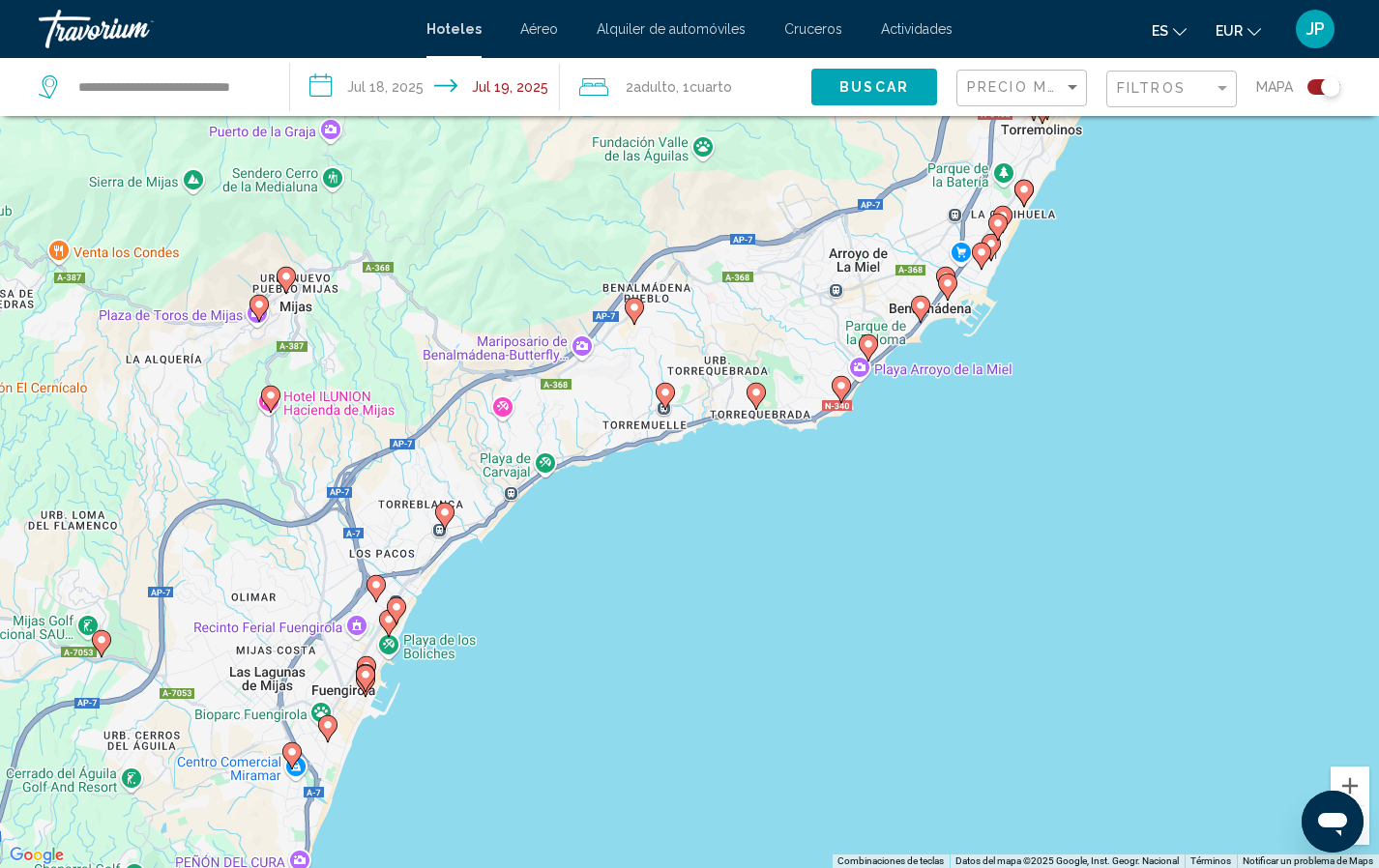 click 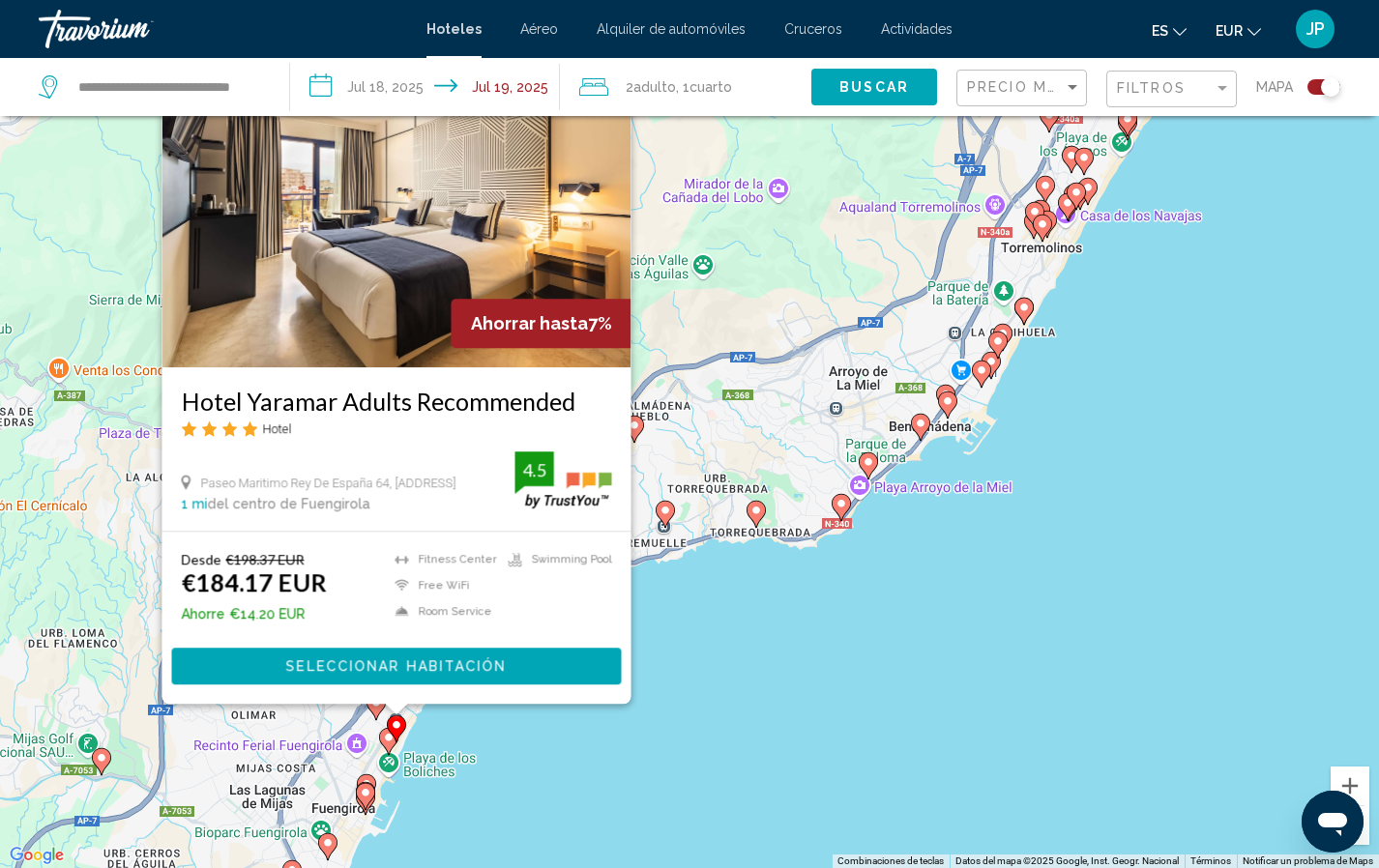 click on "Para activar la función de arrastre con el teclado, pulsa Alt + Intro. Cuando hayas habilitado esa función, usa las teclas de flecha para mover el marcador. Para completar el arrastre, pulsa Intro. Para cancelar, pulsa Escape. Ahorrar hasta  7%   Hotel Yaramar Adults Recommended
Hotel
Paseo Maritimo Rey De España 64, [ADDRESS] 1 mi  del centro de [CITY] del hotel 4.5 Desde €184.17 EUR €184.17 EUR  Ahorre  €14.20 EUR
Fitness Center
Free WiFi
Room Service
Swimming Pool  4.5 Seleccionar habitación" at bounding box center (690, 434) 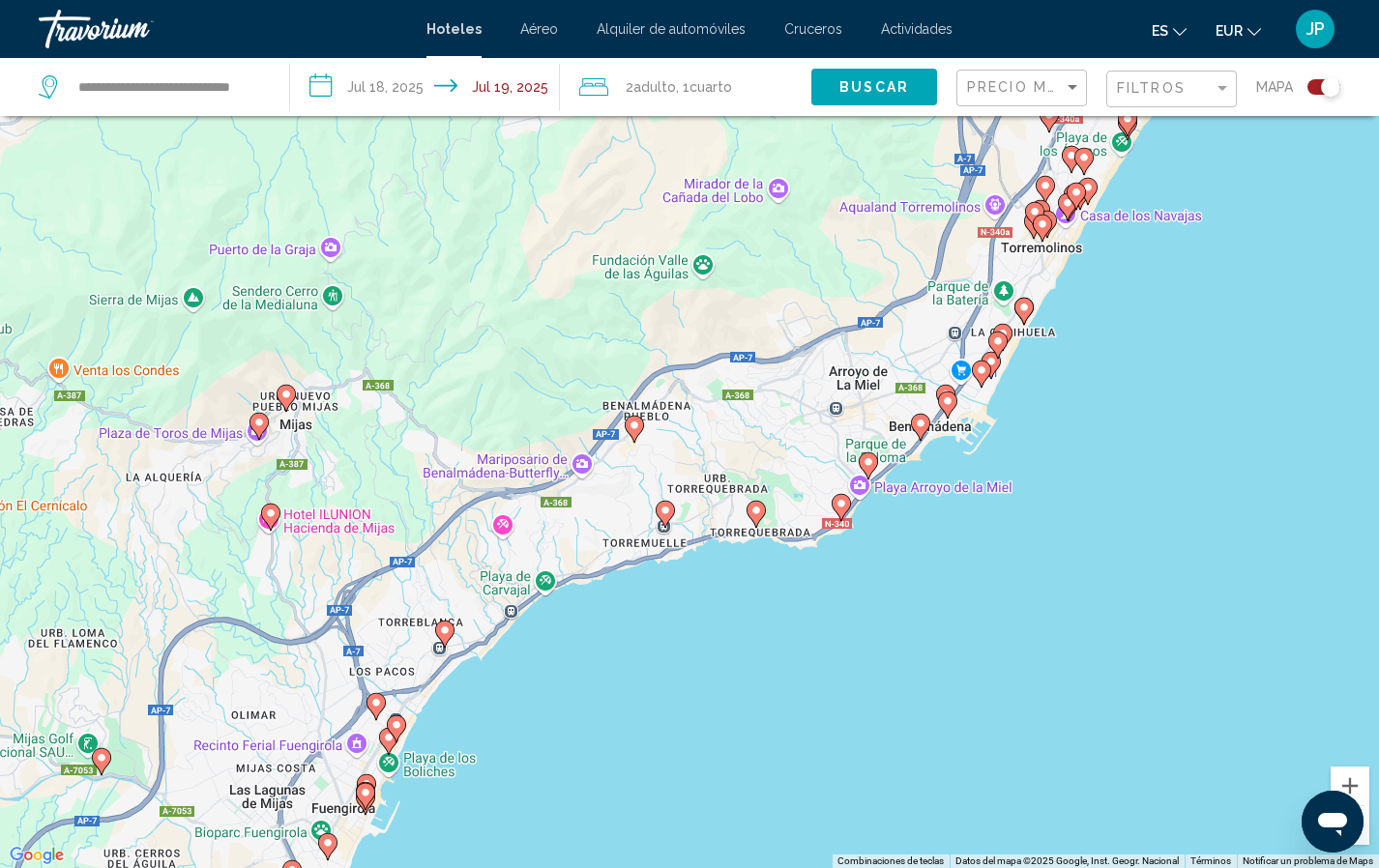 click 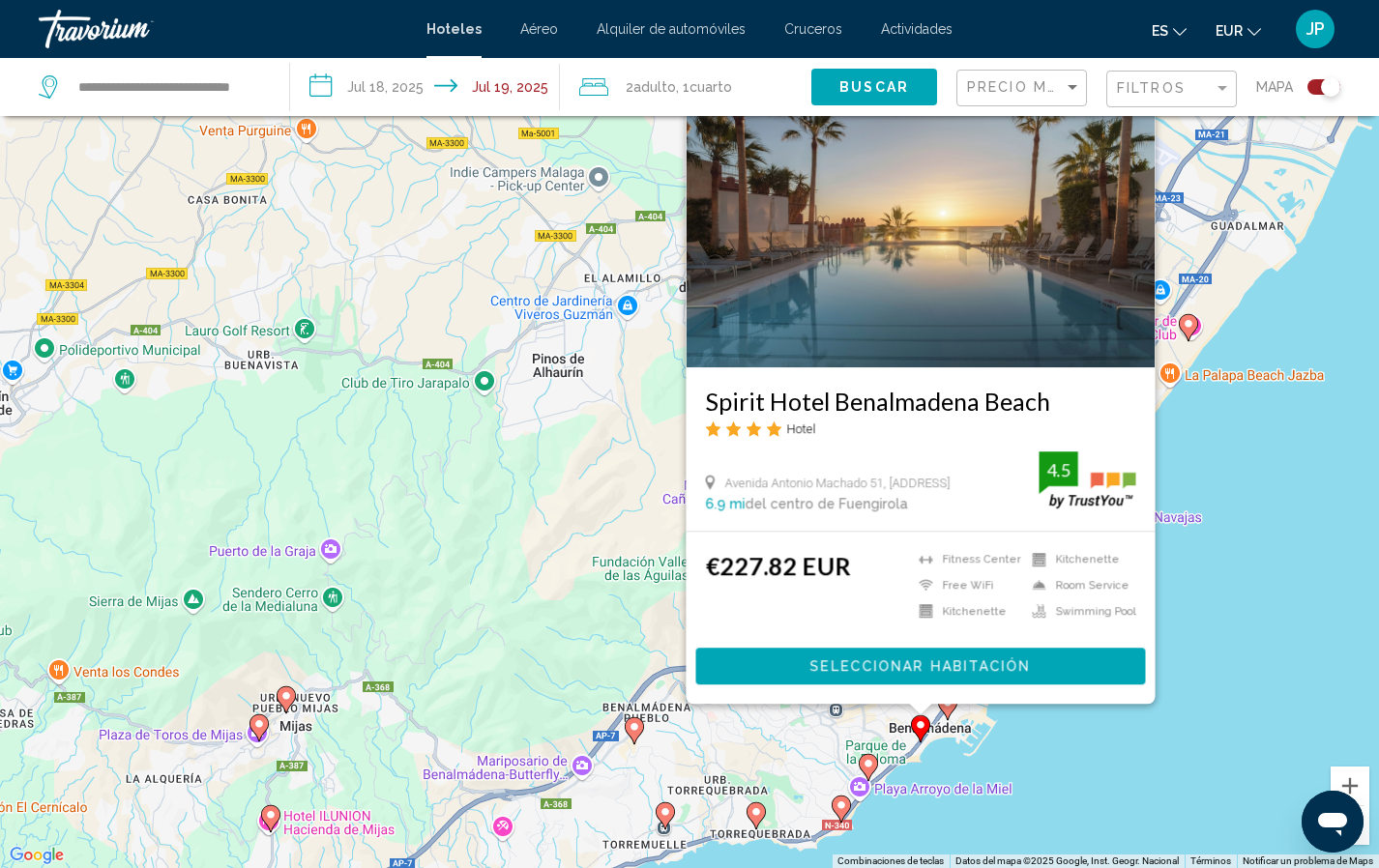 click on "Para activar la función de arrastre con el teclado, pulsa Alt + Intro. Cuando hayas habilitado esa función, usa las teclas de flecha para mover el marcador. Para completar el arrastre, pulsa Intro. Para cancelar, pulsa Escape.  Spirit Hotel Benalmadena Beach
Hotel
Avenida Antonio Machado 51, [ADDRESS] 6.9 mi  del centro de [CITY] del hotel 4.5 €227.82 EUR
Fitness Center
Free WiFi
Kitchenette
Kitchenette
Room Service
Swimming Pool  4.5" at bounding box center [690, 434] 